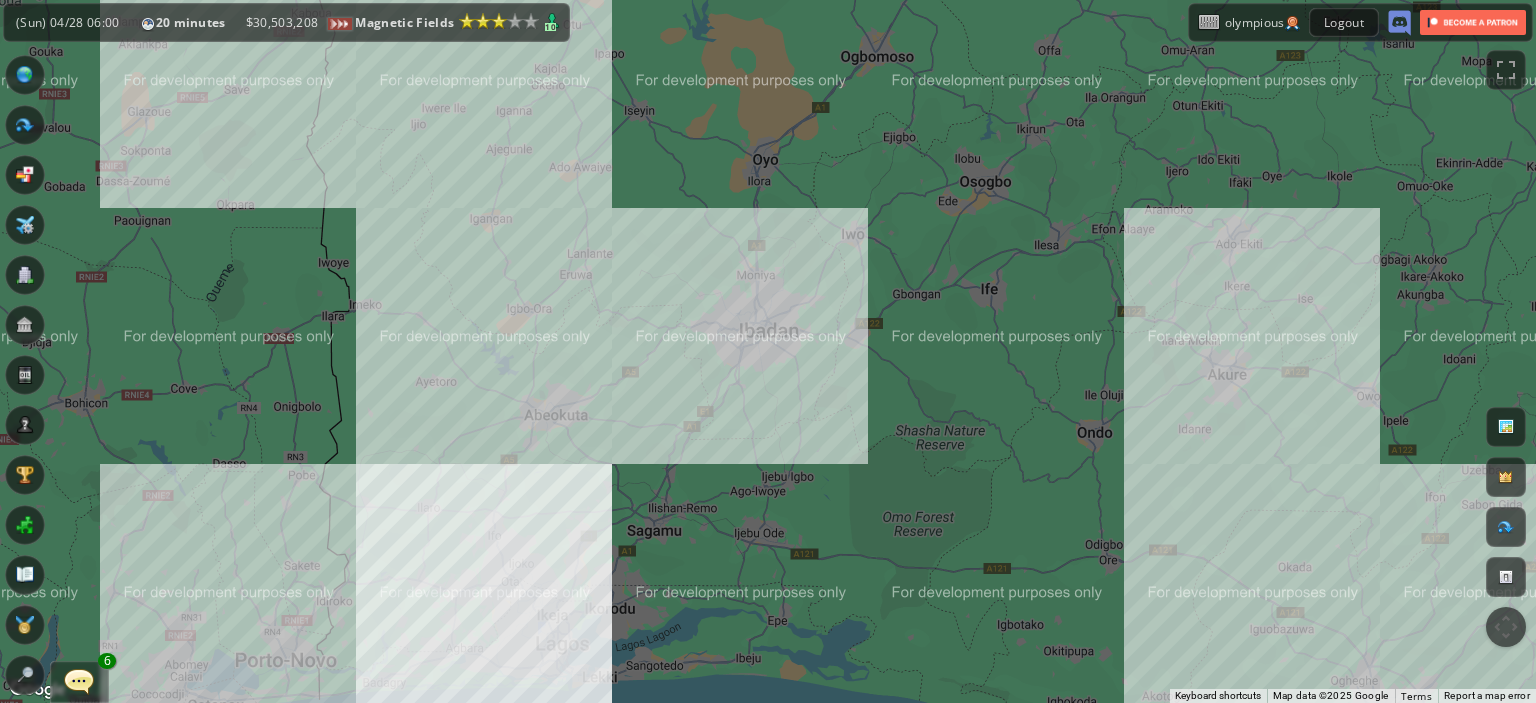 scroll, scrollTop: 0, scrollLeft: 0, axis: both 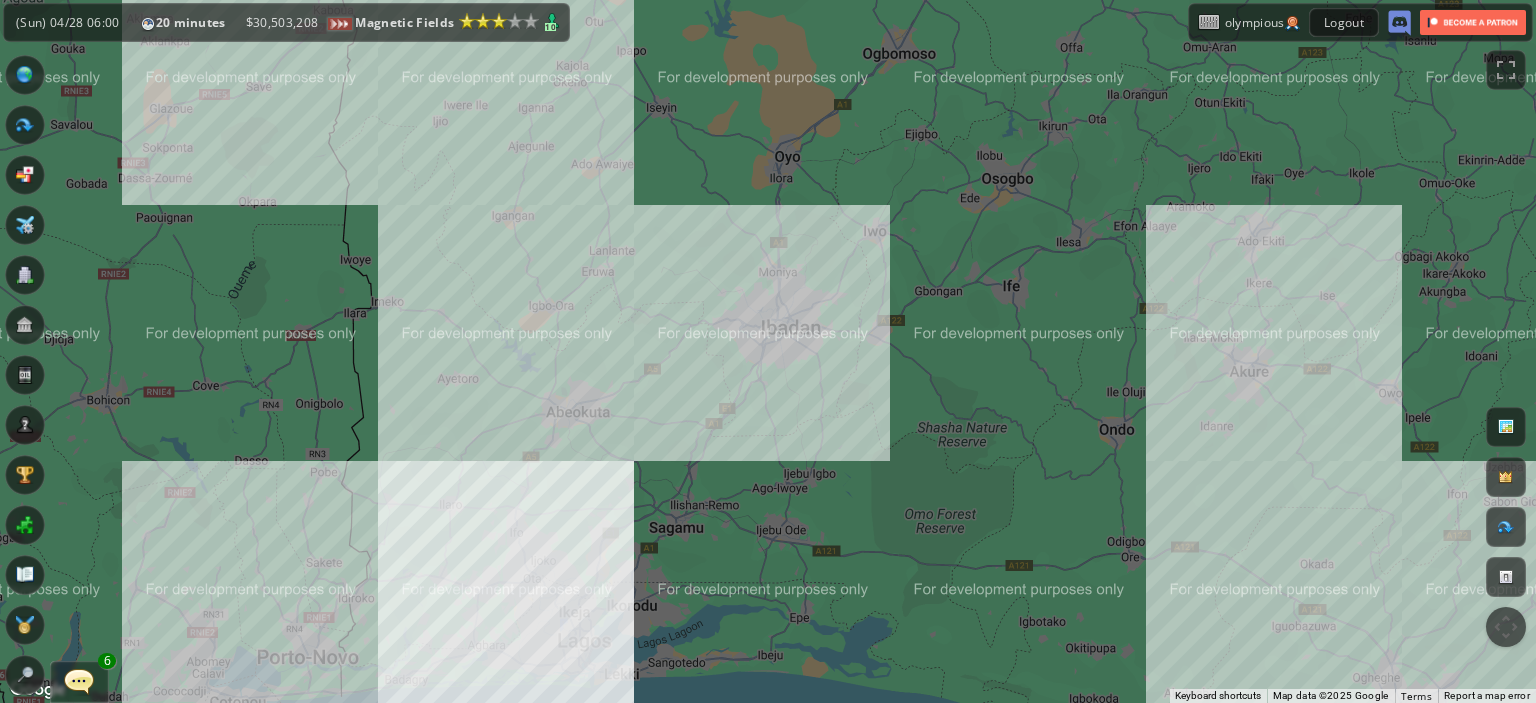 drag, startPoint x: 379, startPoint y: 296, endPoint x: 518, endPoint y: 298, distance: 139.01439 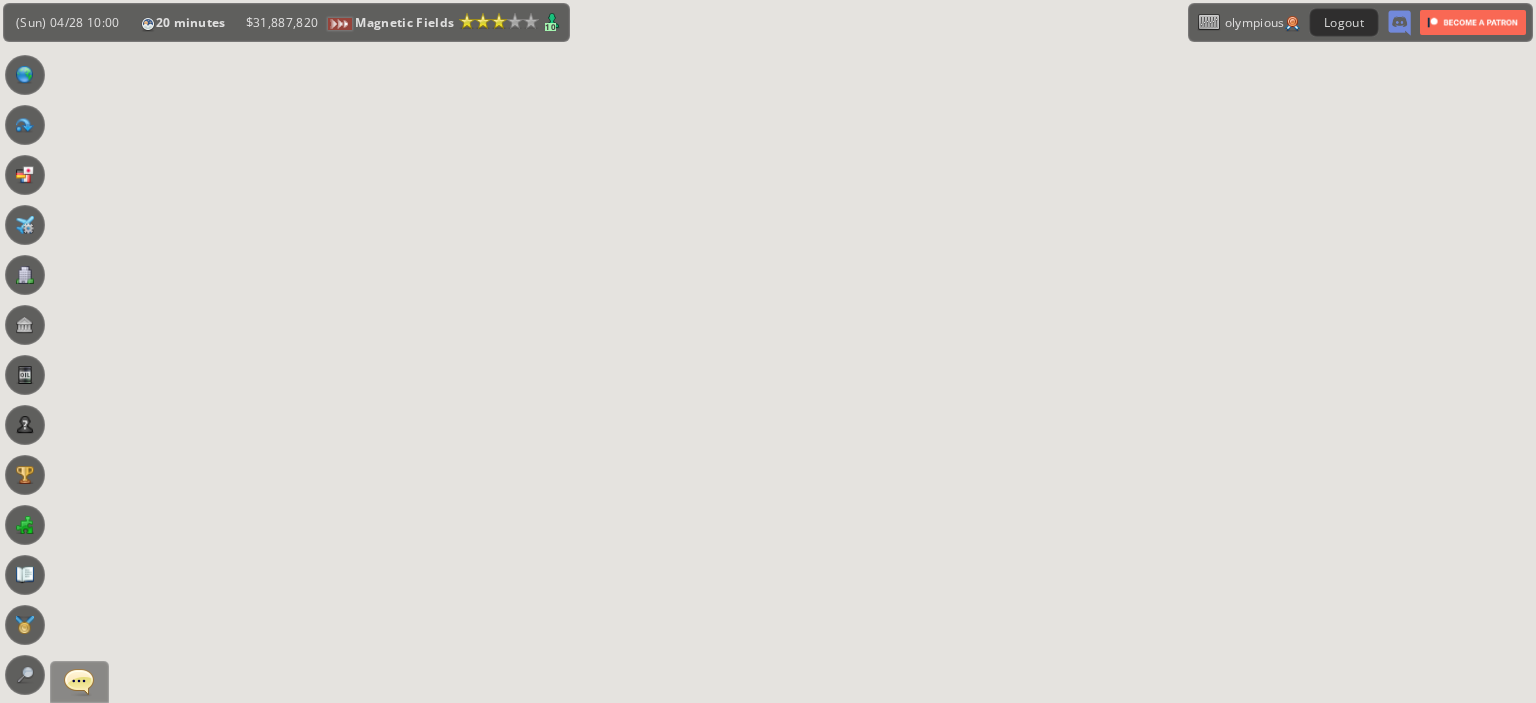 scroll, scrollTop: 0, scrollLeft: 0, axis: both 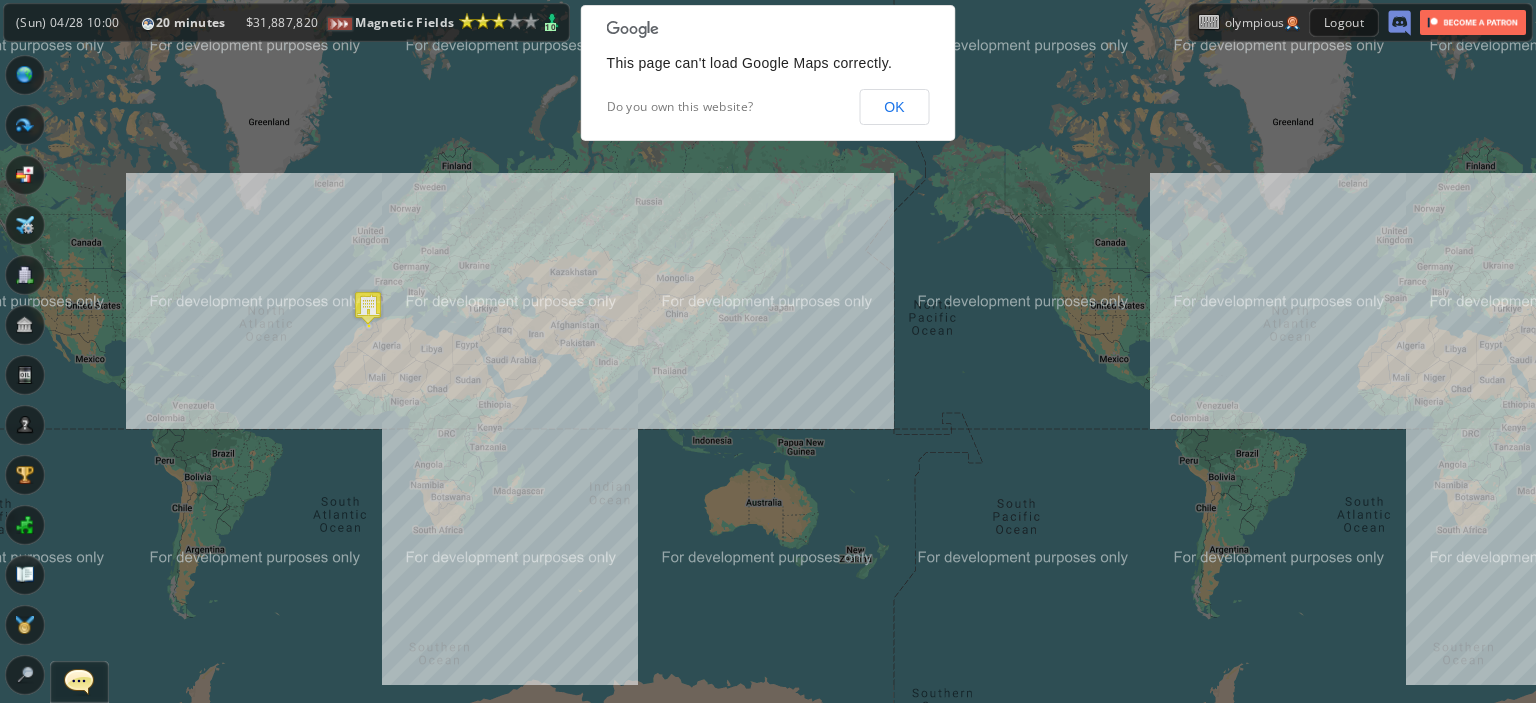 drag, startPoint x: 560, startPoint y: 356, endPoint x: 650, endPoint y: 391, distance: 96.56604 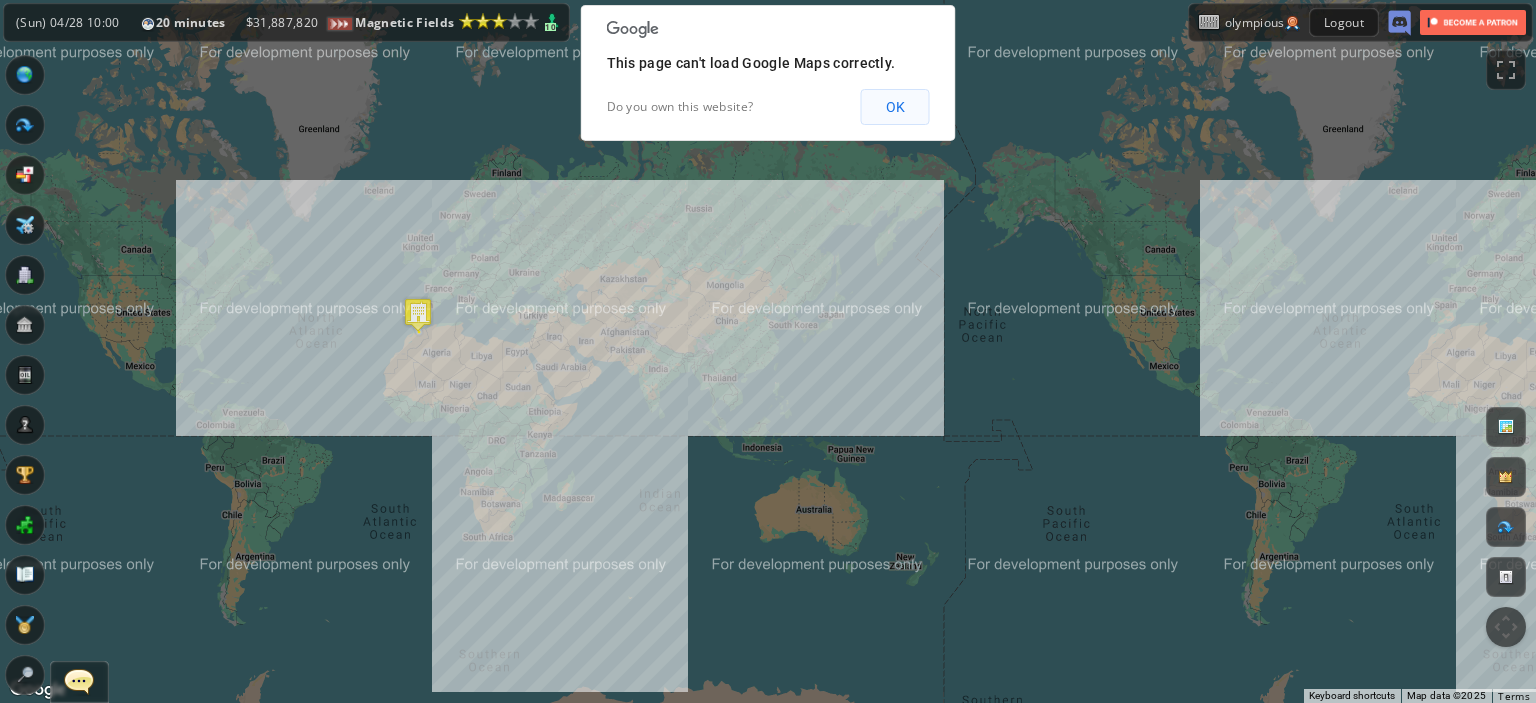 click on "OK" at bounding box center [895, 107] 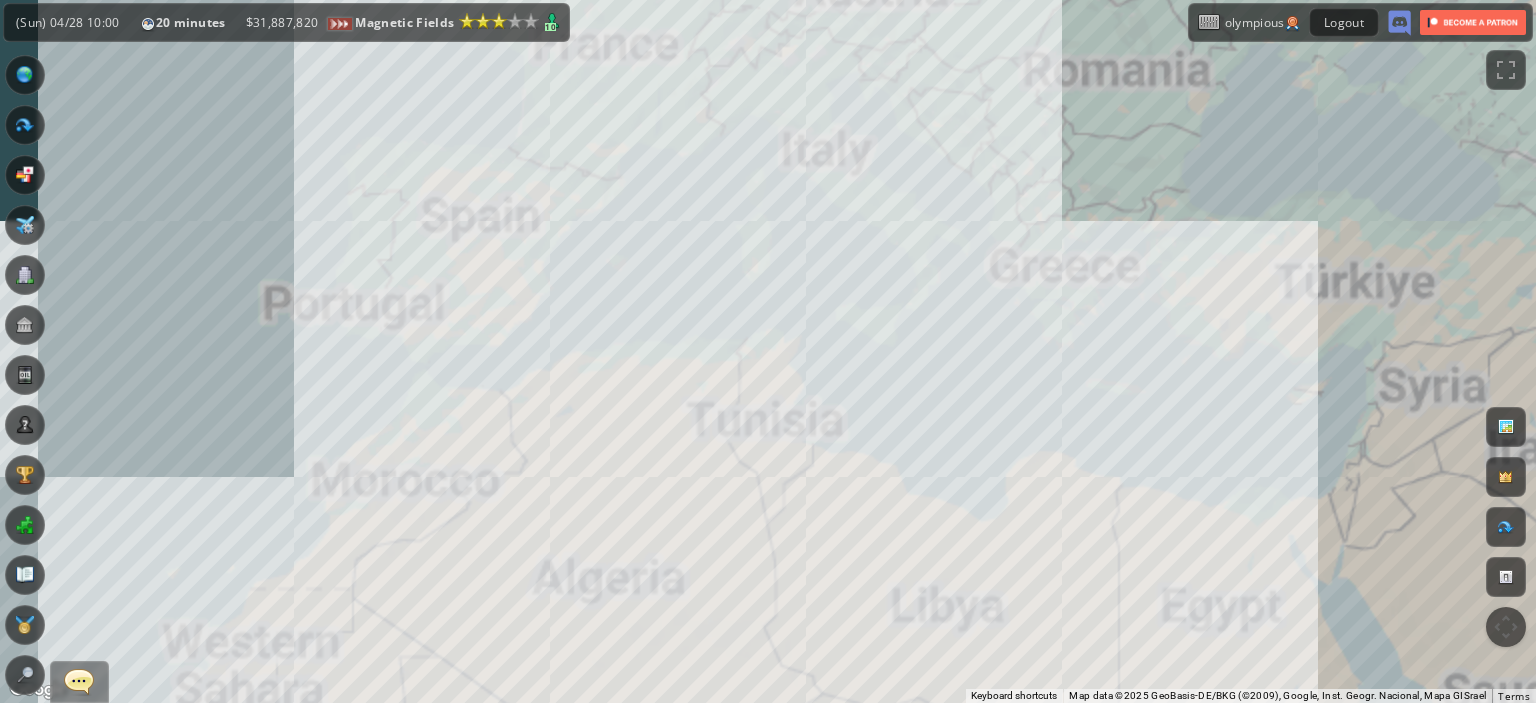 drag, startPoint x: 330, startPoint y: 255, endPoint x: 358, endPoint y: 389, distance: 136.89412 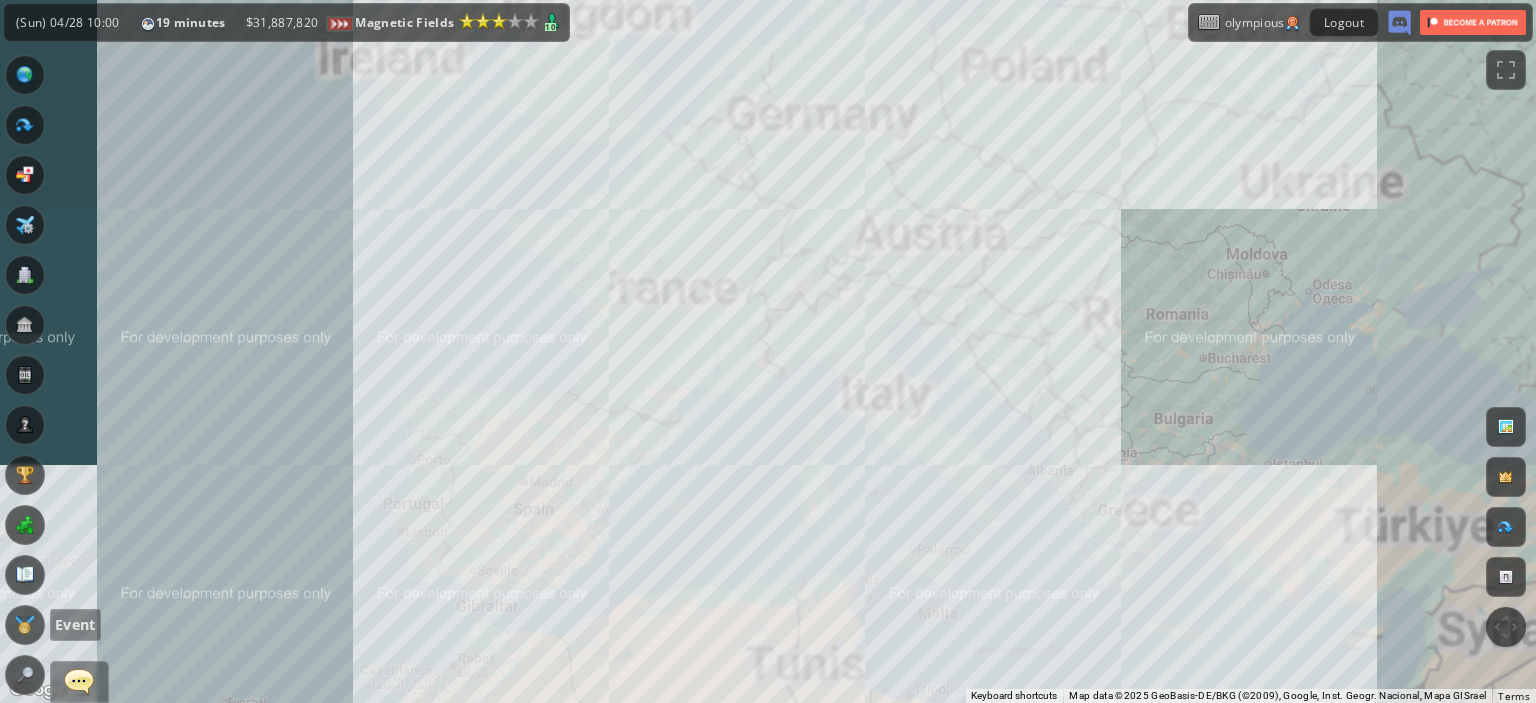 click at bounding box center (25, 625) 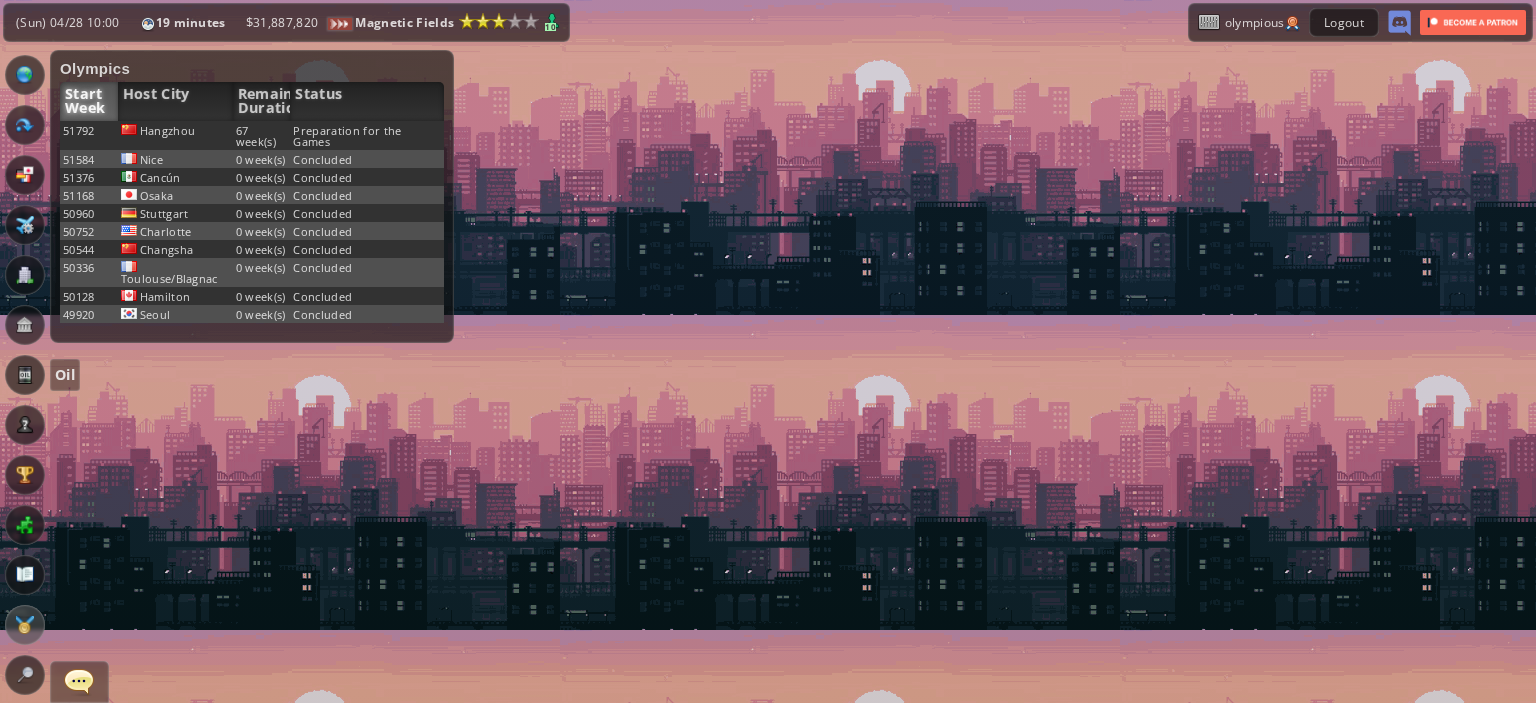 click at bounding box center [25, 375] 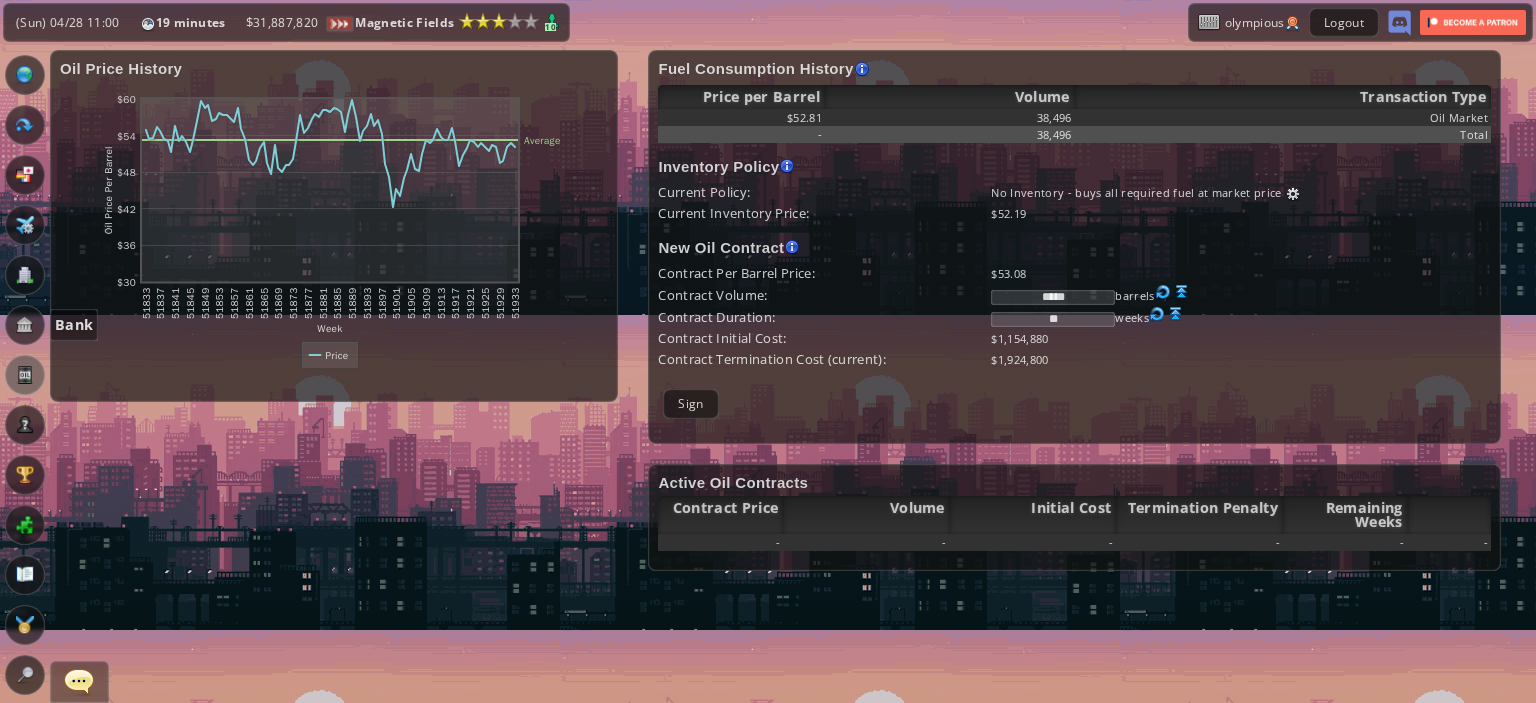 click at bounding box center [25, 325] 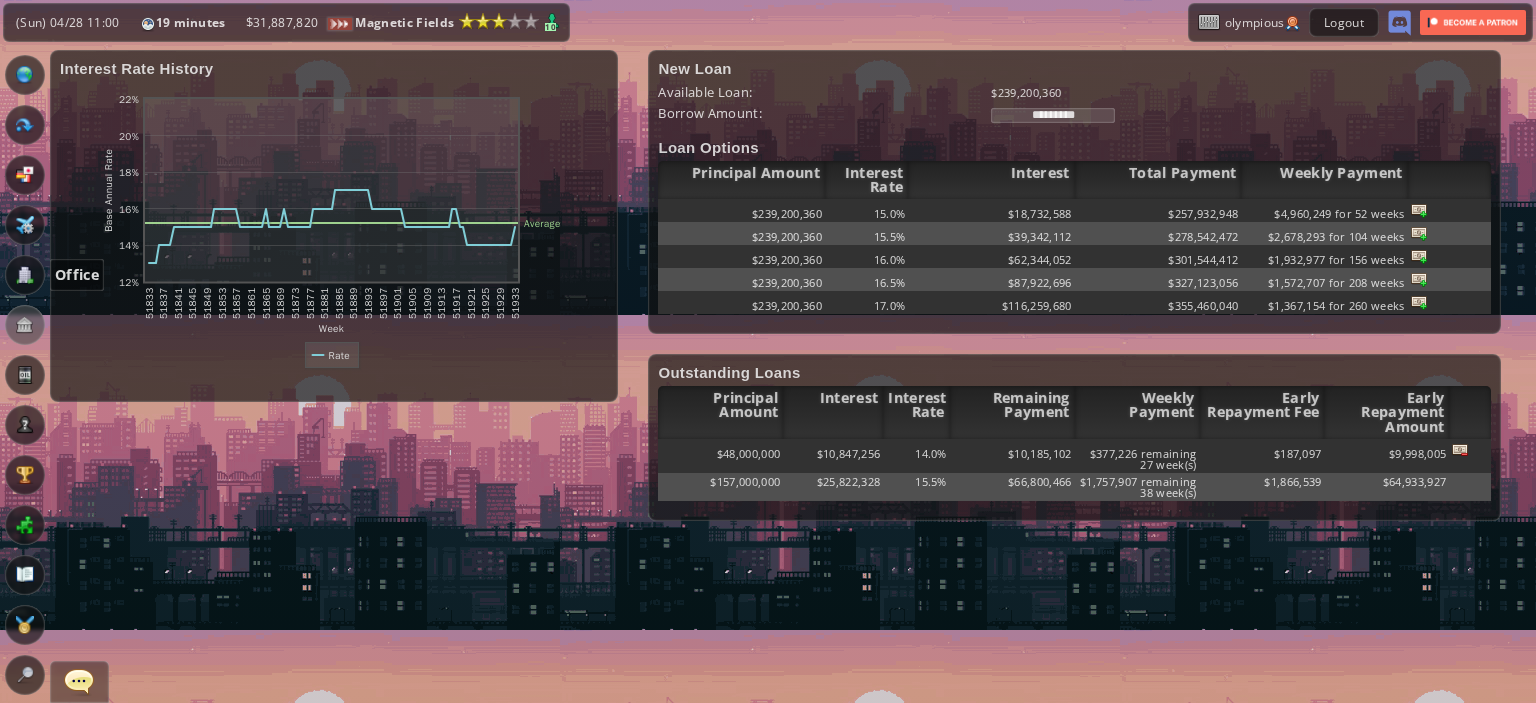 click at bounding box center (25, 275) 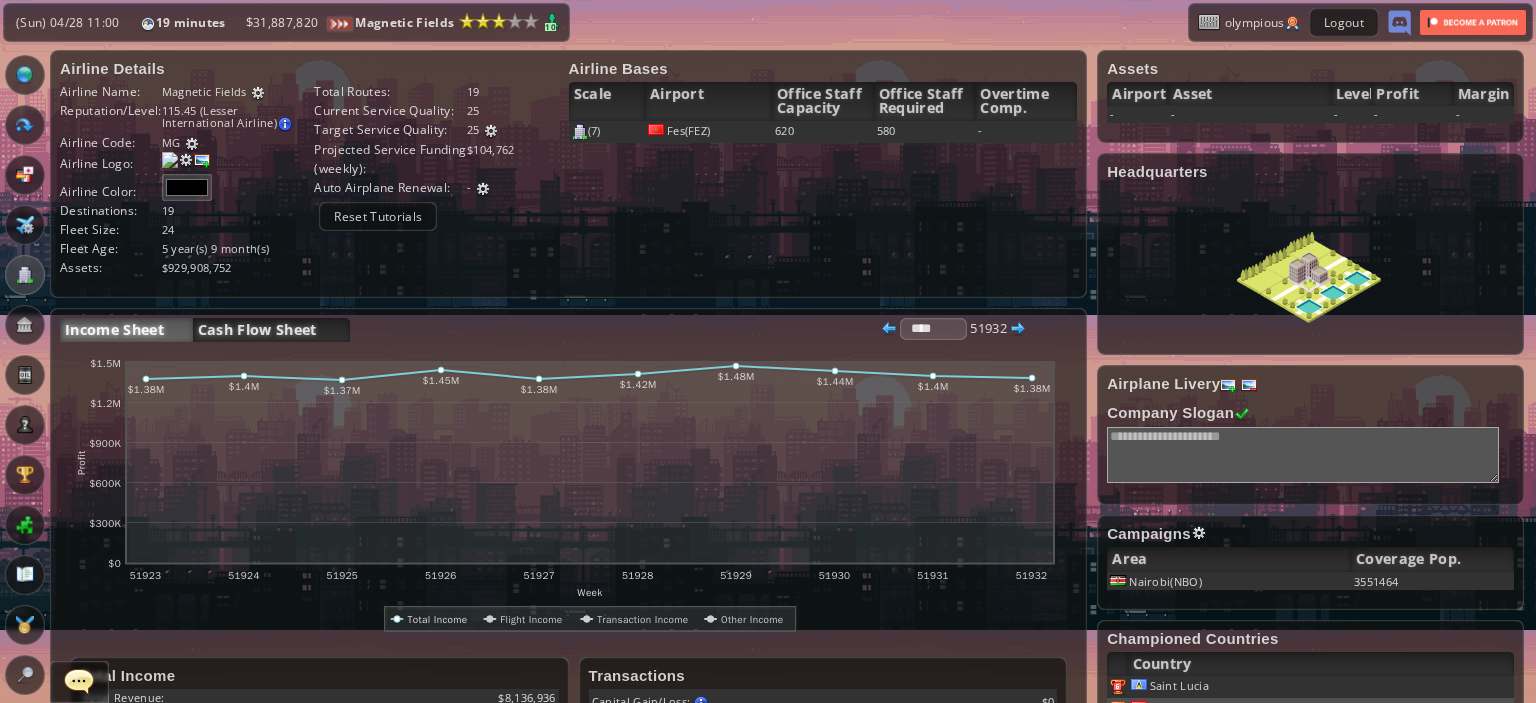 click on "Cash Flow Sheet" at bounding box center (271, 330) 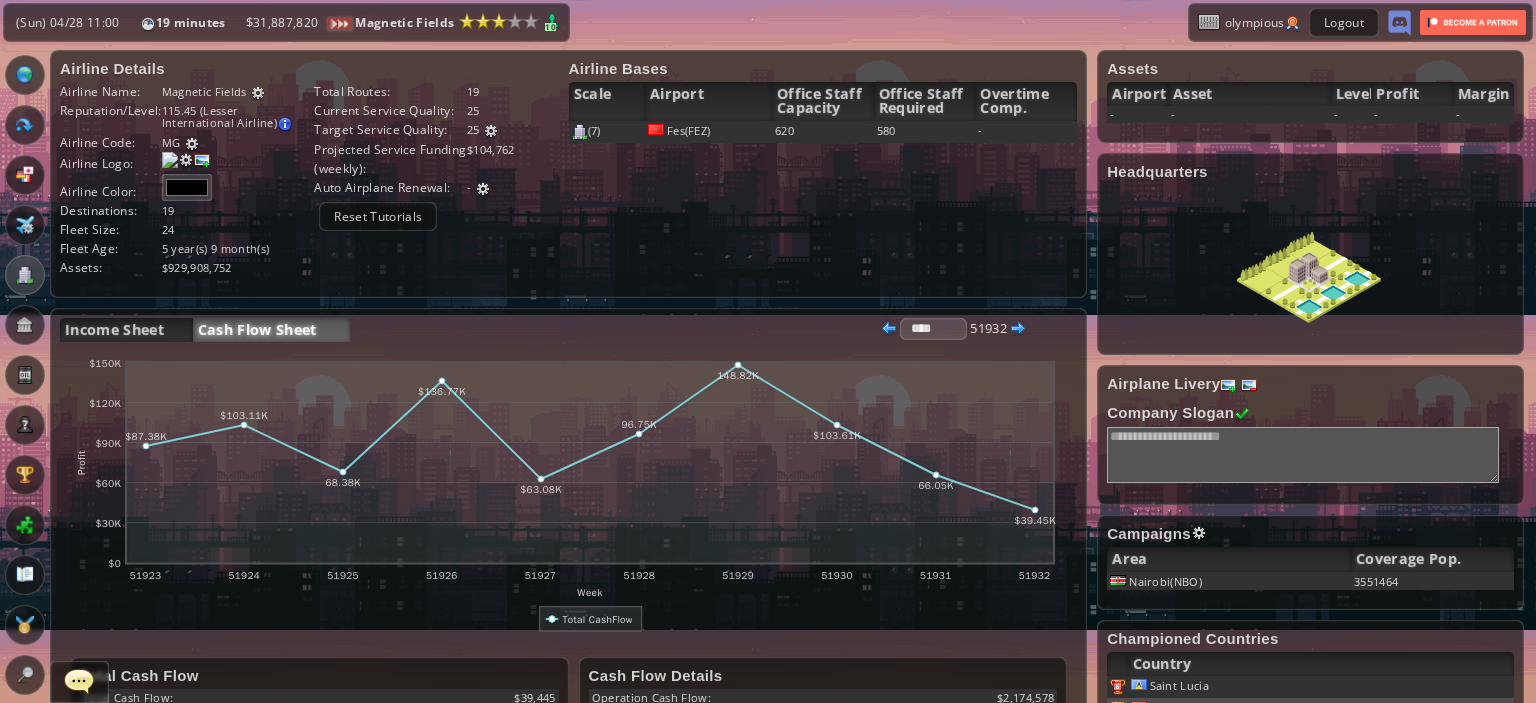 click at bounding box center [1199, 533] 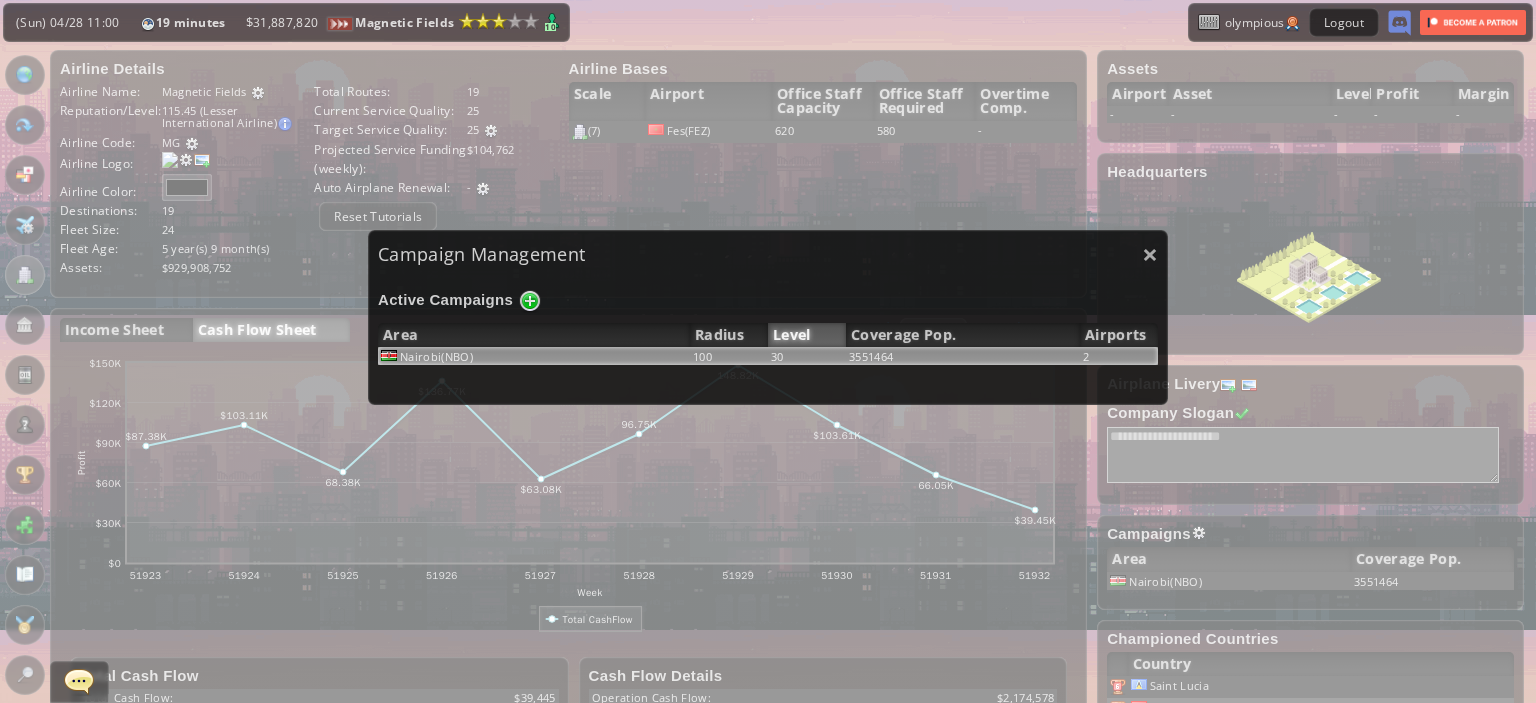 click on "30" at bounding box center (807, 356) 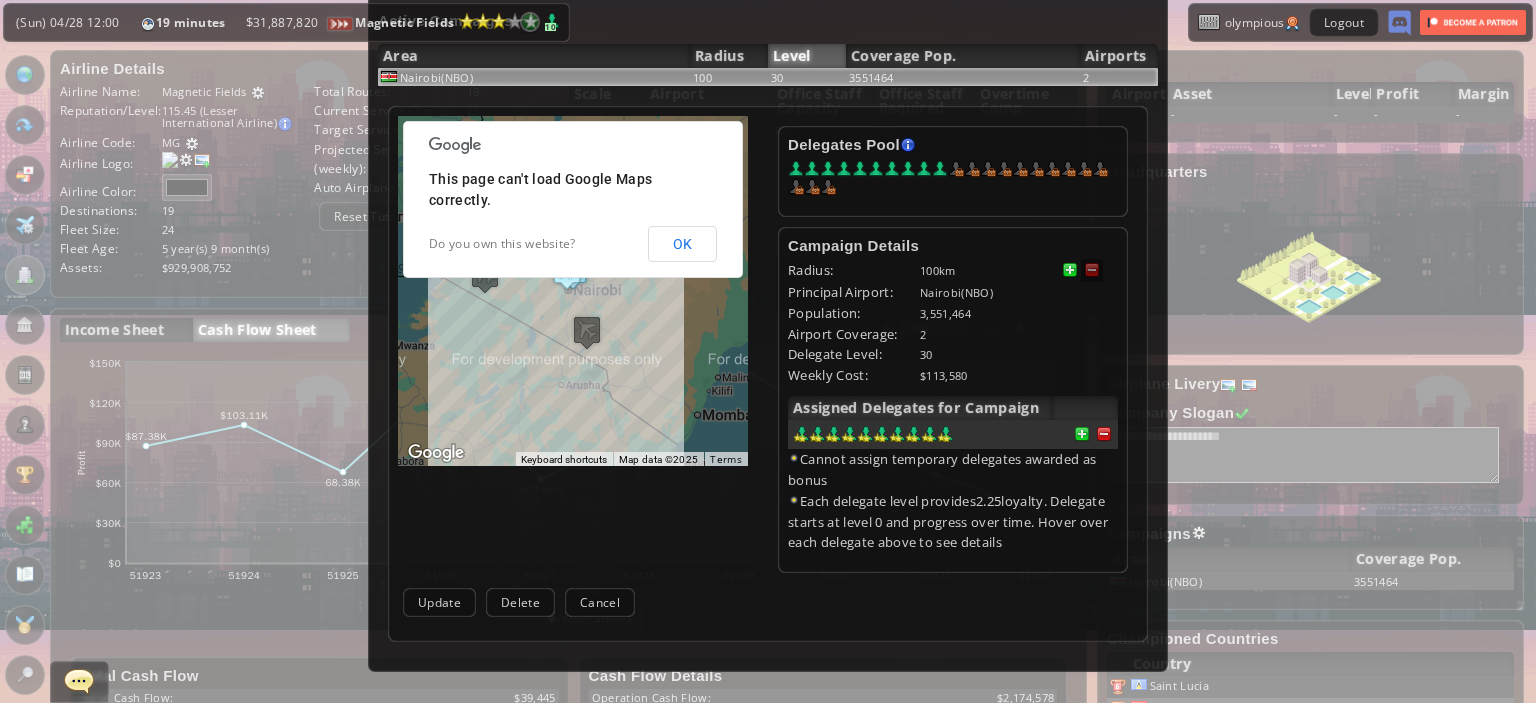 scroll, scrollTop: 0, scrollLeft: 0, axis: both 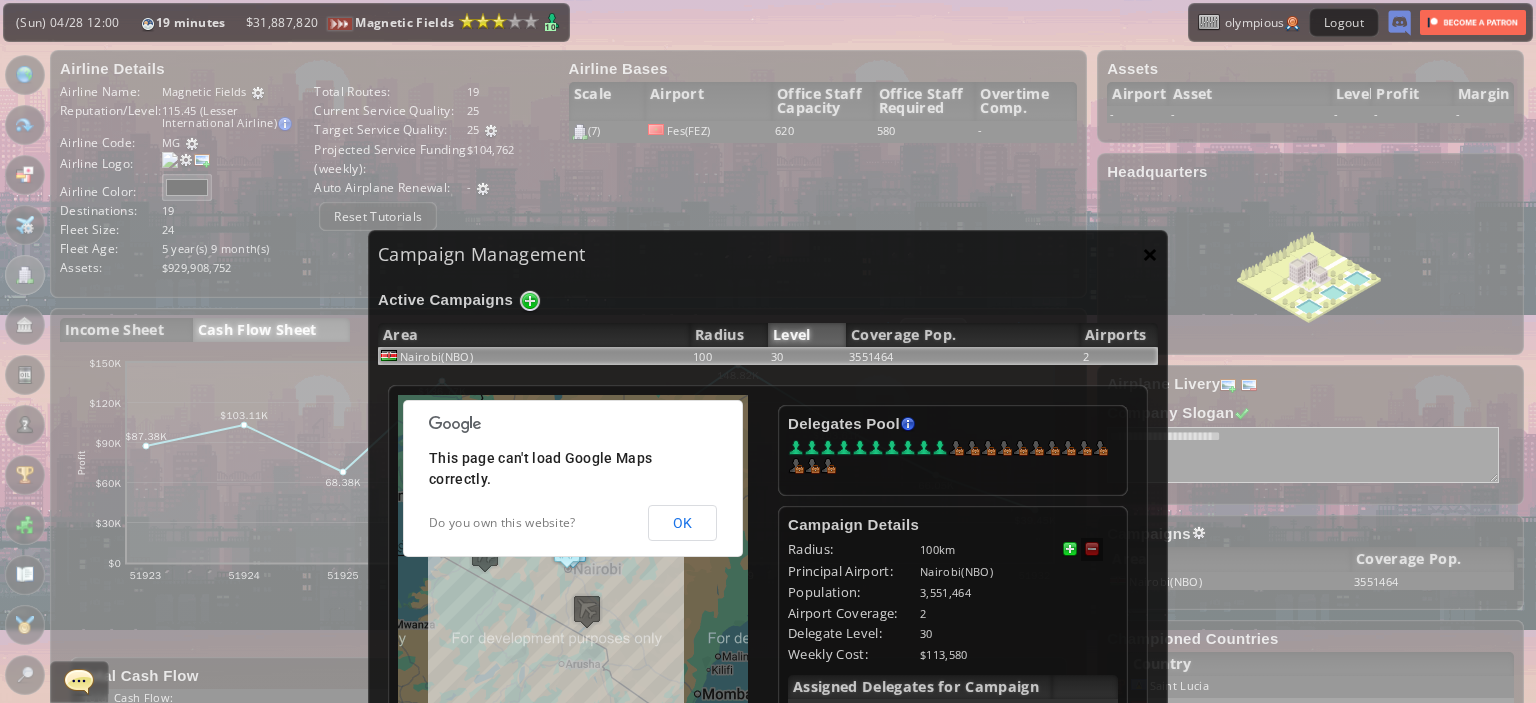 click on "×" at bounding box center (1150, 254) 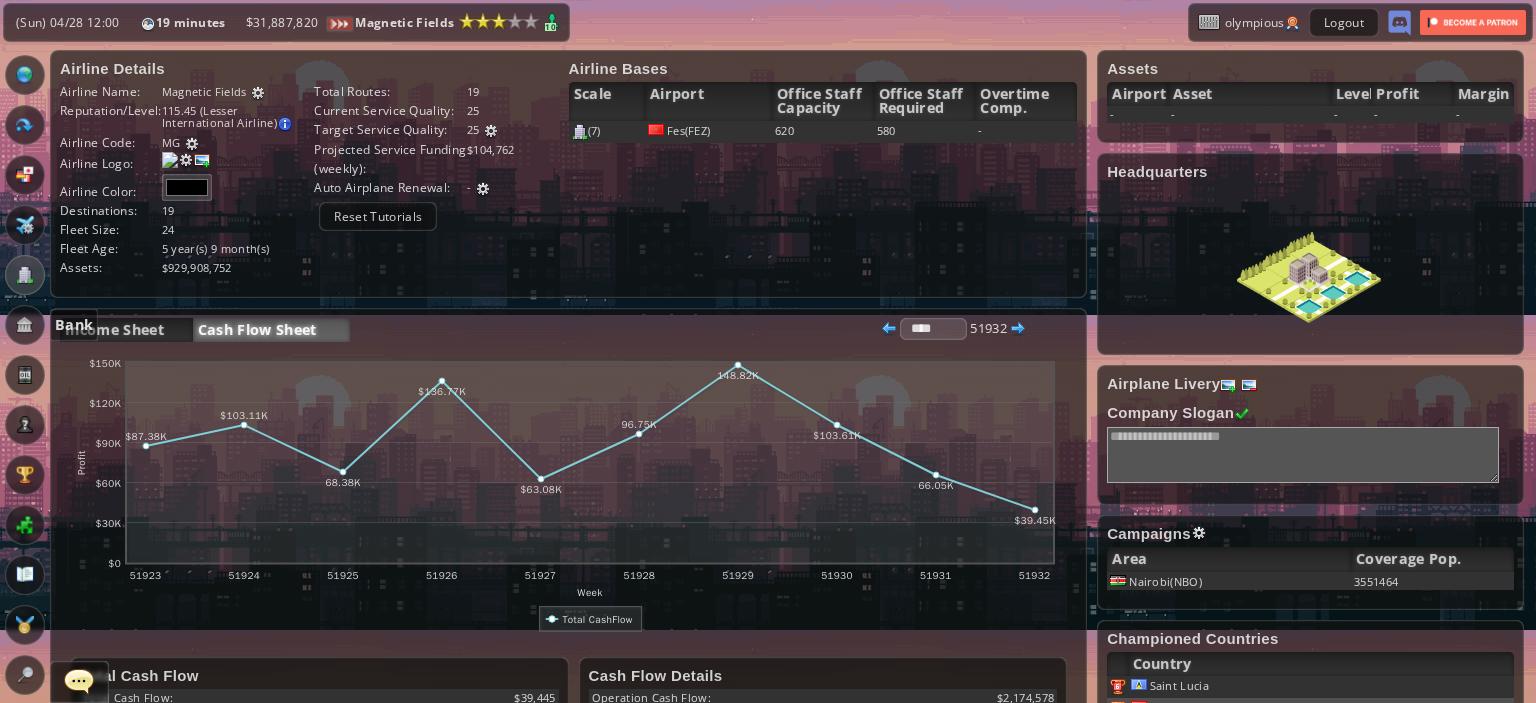click at bounding box center (25, 325) 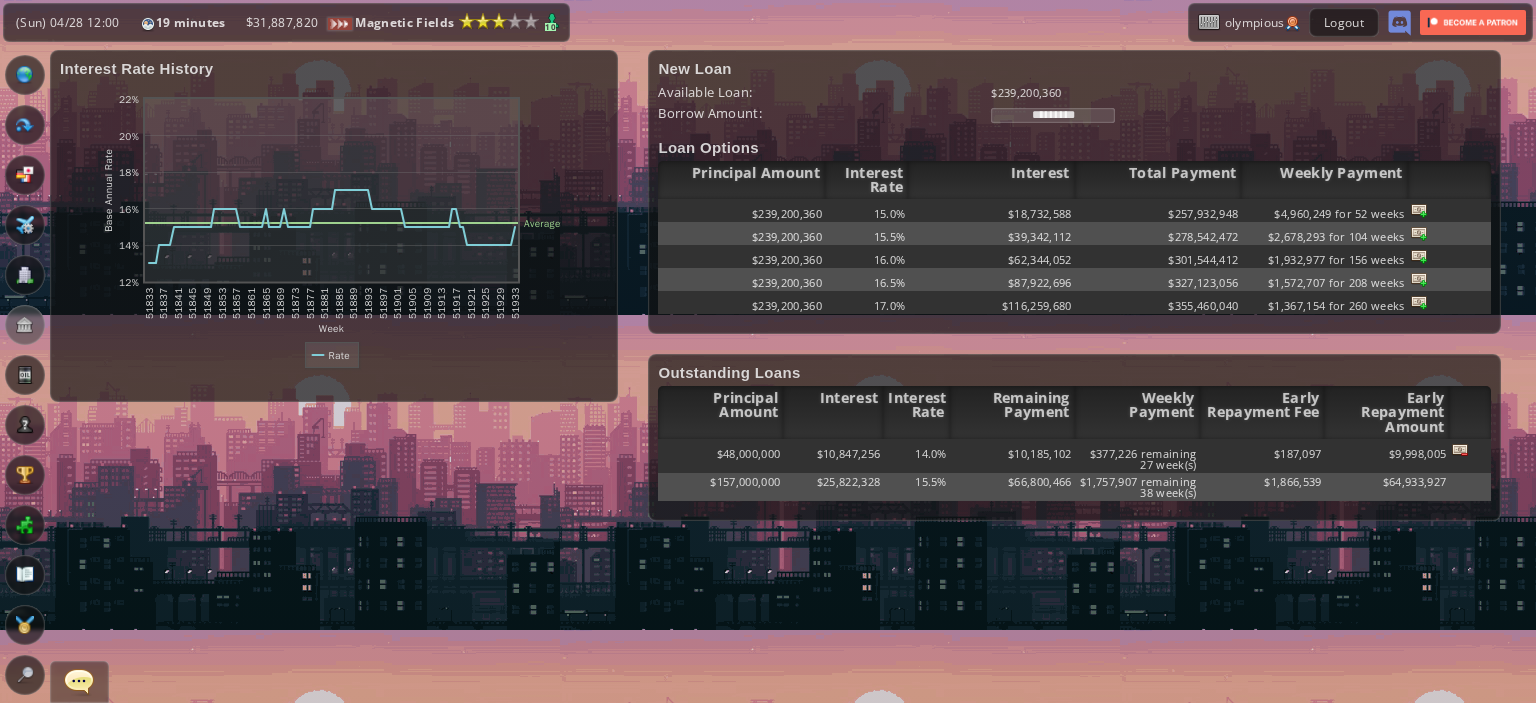 click on "*********" at bounding box center (1053, 115) 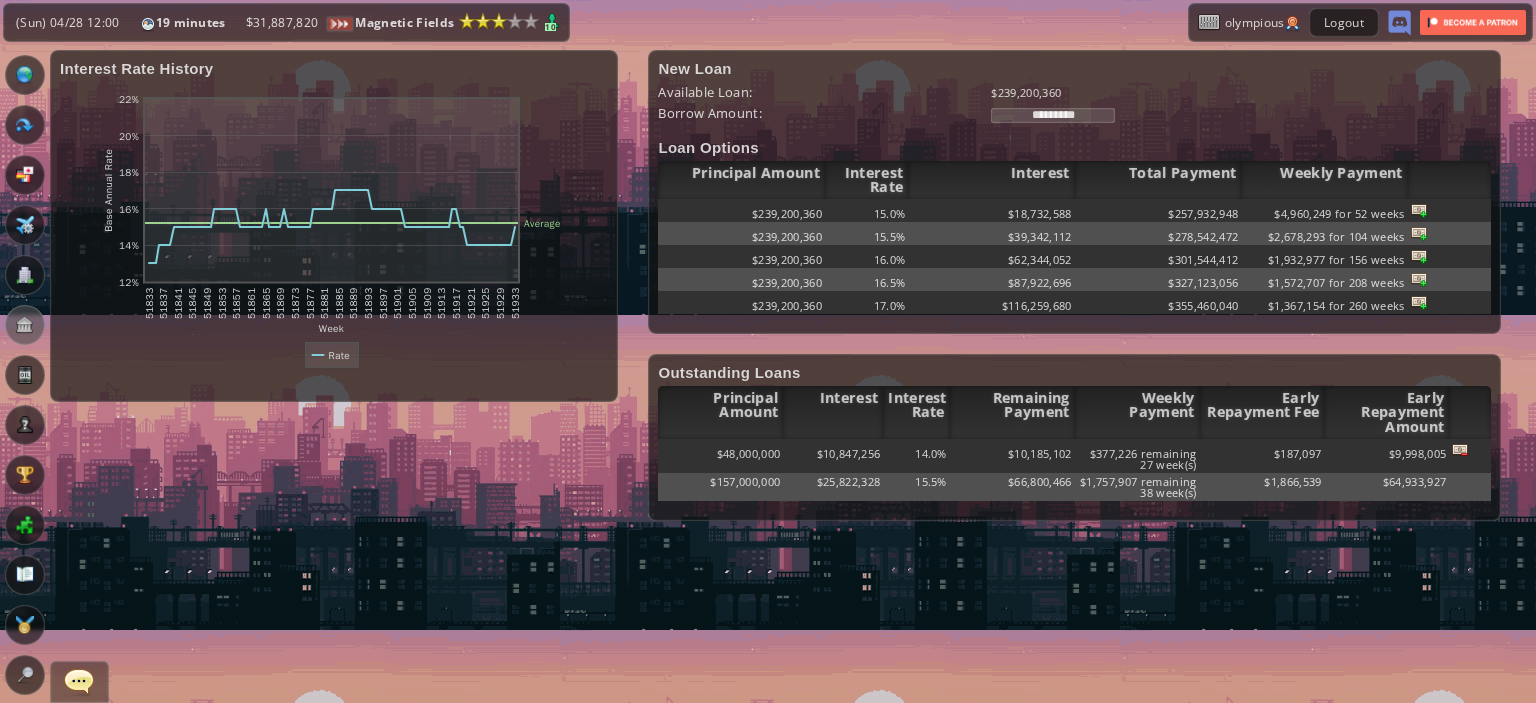 click on "*********" at bounding box center [1053, 115] 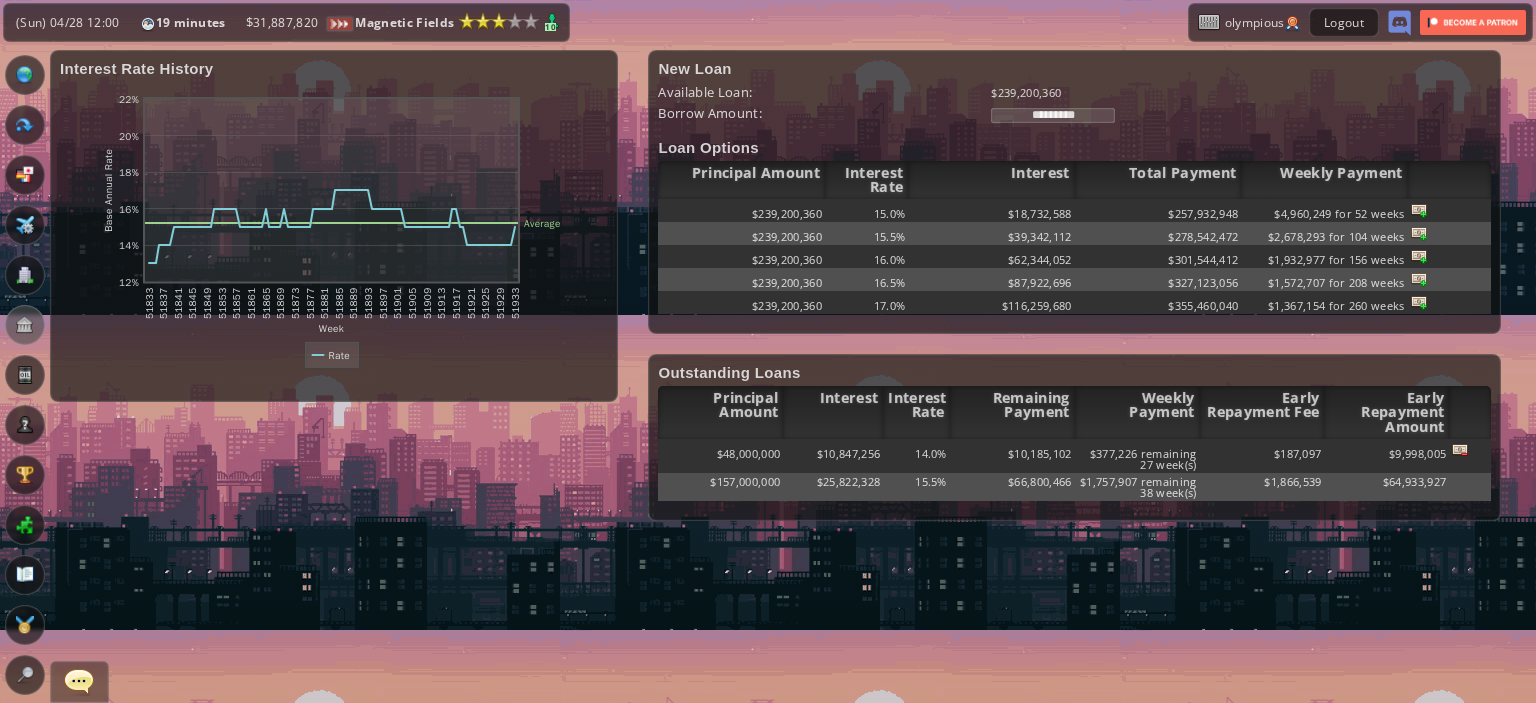 click on "*********" at bounding box center [1053, 115] 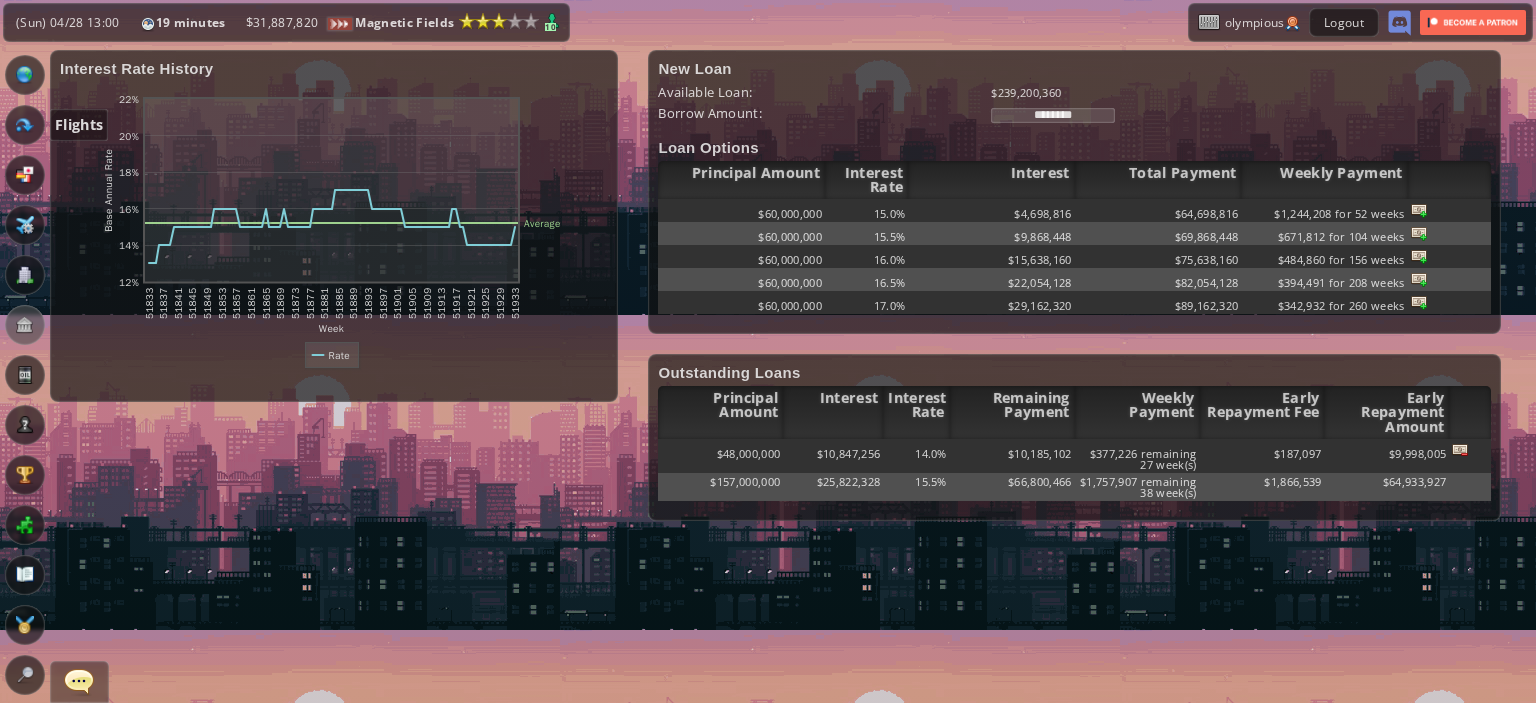 click at bounding box center (25, 125) 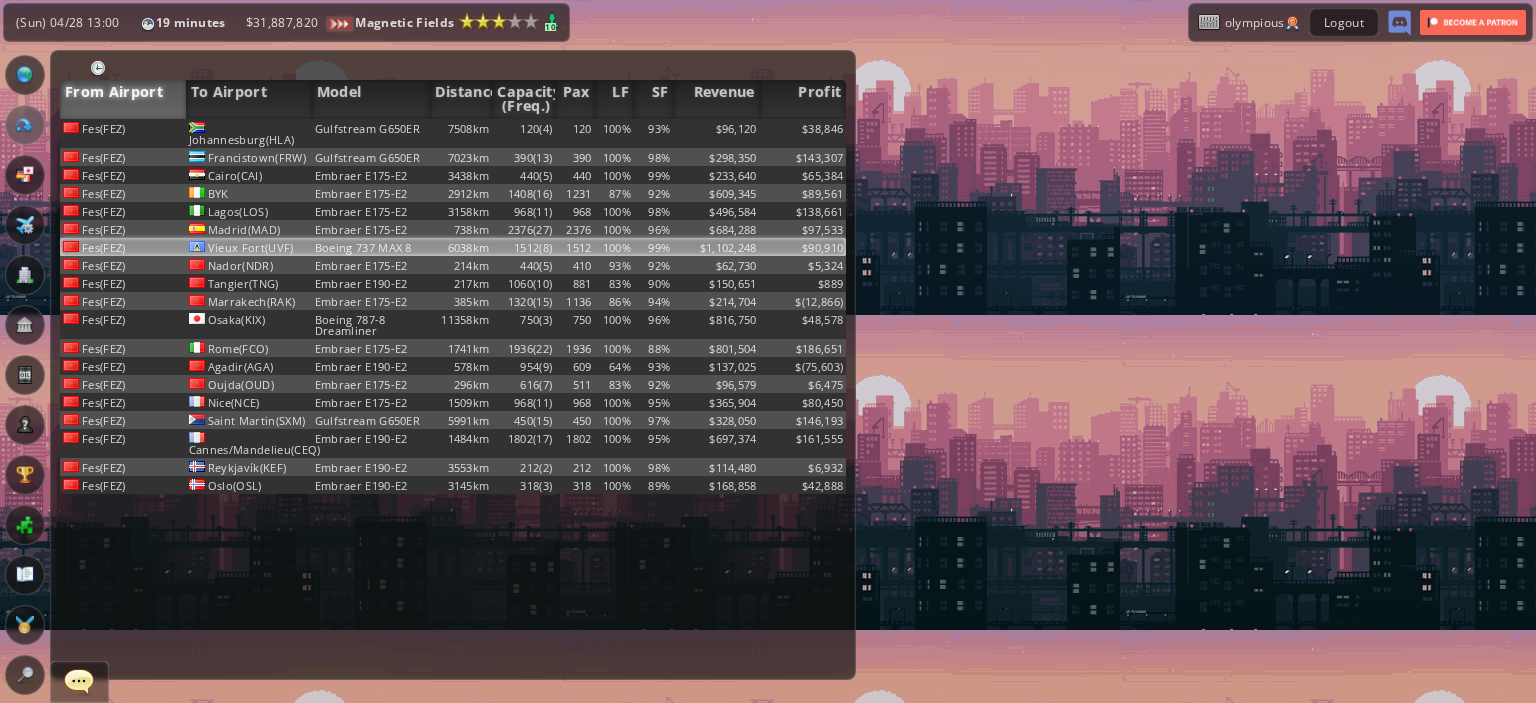 click on "1512(8)" at bounding box center (523, 133) 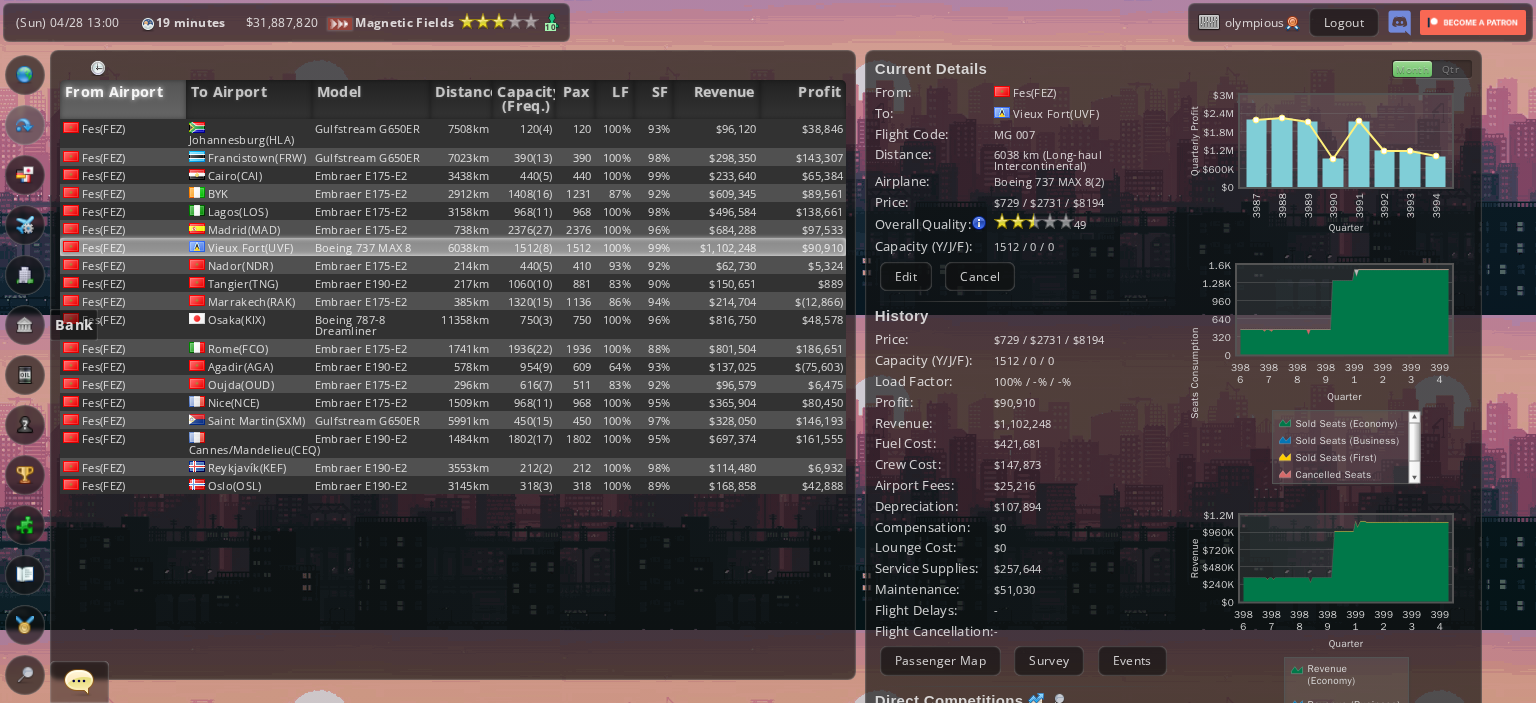 click at bounding box center (25, 325) 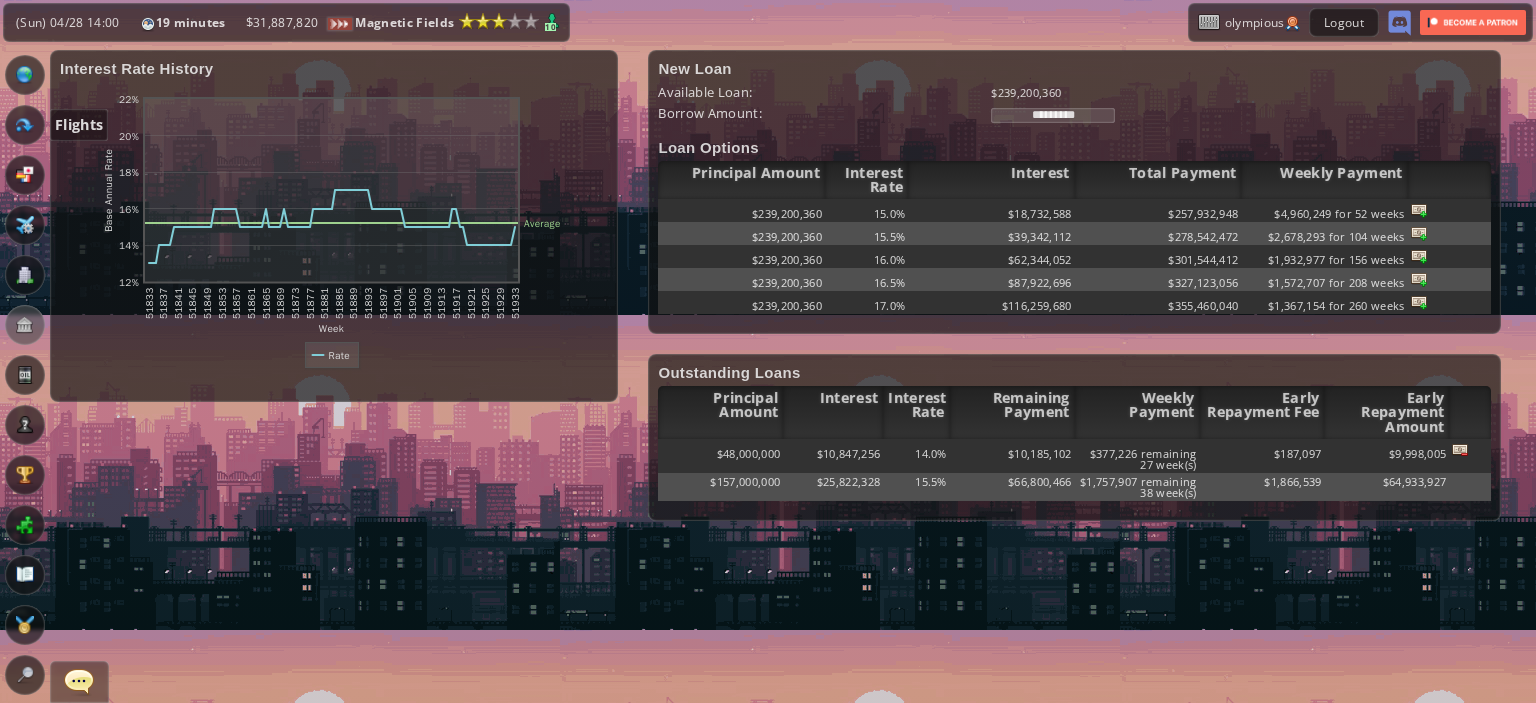 click at bounding box center (25, 125) 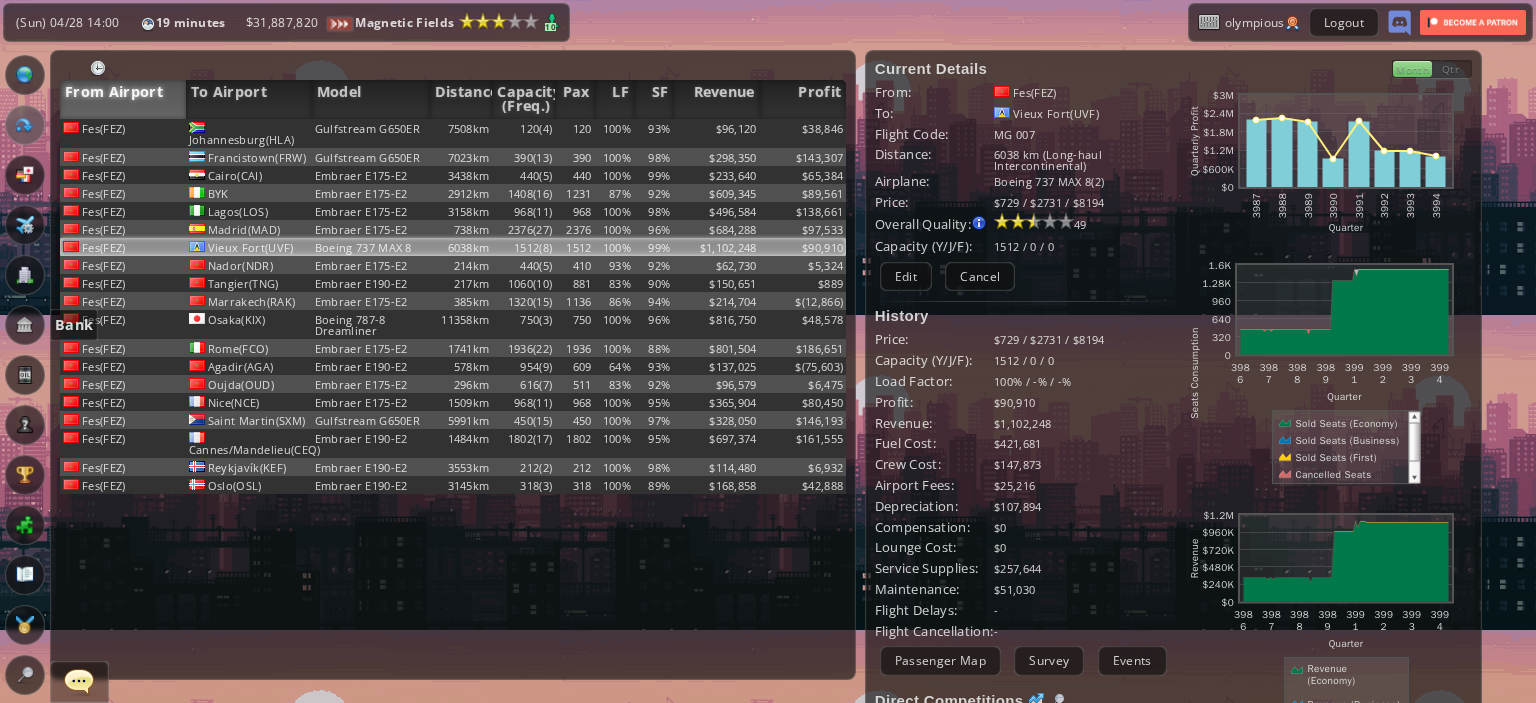 click at bounding box center (25, 325) 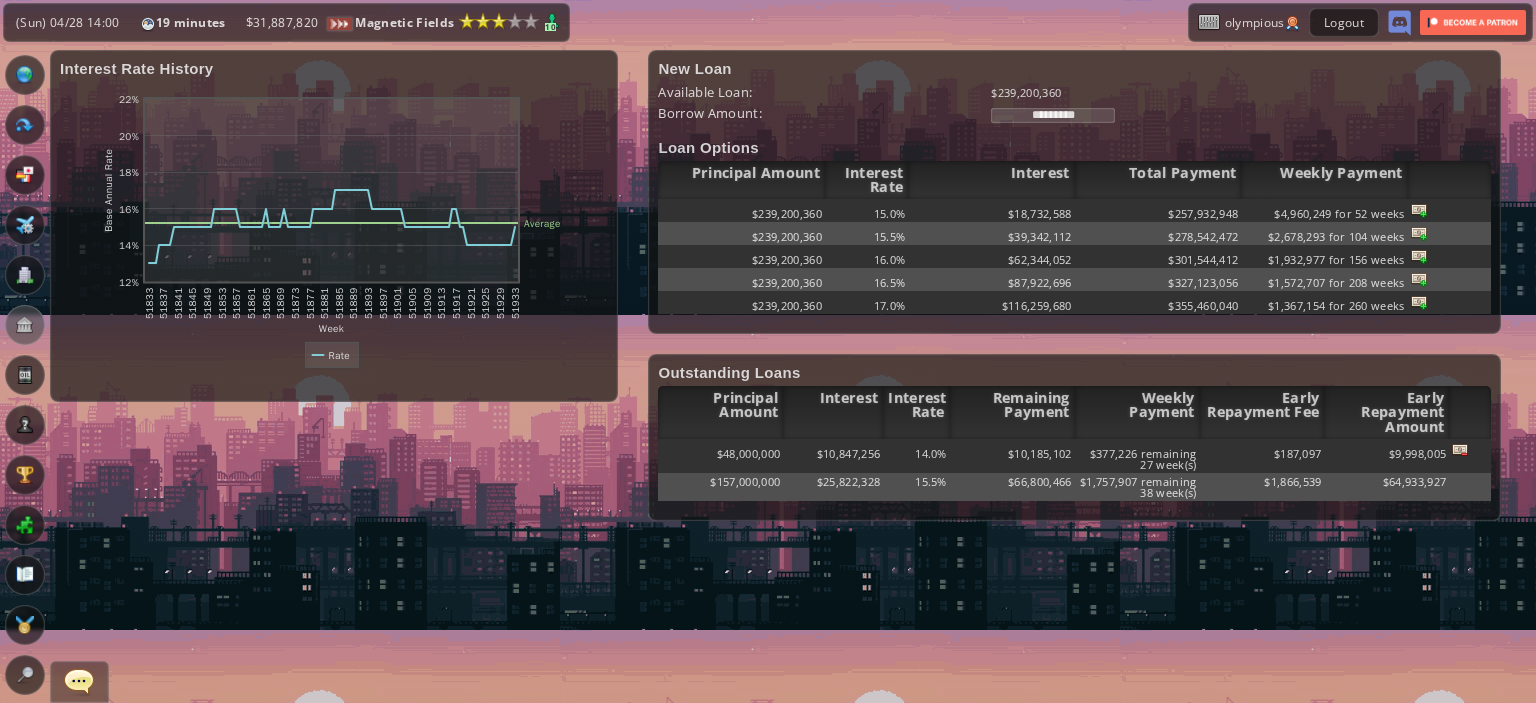 click on "*********" at bounding box center (1053, 115) 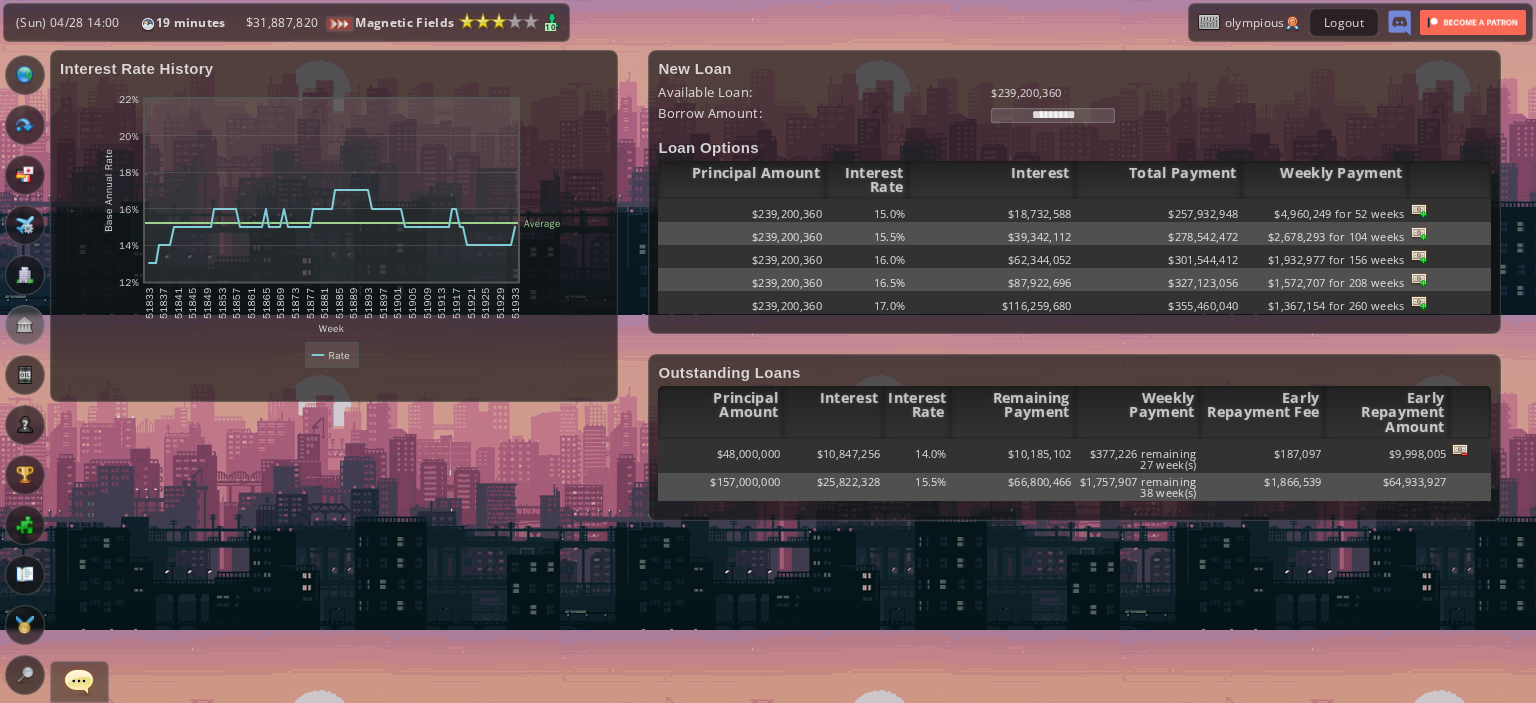 click on "*********" at bounding box center (1053, 115) 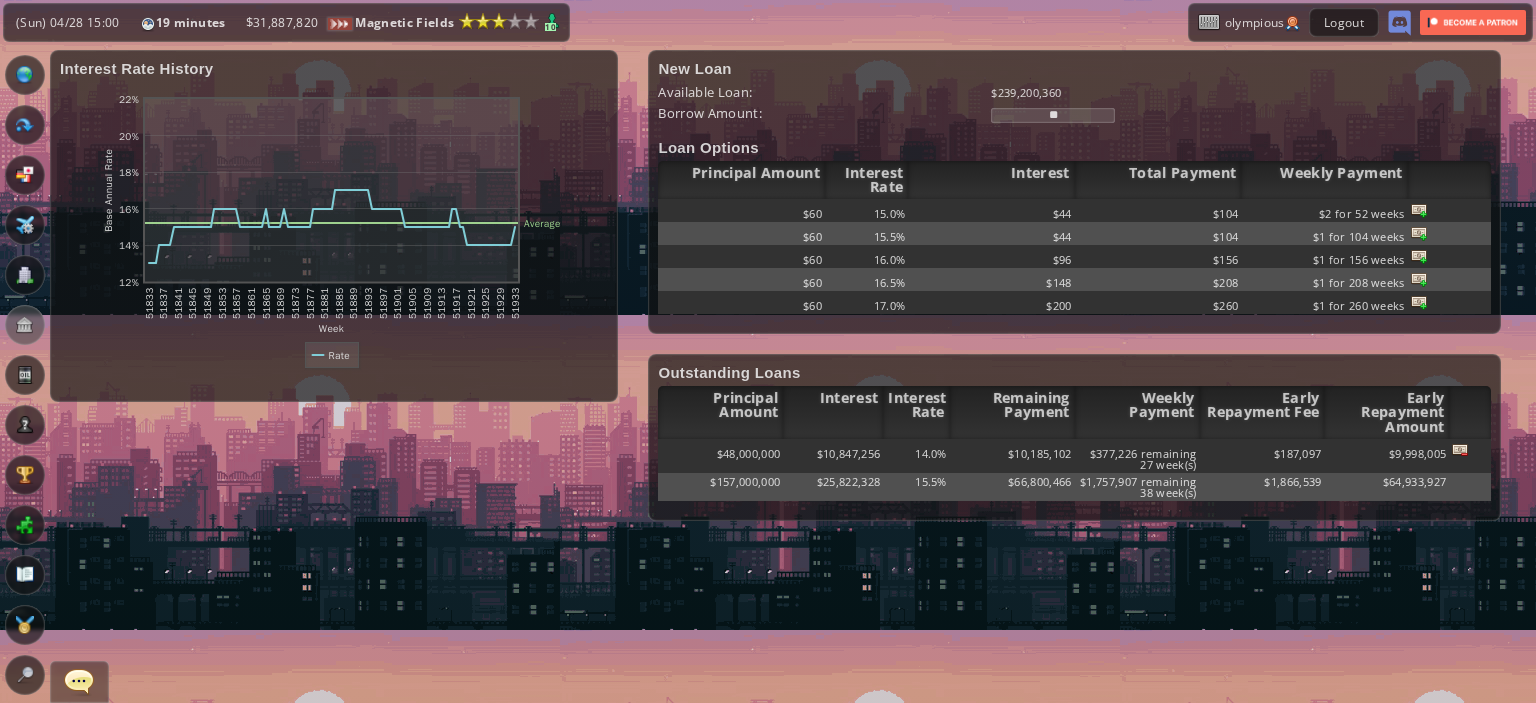 type on "********" 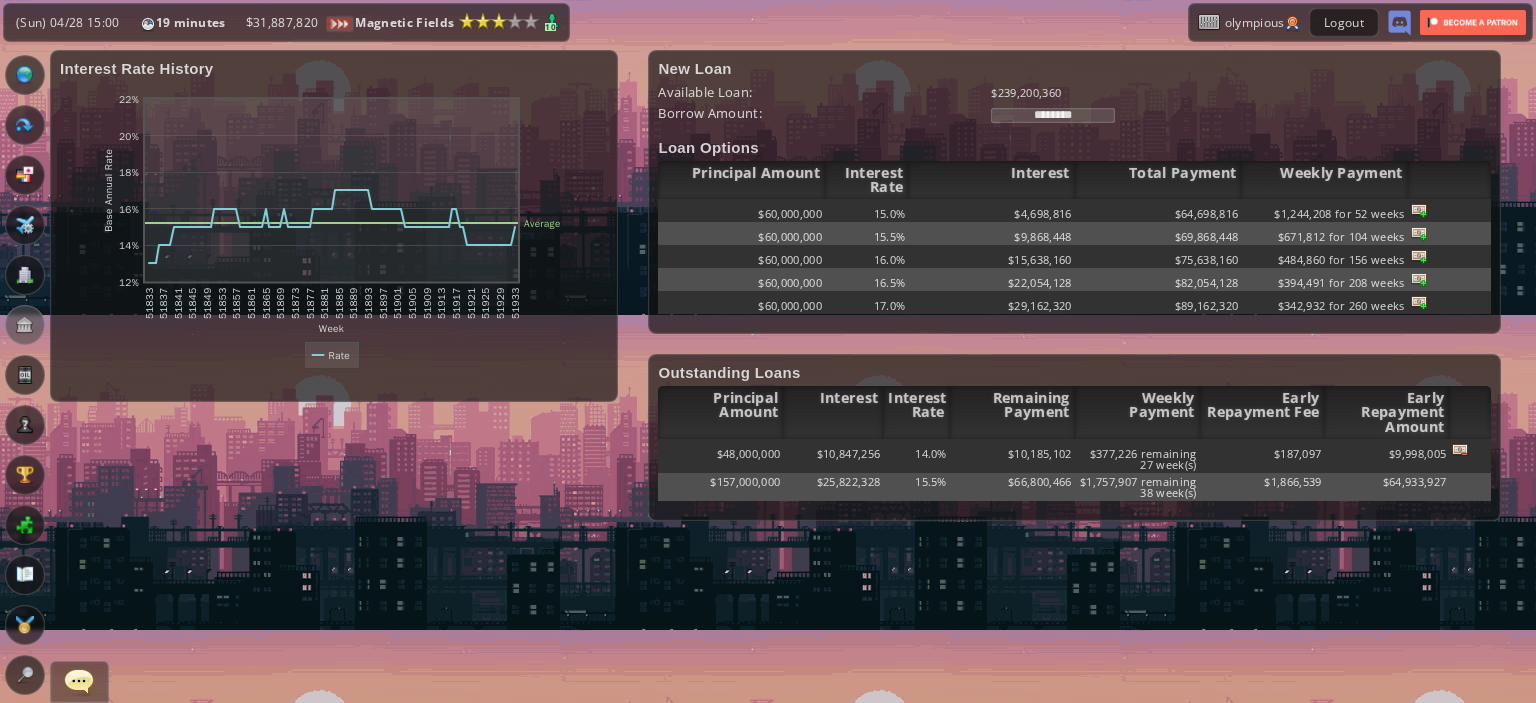 click at bounding box center [1419, 210] 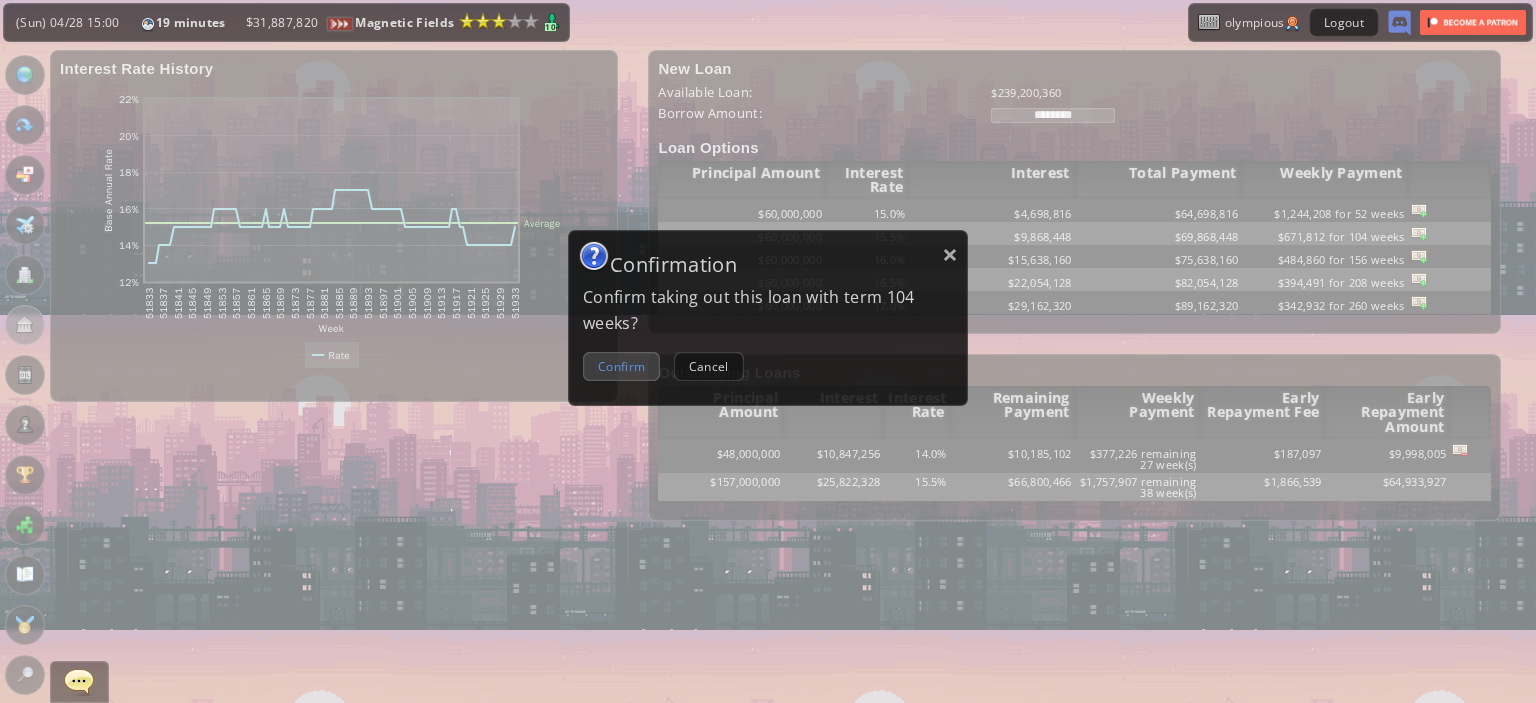 click on "Confirm" at bounding box center (621, 366) 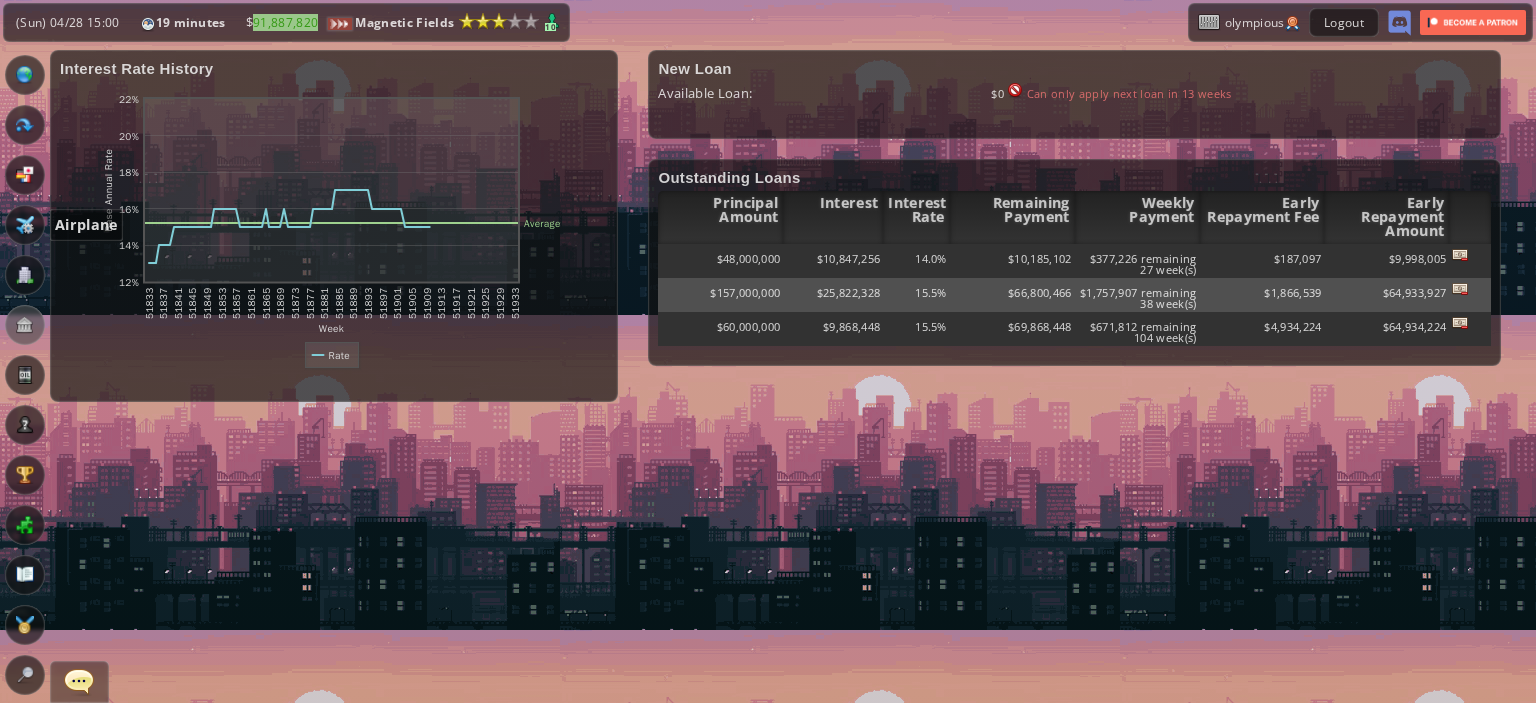 click at bounding box center [25, 225] 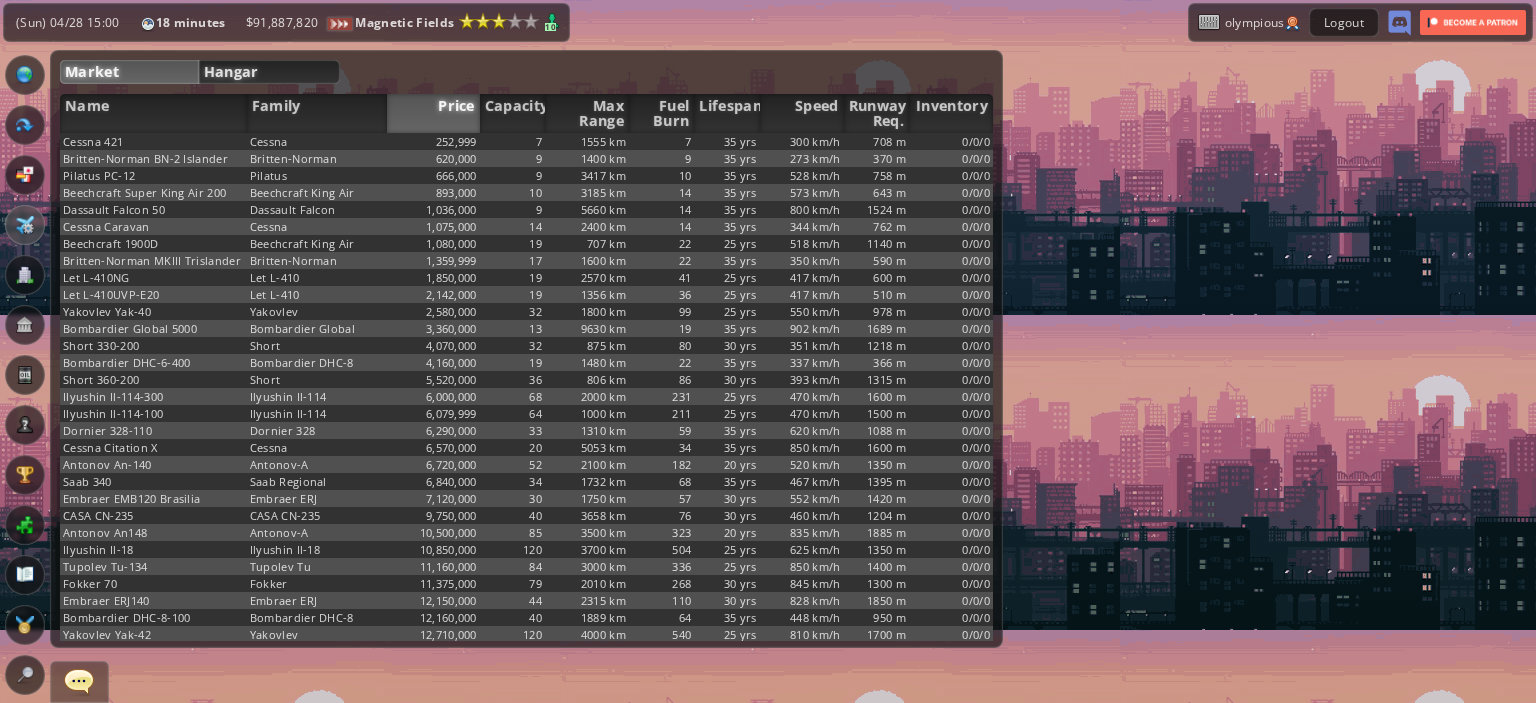 click on "Hangar" at bounding box center (269, 72) 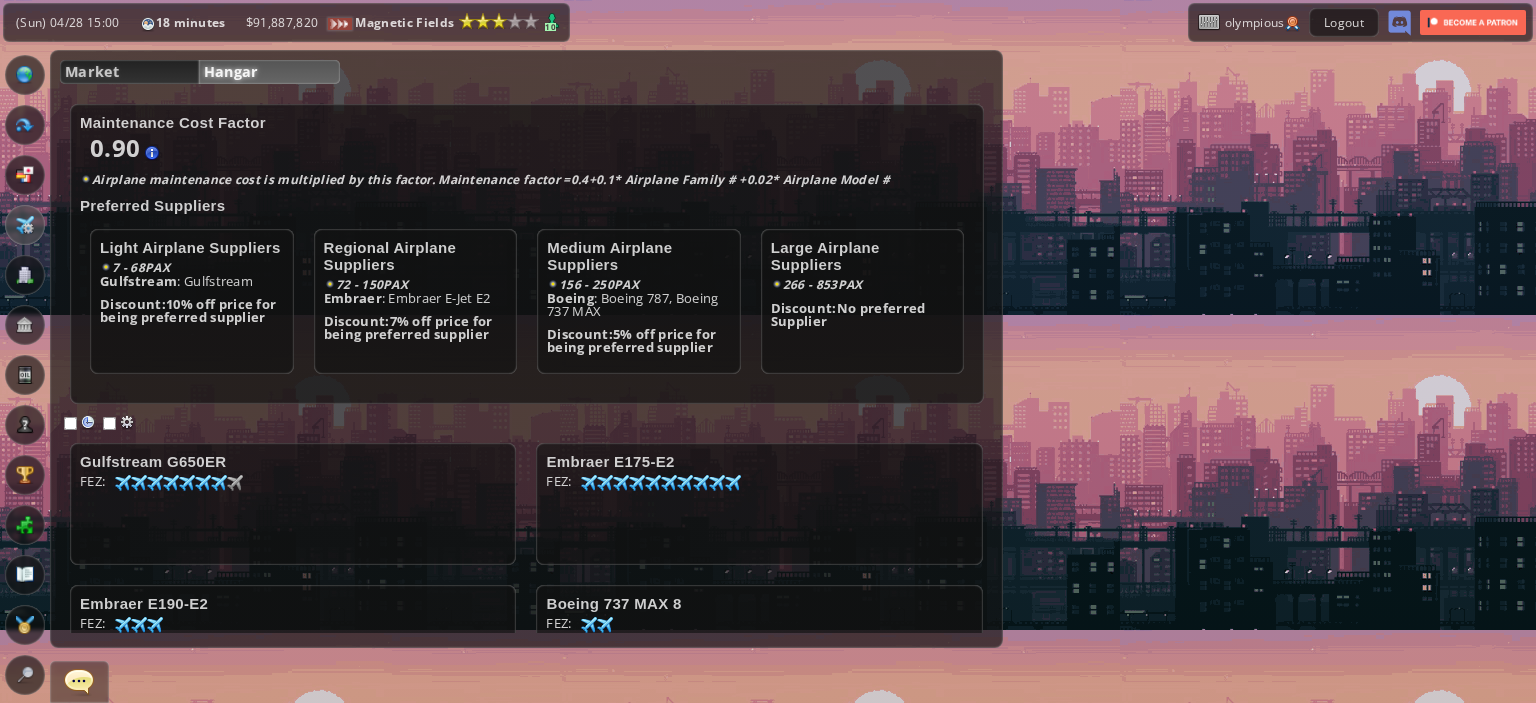 scroll, scrollTop: 272, scrollLeft: 0, axis: vertical 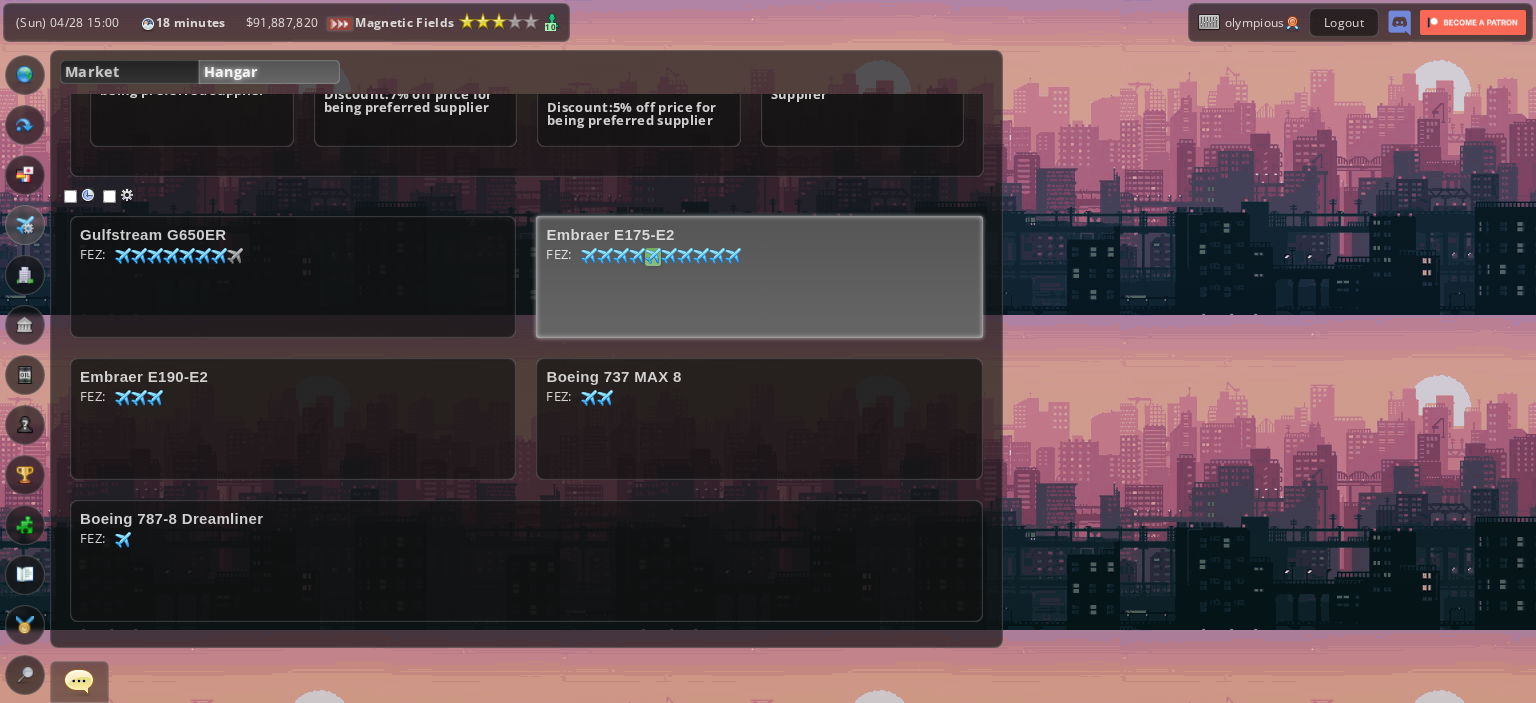 click at bounding box center (123, 256) 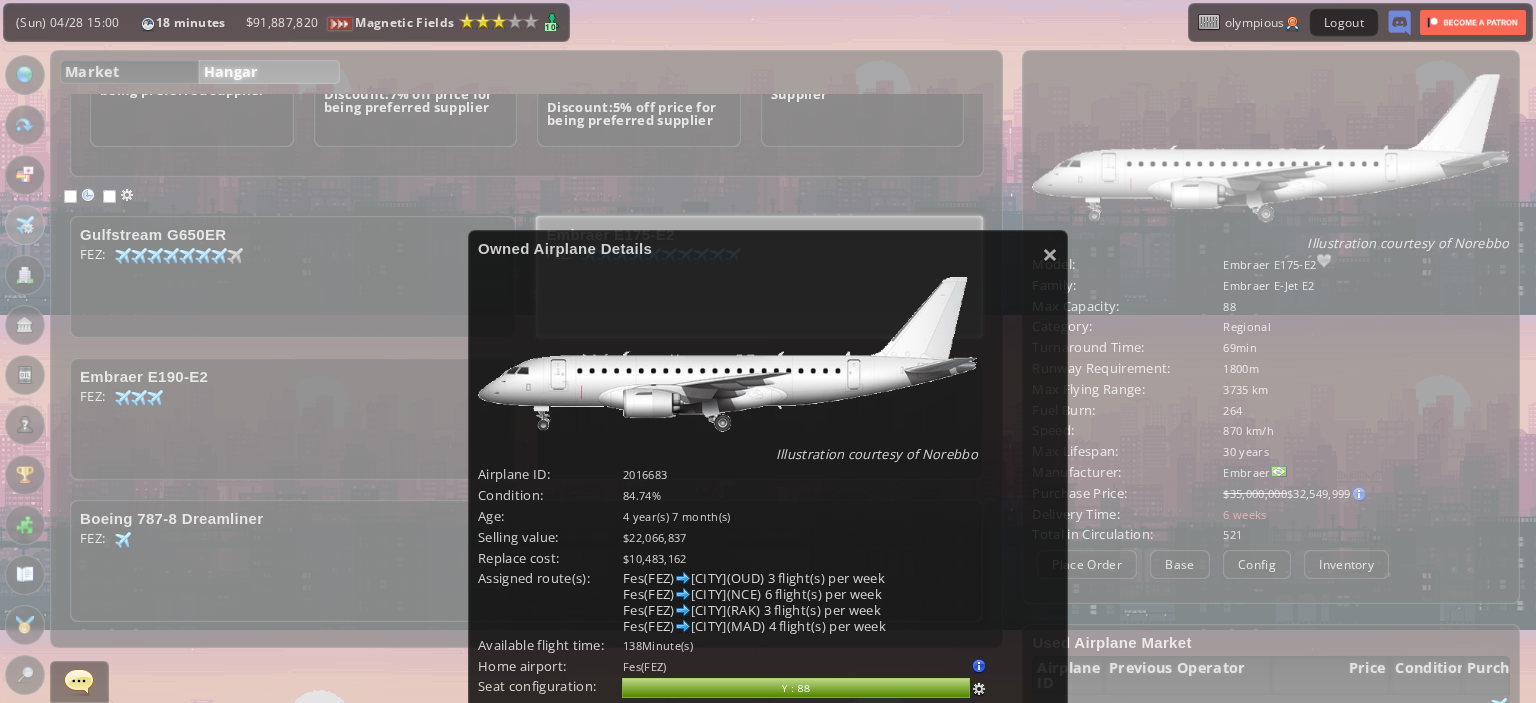 scroll, scrollTop: 130, scrollLeft: 0, axis: vertical 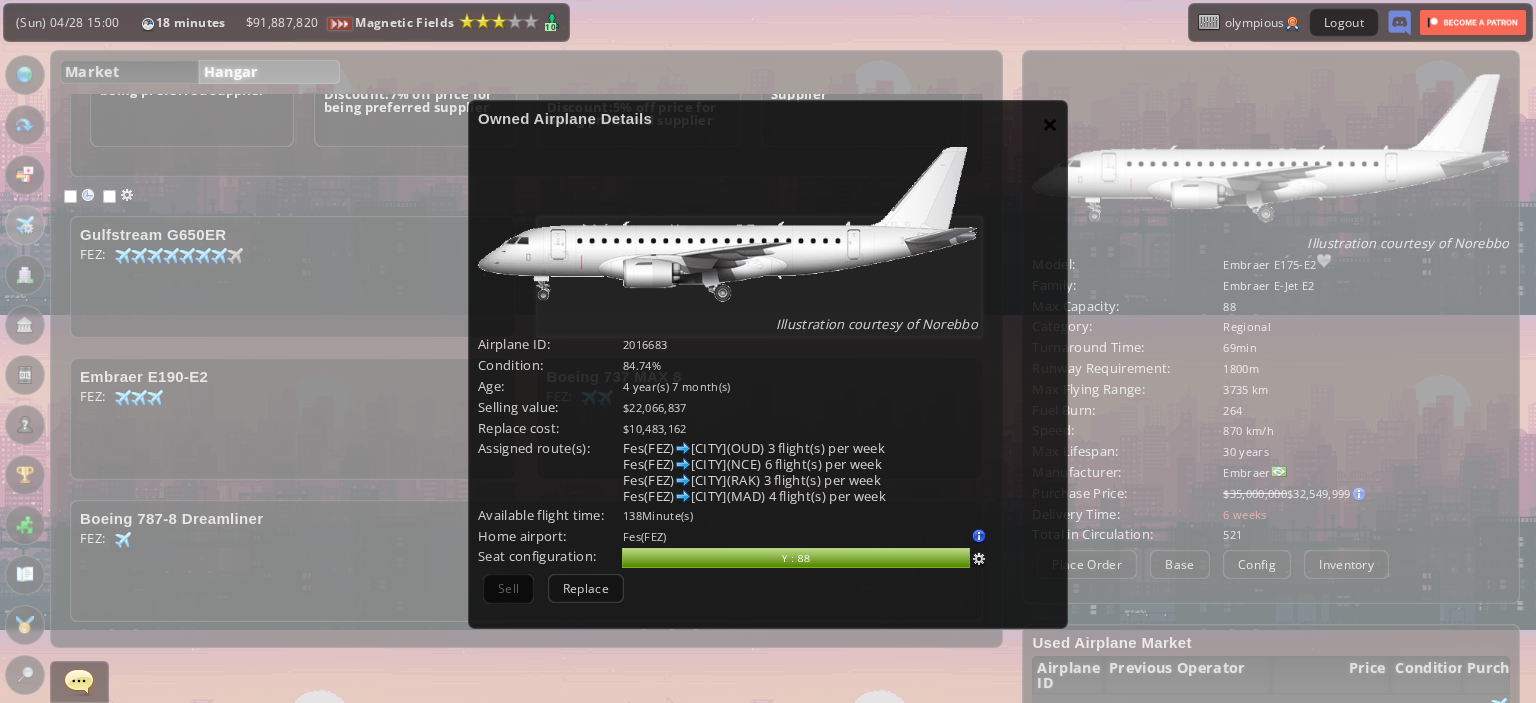 click on "×" at bounding box center [1050, 124] 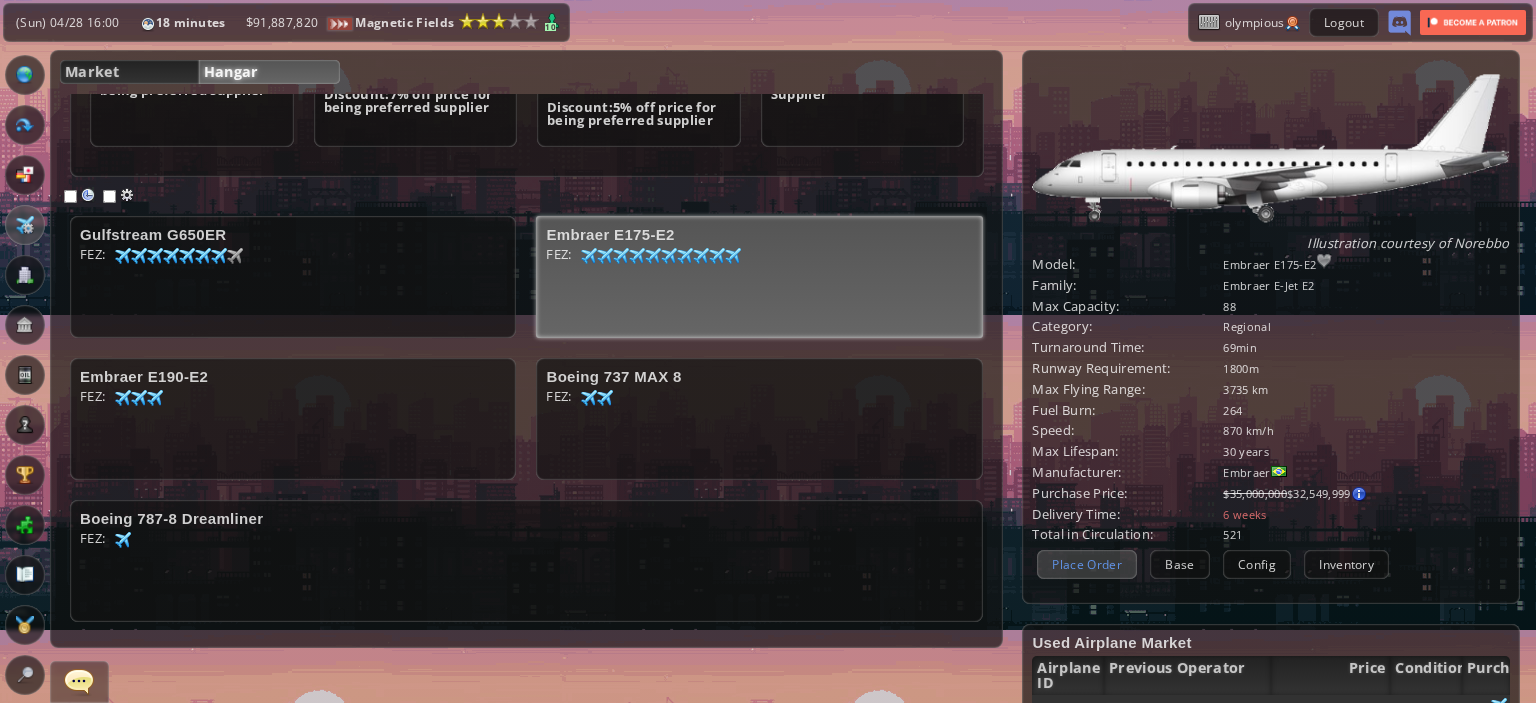 click on "Place Order" at bounding box center [1087, 564] 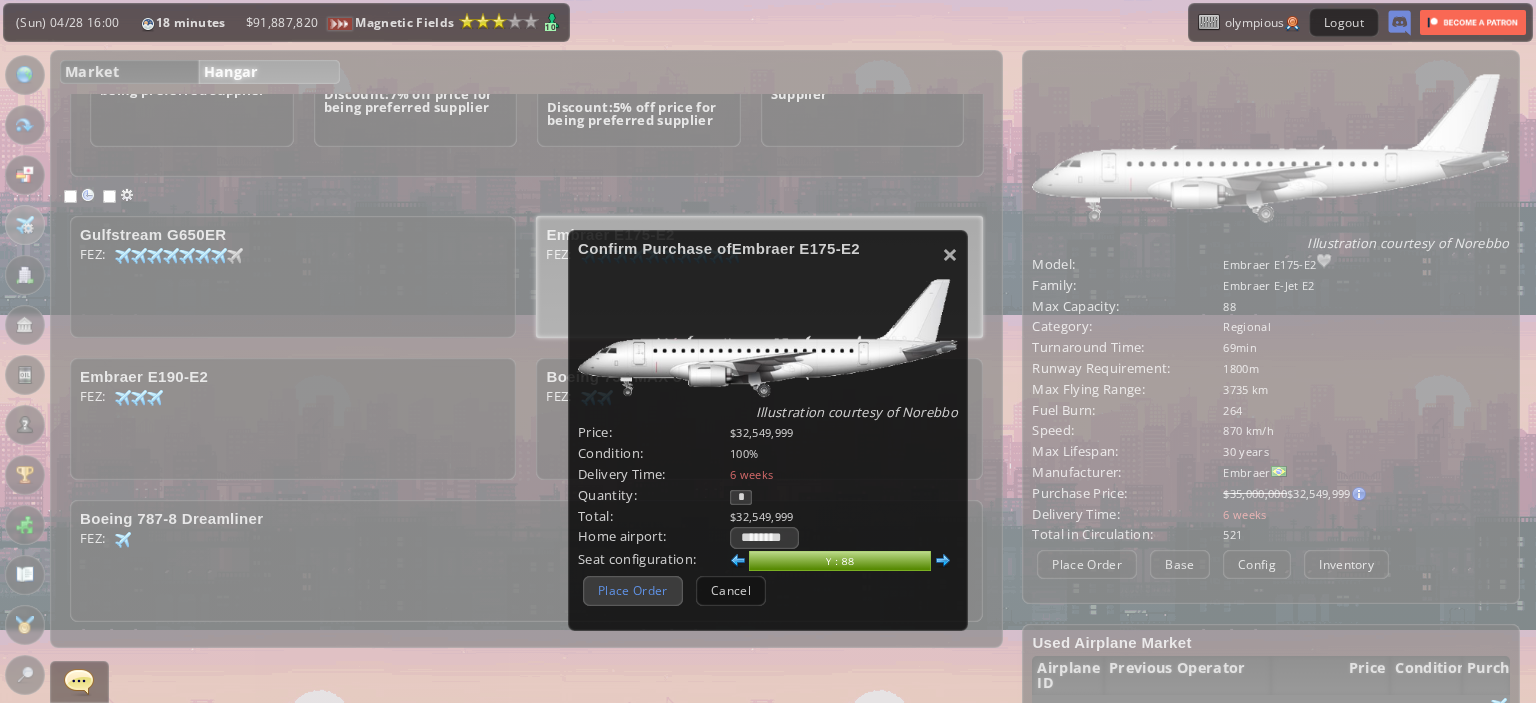click on "Place Order" at bounding box center (633, 590) 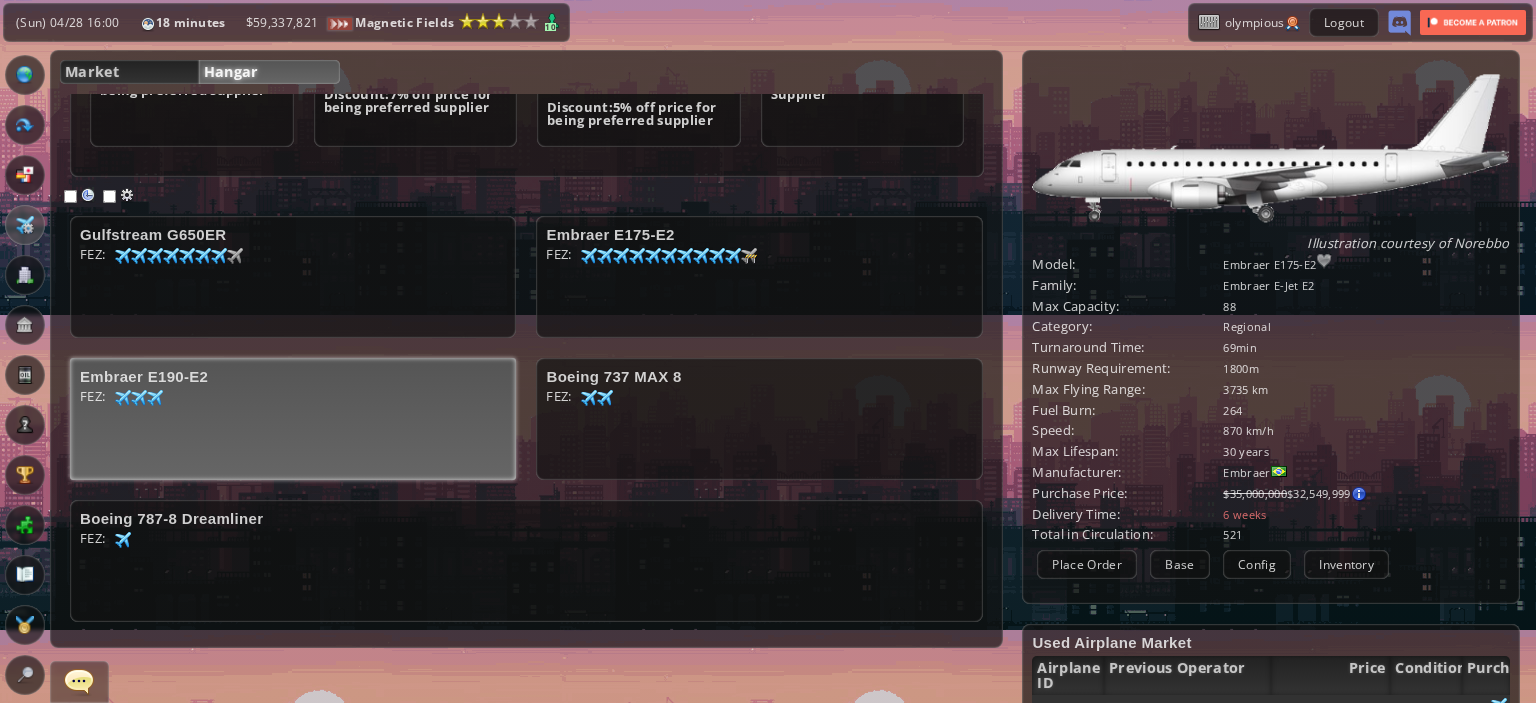 scroll, scrollTop: 335, scrollLeft: 0, axis: vertical 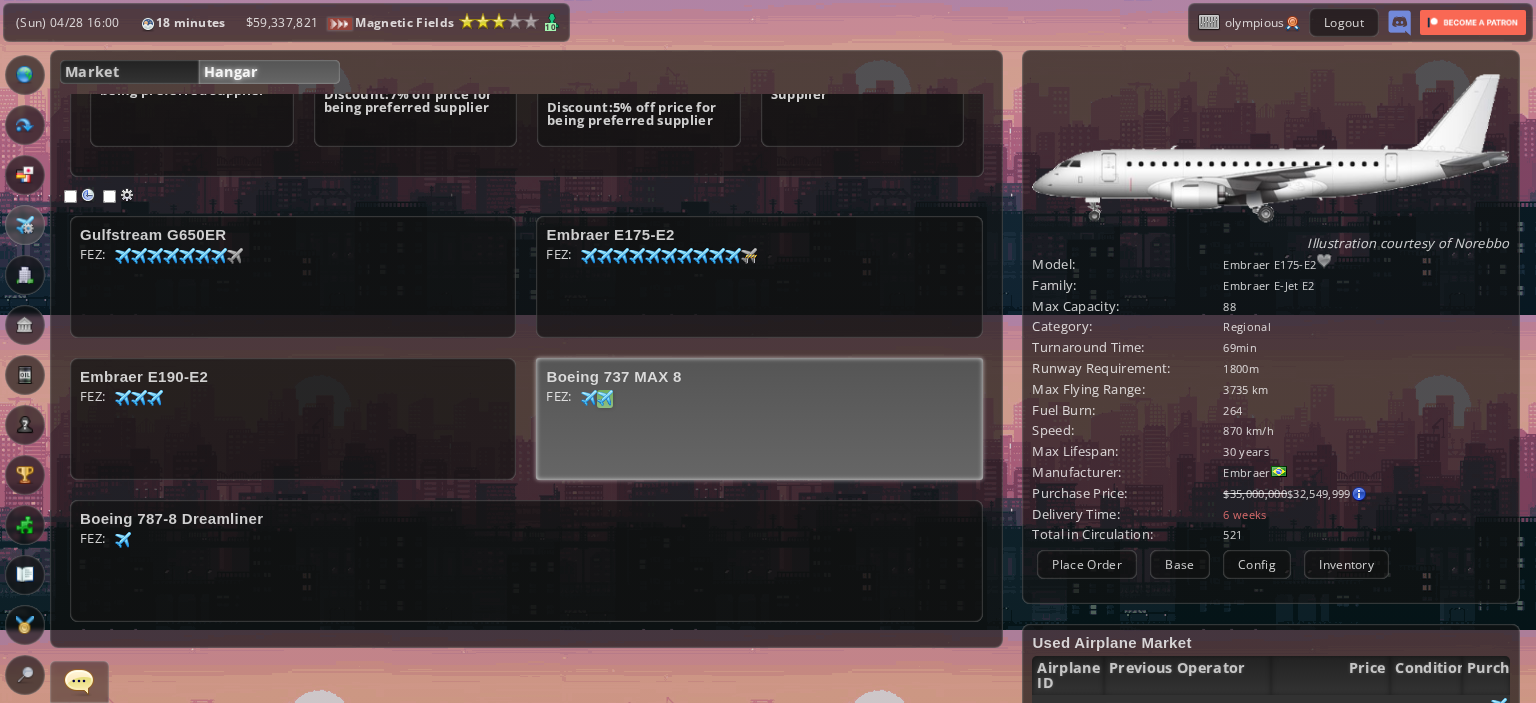 click at bounding box center [123, 256] 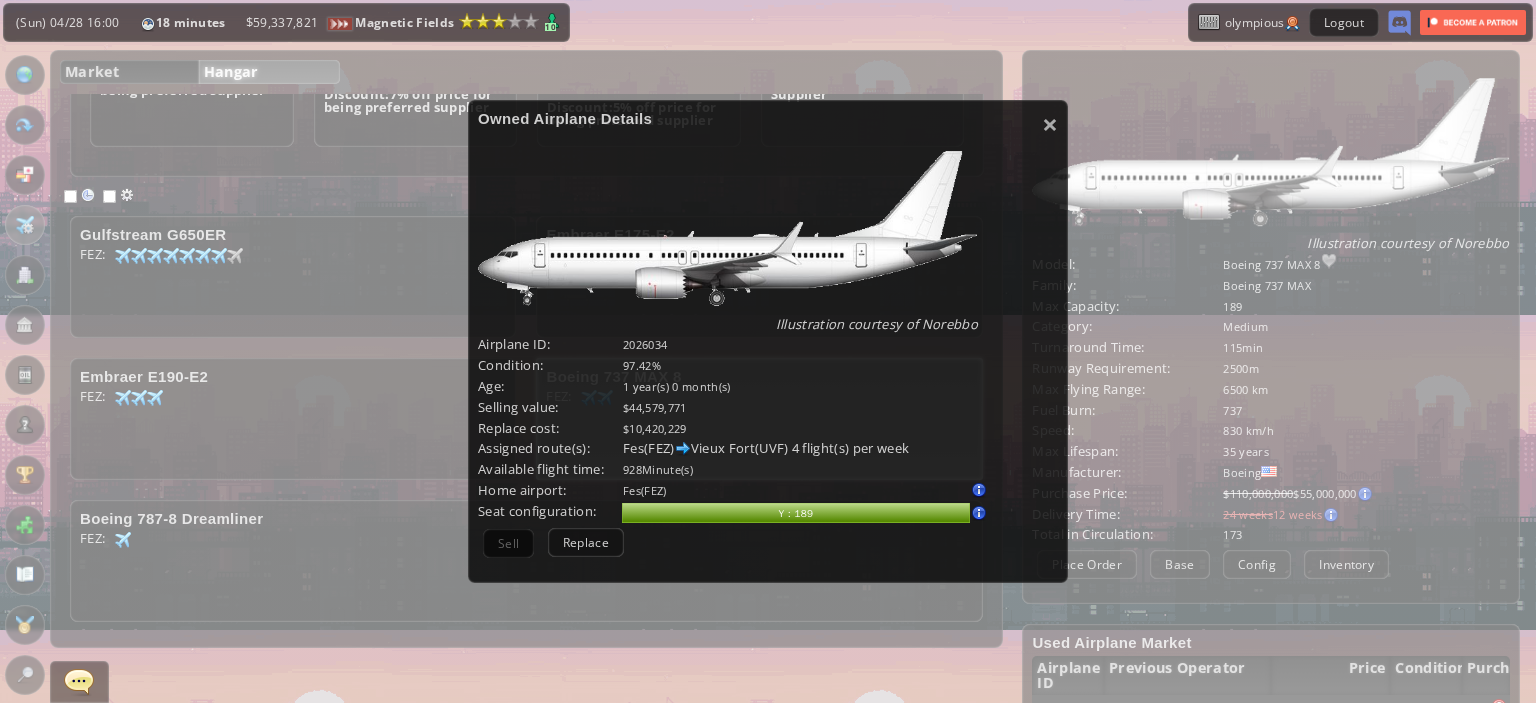 scroll, scrollTop: 130, scrollLeft: 0, axis: vertical 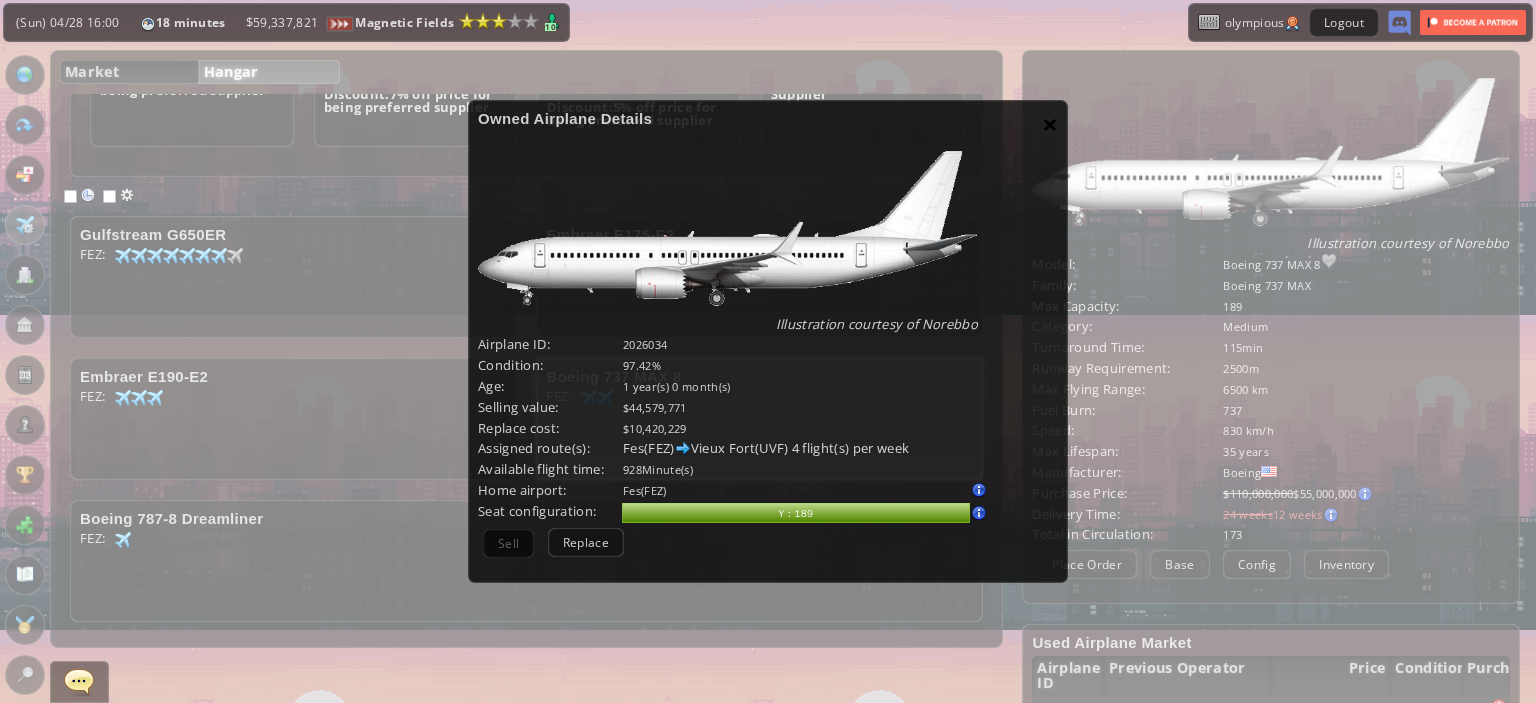 click on "×" at bounding box center [1050, 124] 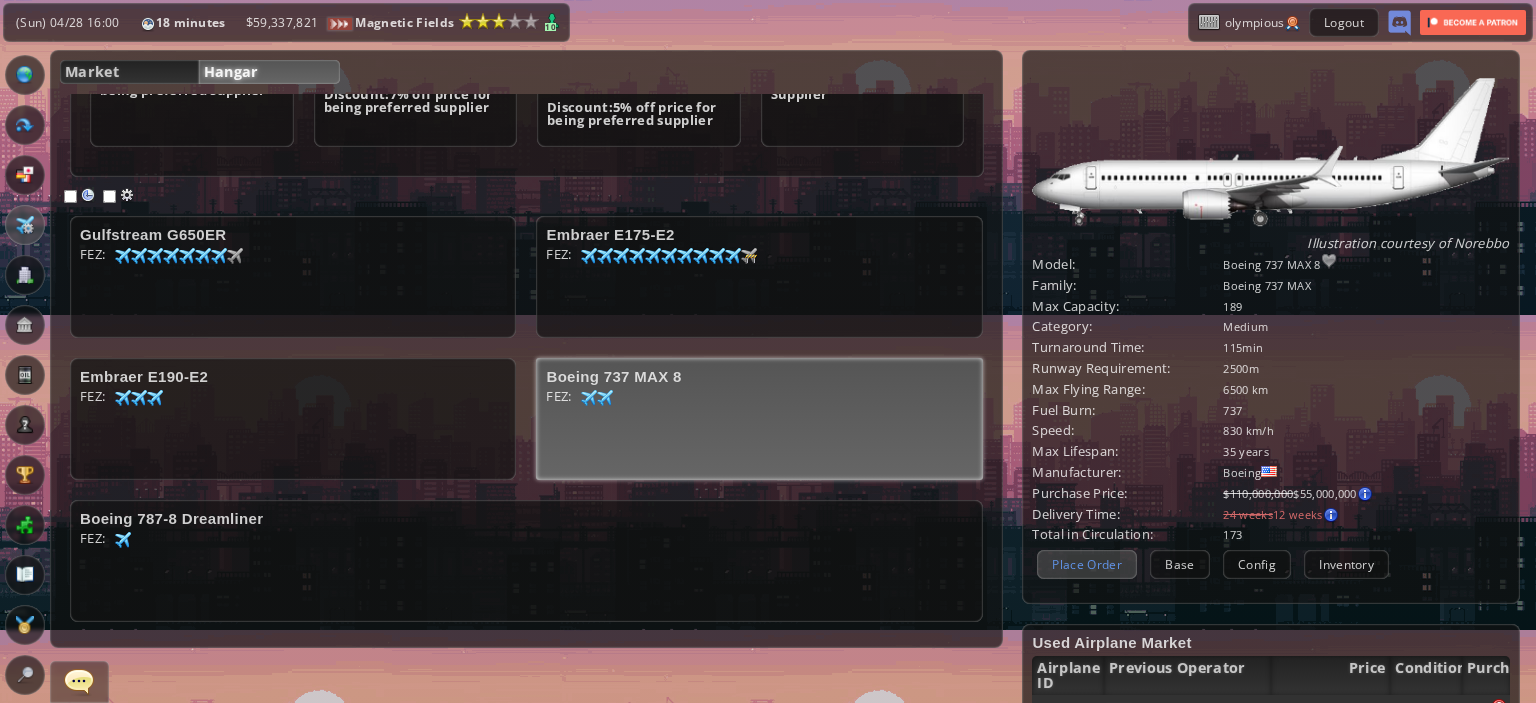 click on "Place Order" at bounding box center (1087, 564) 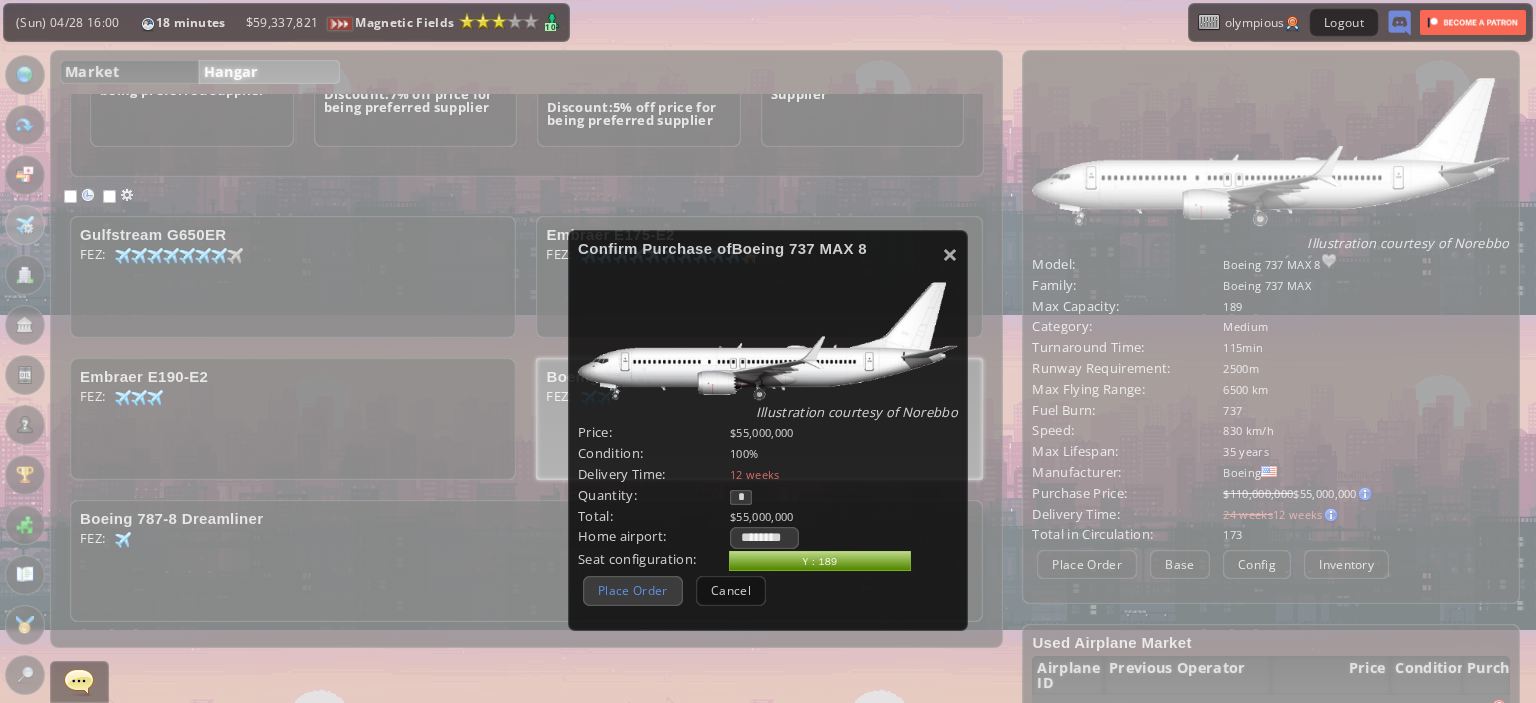 click on "Place Order" at bounding box center [633, 590] 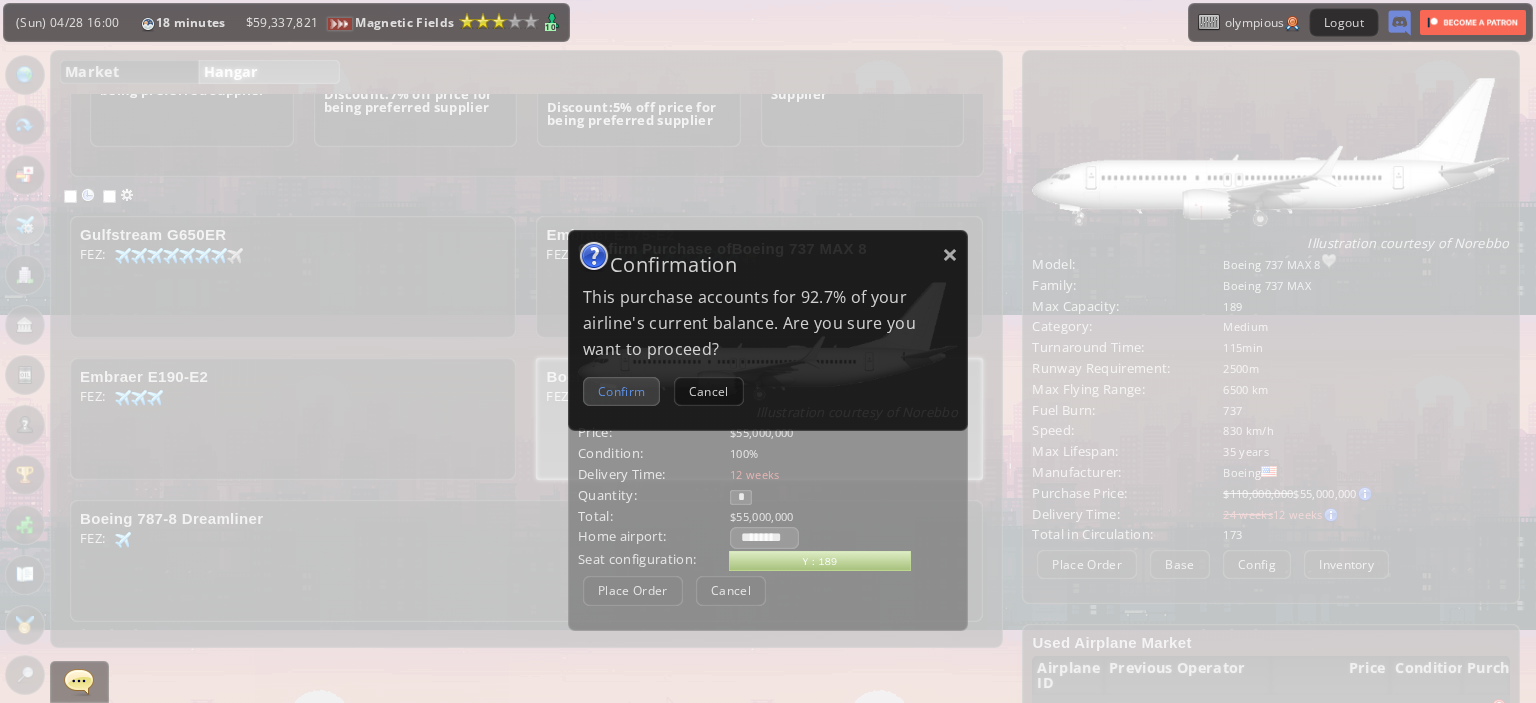 click on "Confirm" at bounding box center [621, 391] 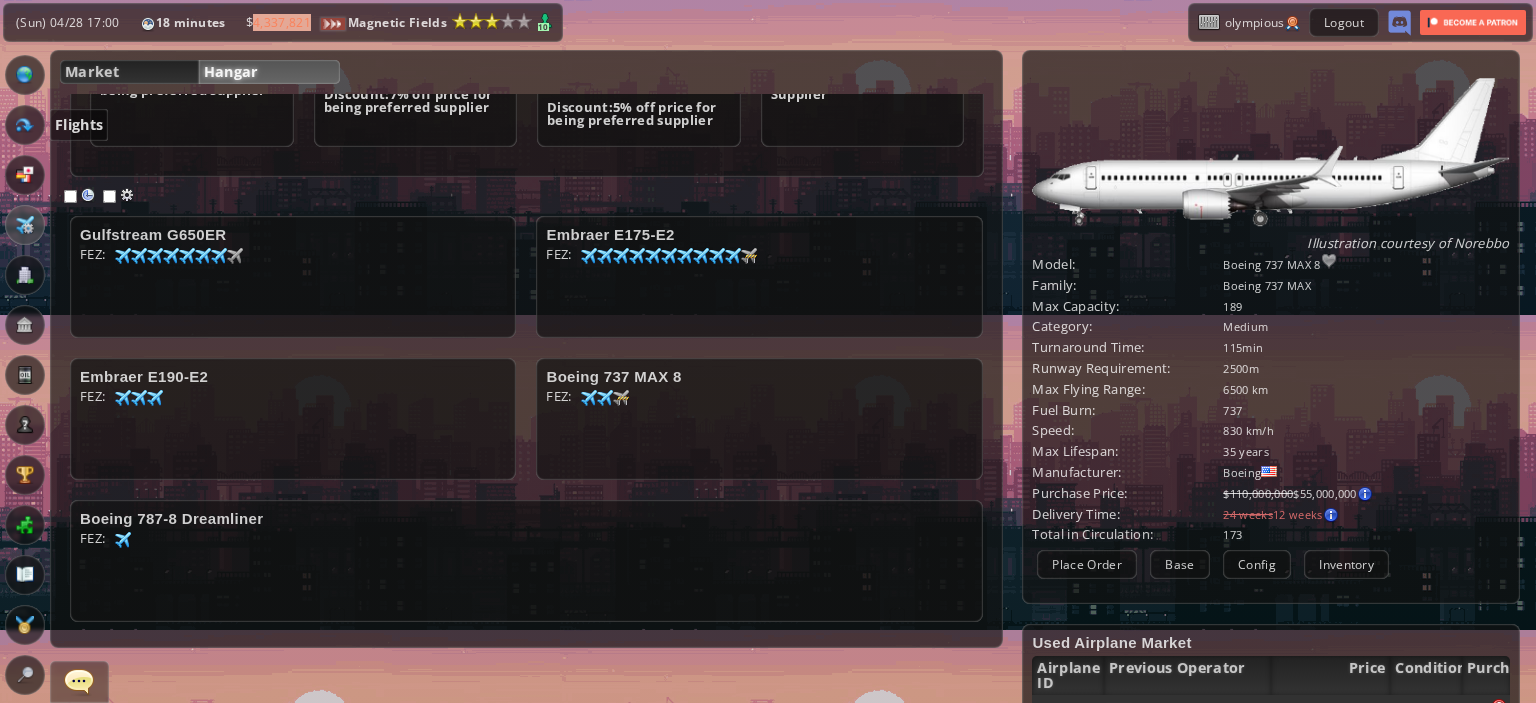 click at bounding box center (25, 125) 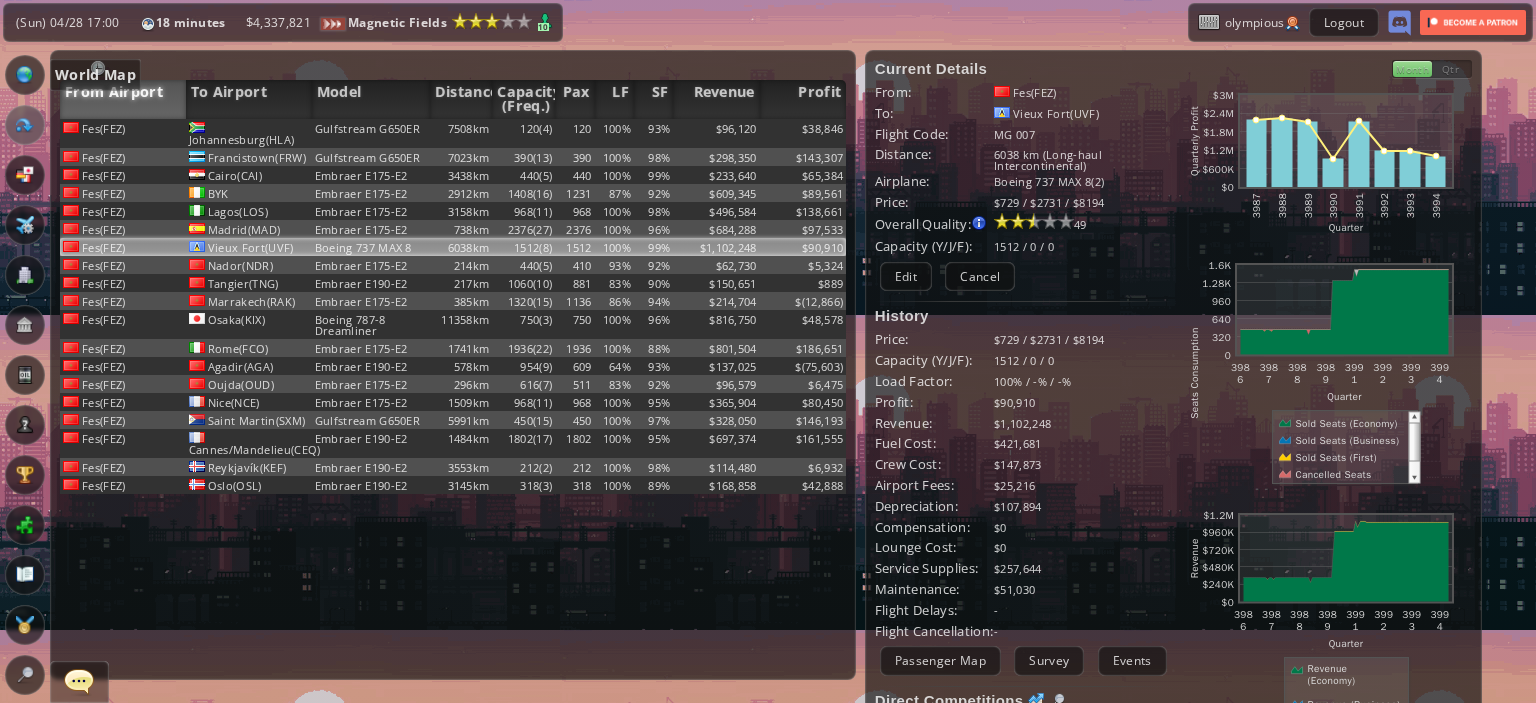 click at bounding box center (25, 75) 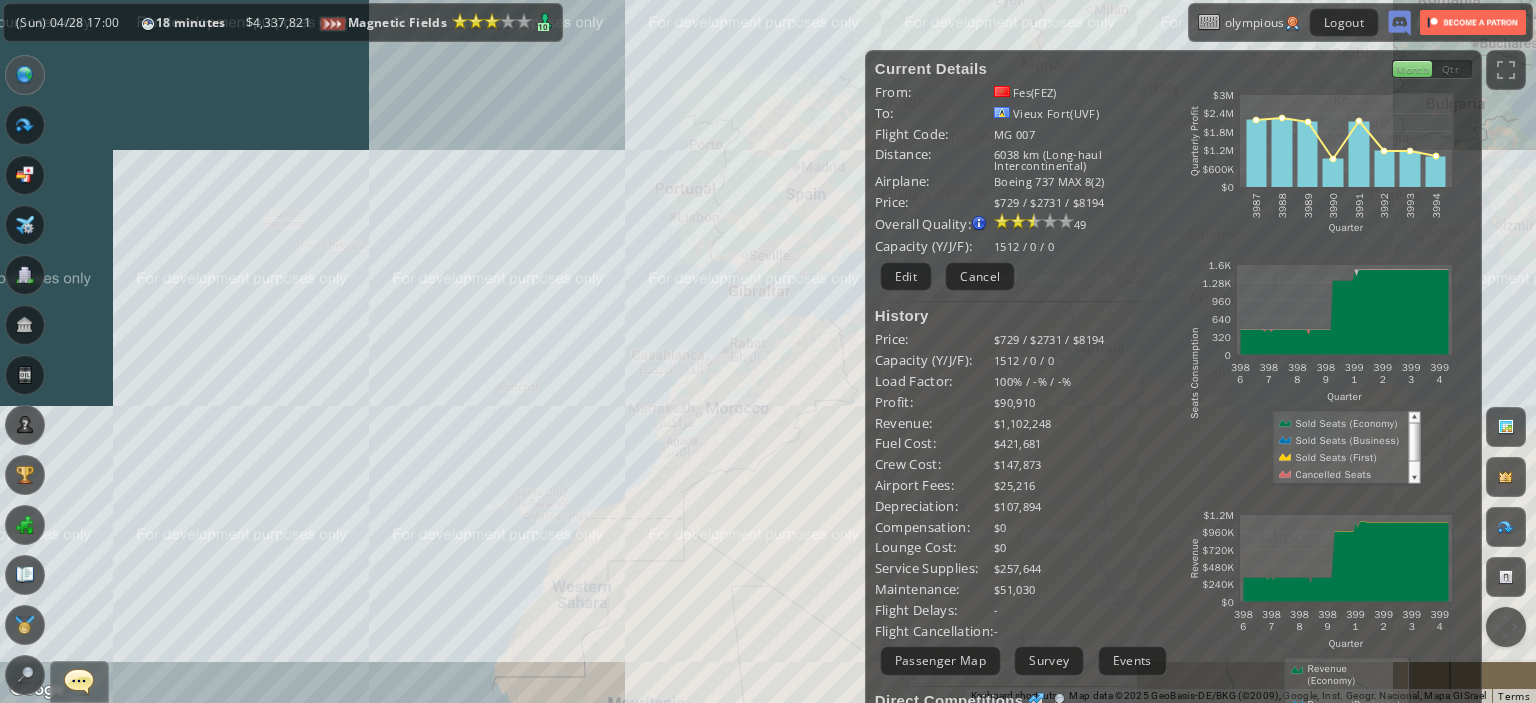 drag, startPoint x: 478, startPoint y: 564, endPoint x: 172, endPoint y: 363, distance: 366.11063 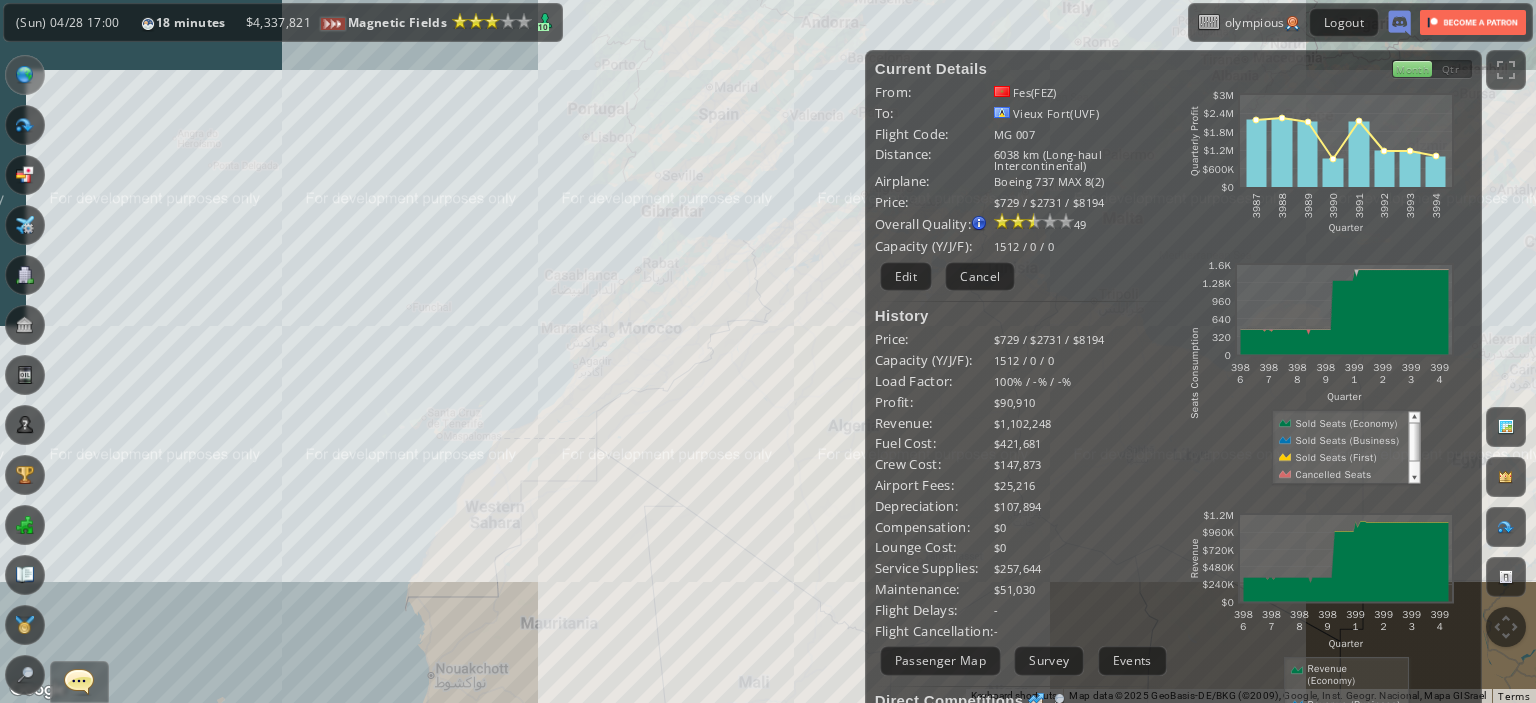 drag, startPoint x: 591, startPoint y: 511, endPoint x: 306, endPoint y: 322, distance: 341.9737 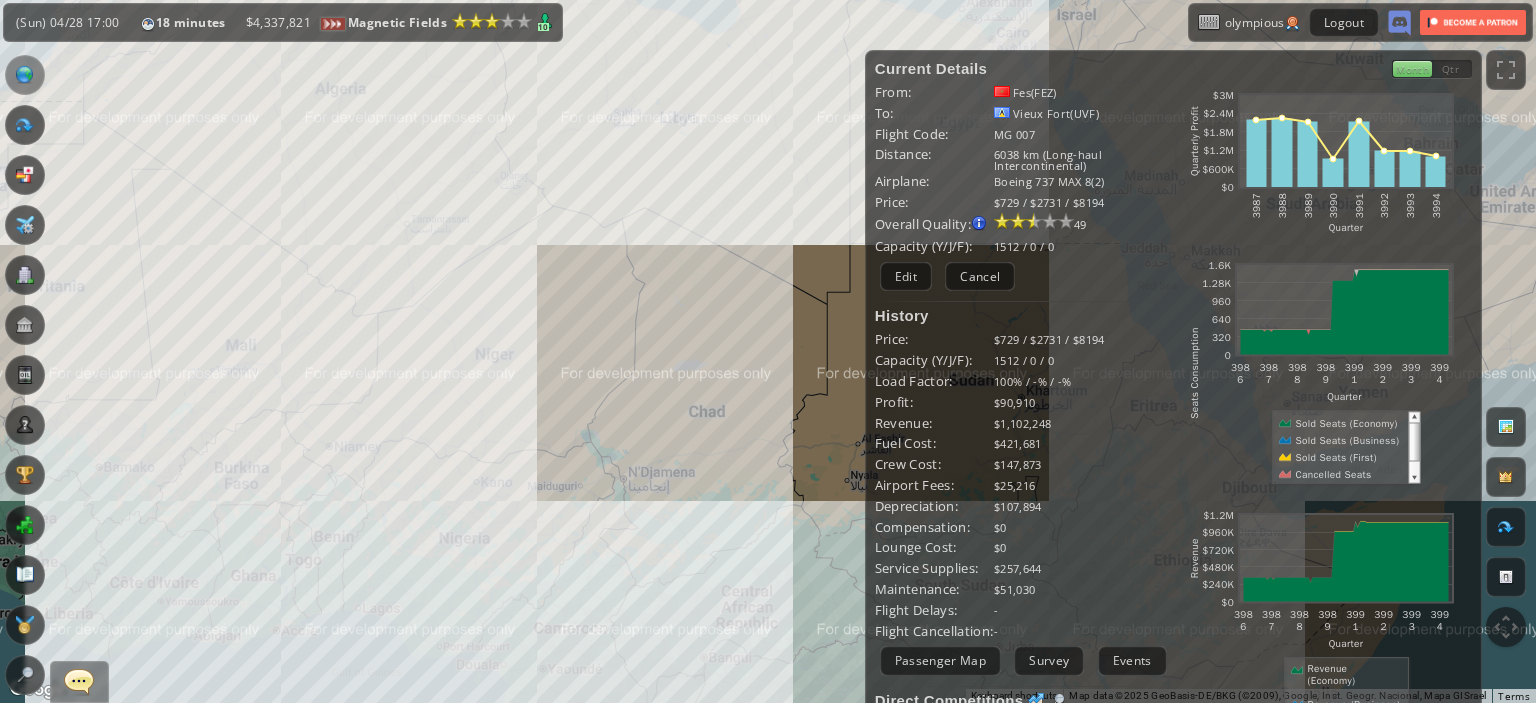 drag, startPoint x: 556, startPoint y: 443, endPoint x: 363, endPoint y: 331, distance: 223.14345 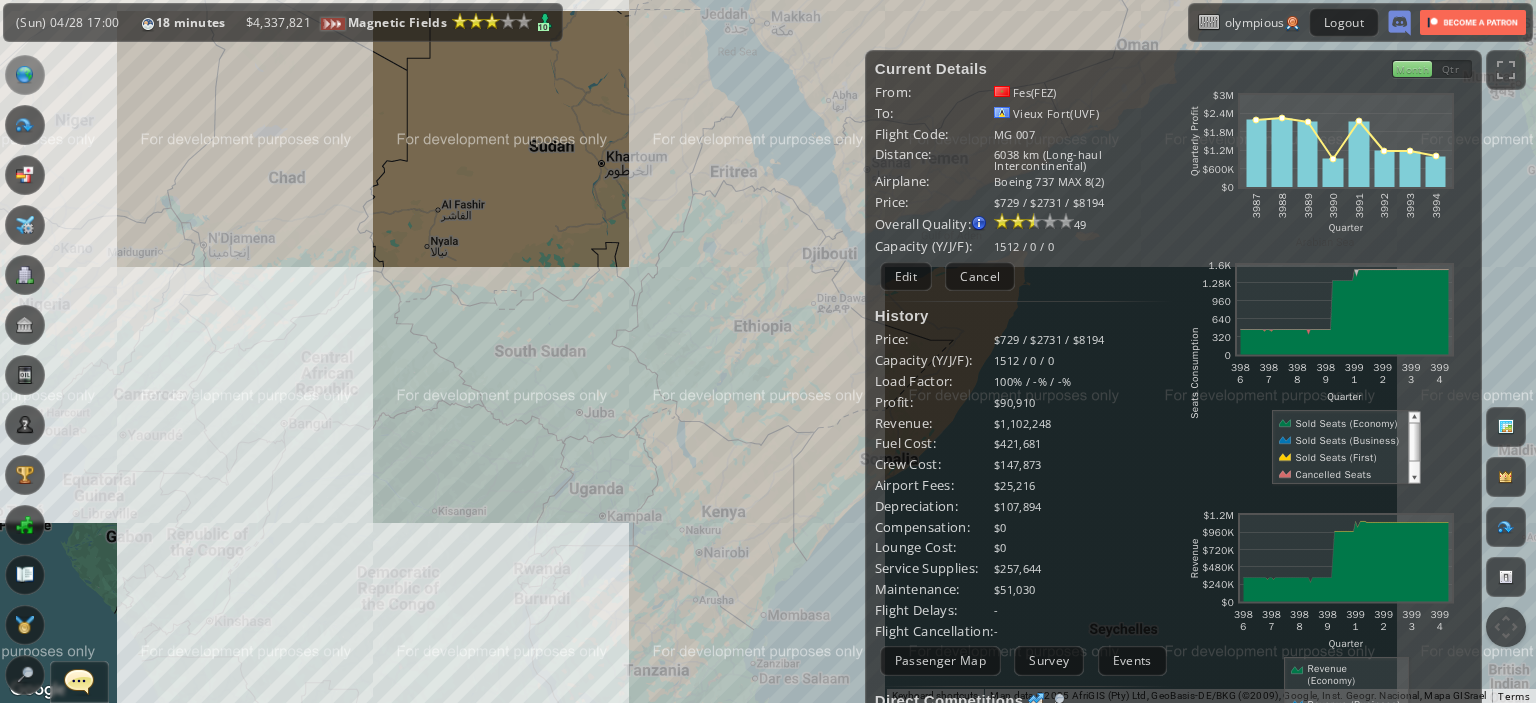 drag, startPoint x: 756, startPoint y: 471, endPoint x: 732, endPoint y: 471, distance: 24 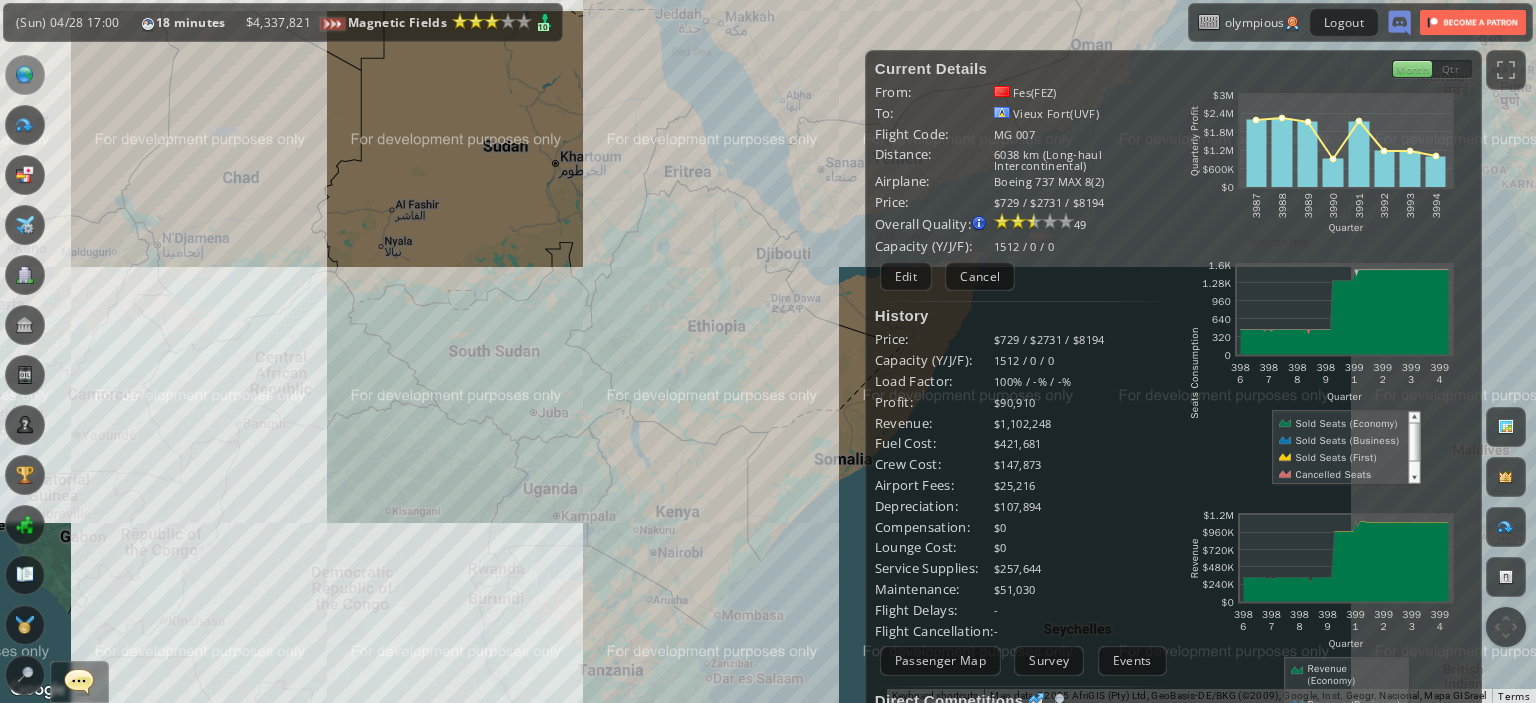 click on "To navigate, press the arrow keys." at bounding box center [768, 351] 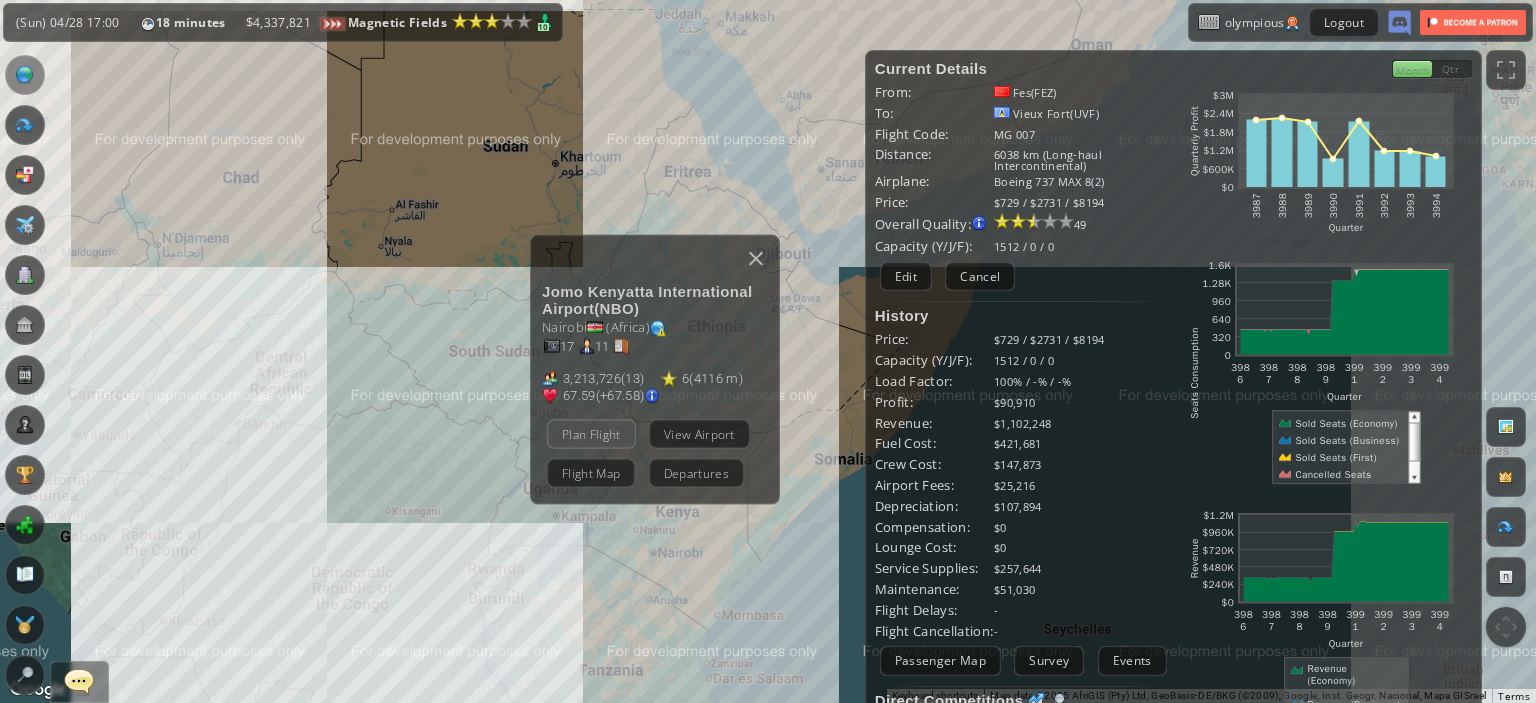 click on "Plan Flight" at bounding box center [591, 433] 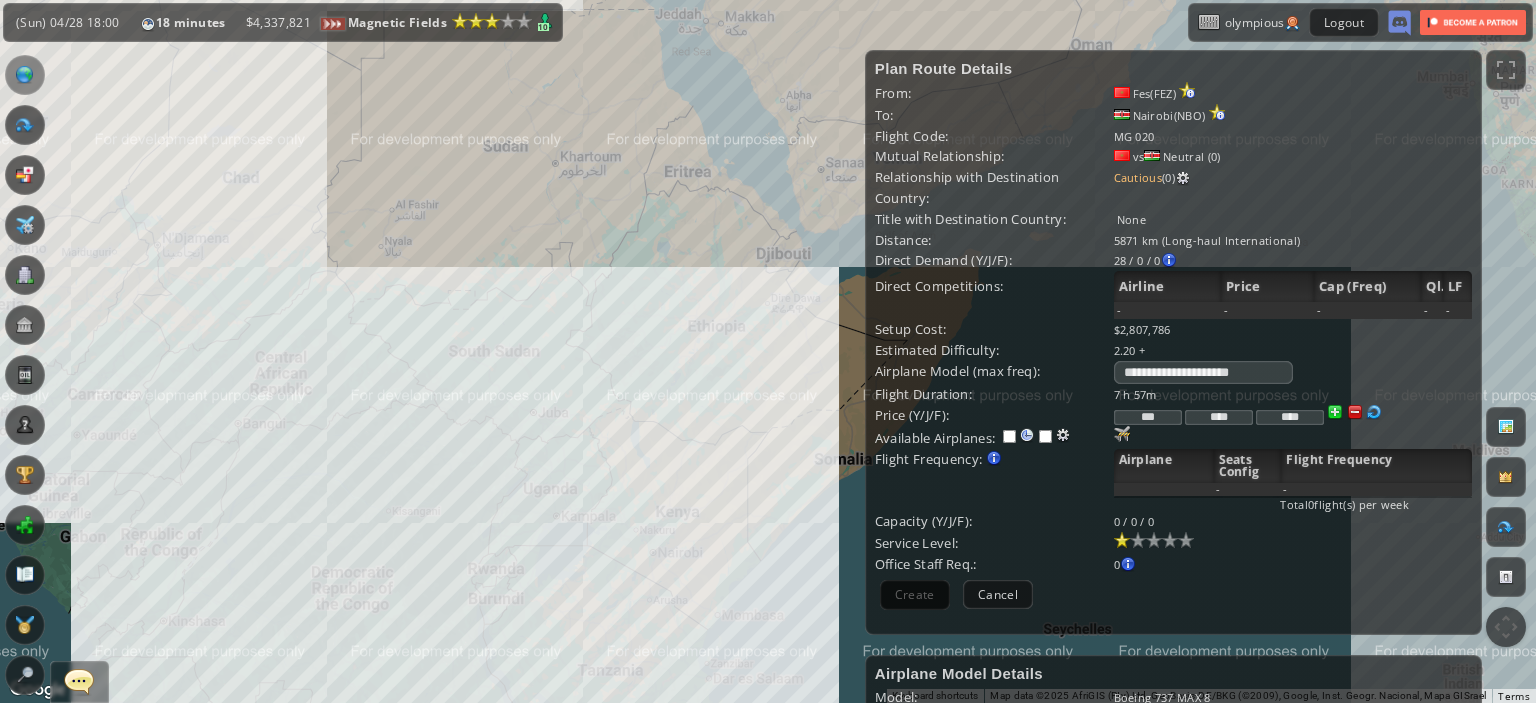 click at bounding box center [1122, 434] 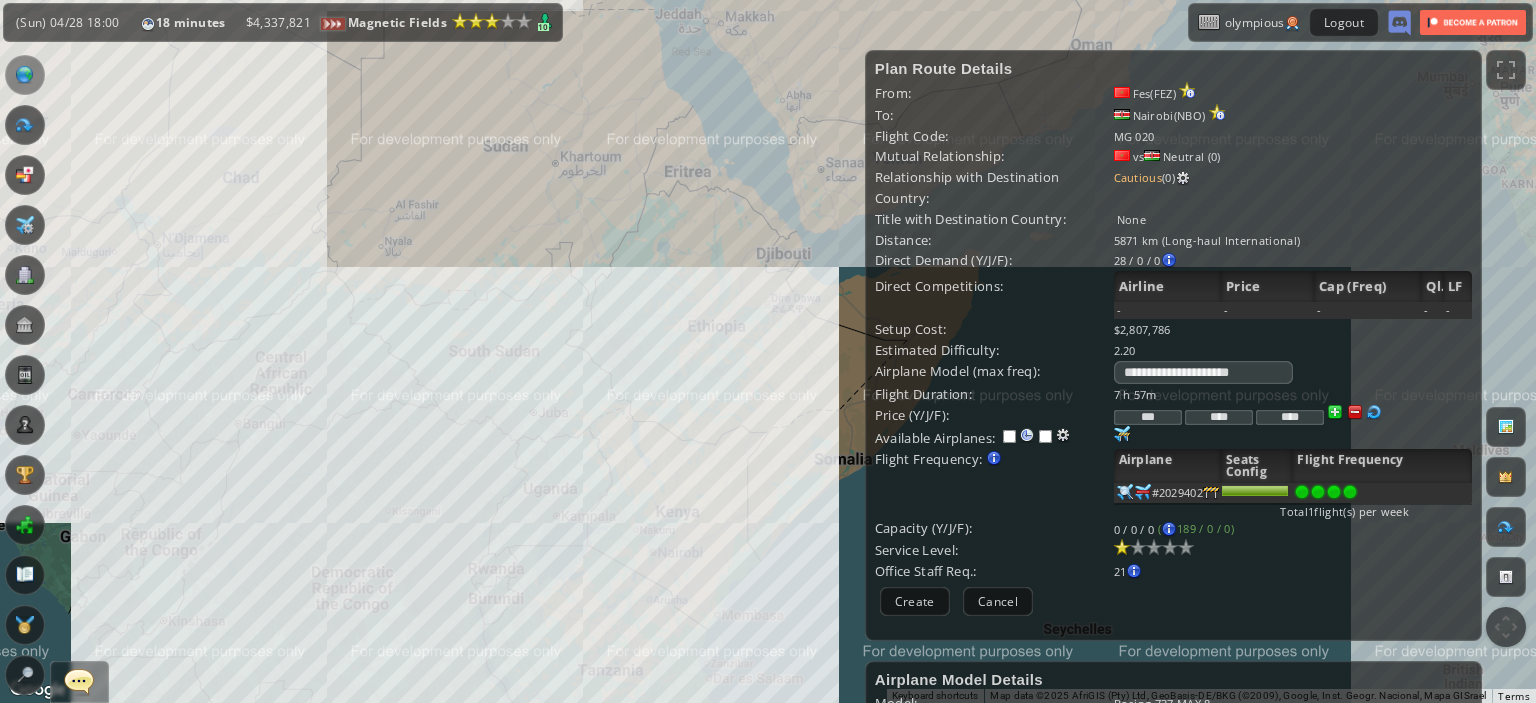 click at bounding box center (1350, 492) 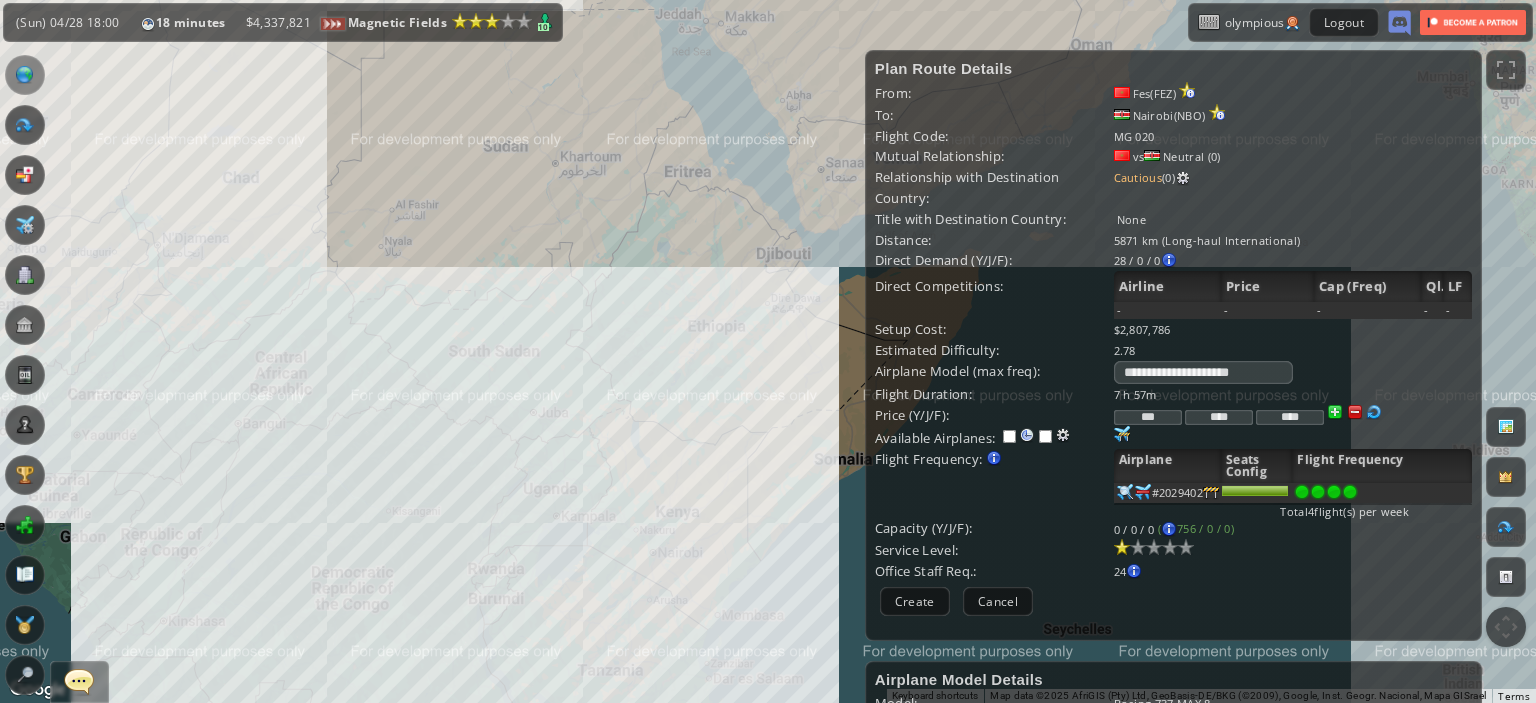 click at bounding box center (1355, 412) 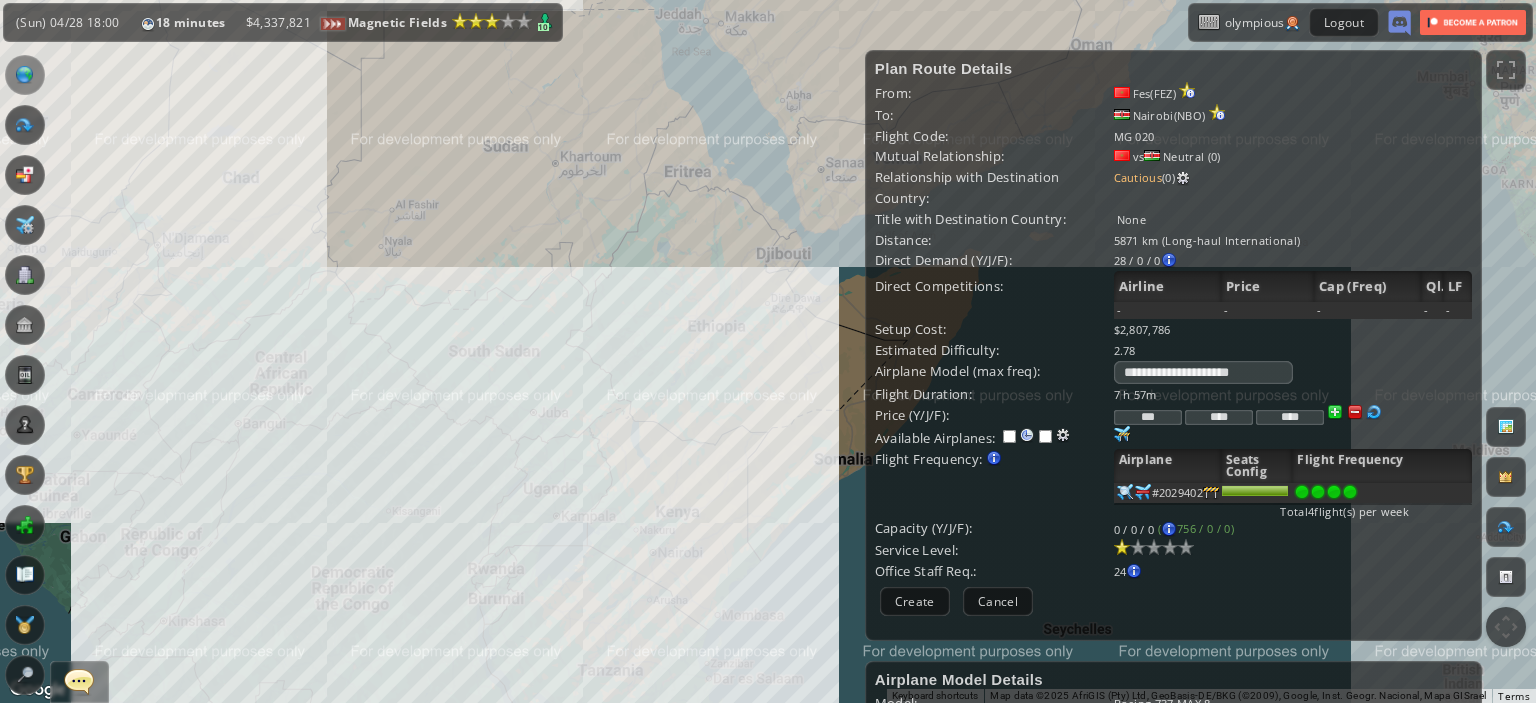 click at bounding box center (1355, 412) 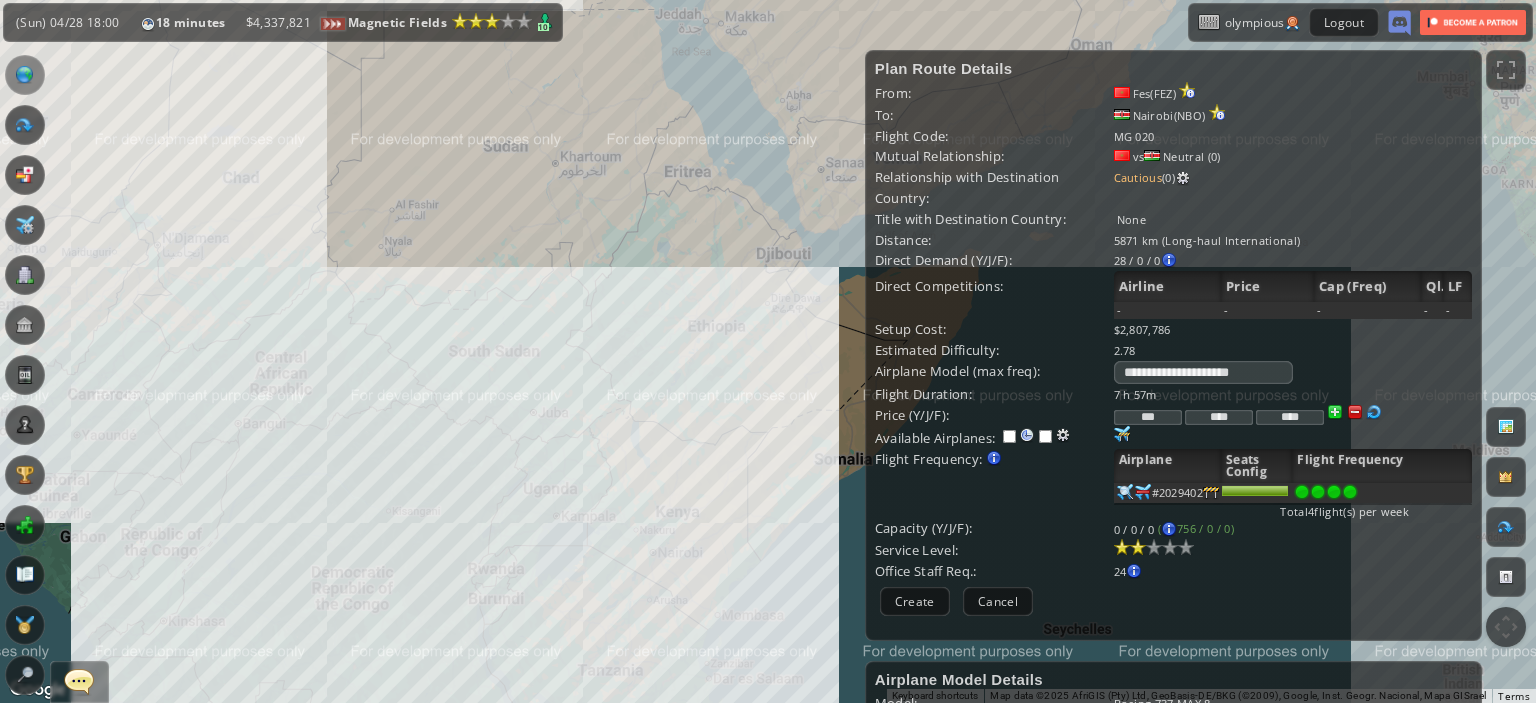 click at bounding box center [1138, 547] 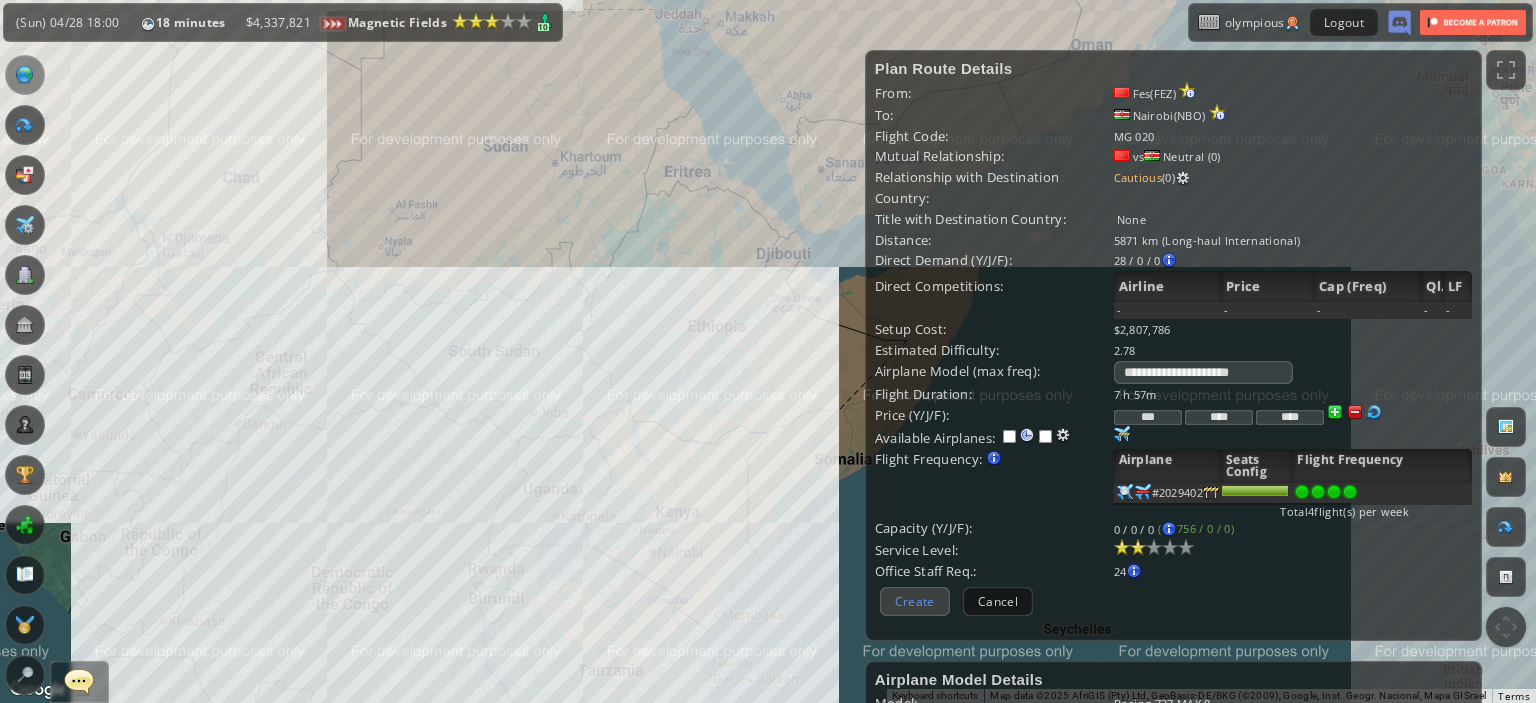 click on "Create" at bounding box center (915, 601) 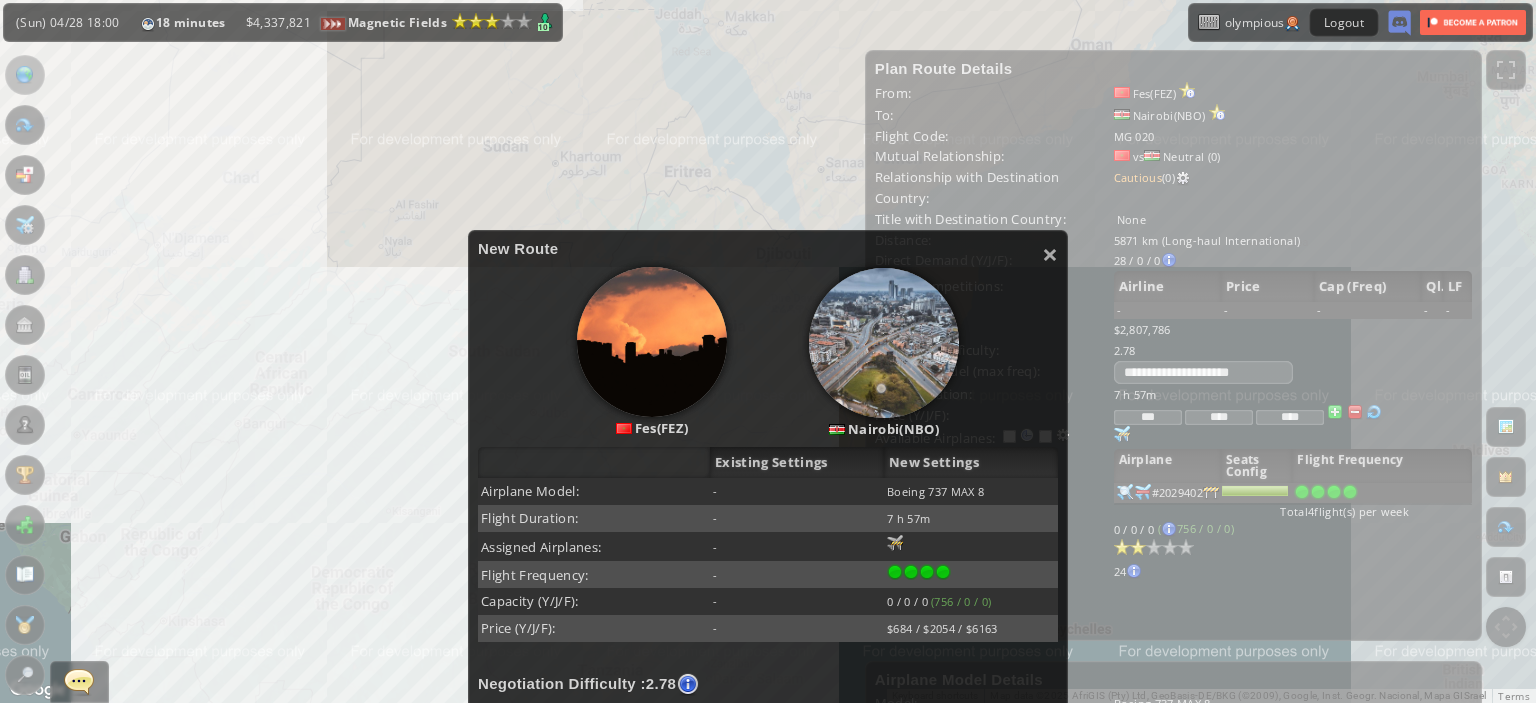 scroll, scrollTop: 490, scrollLeft: 0, axis: vertical 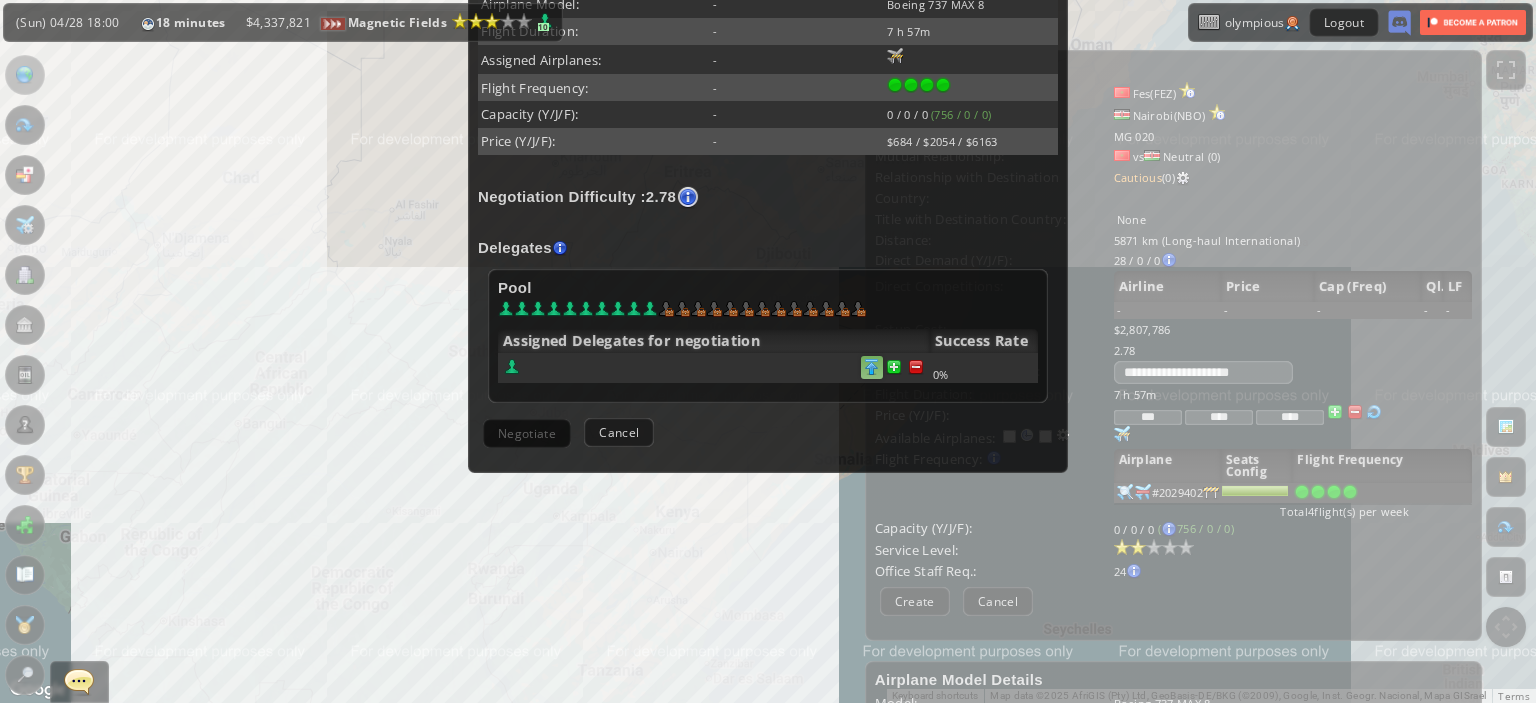 click at bounding box center [916, 367] 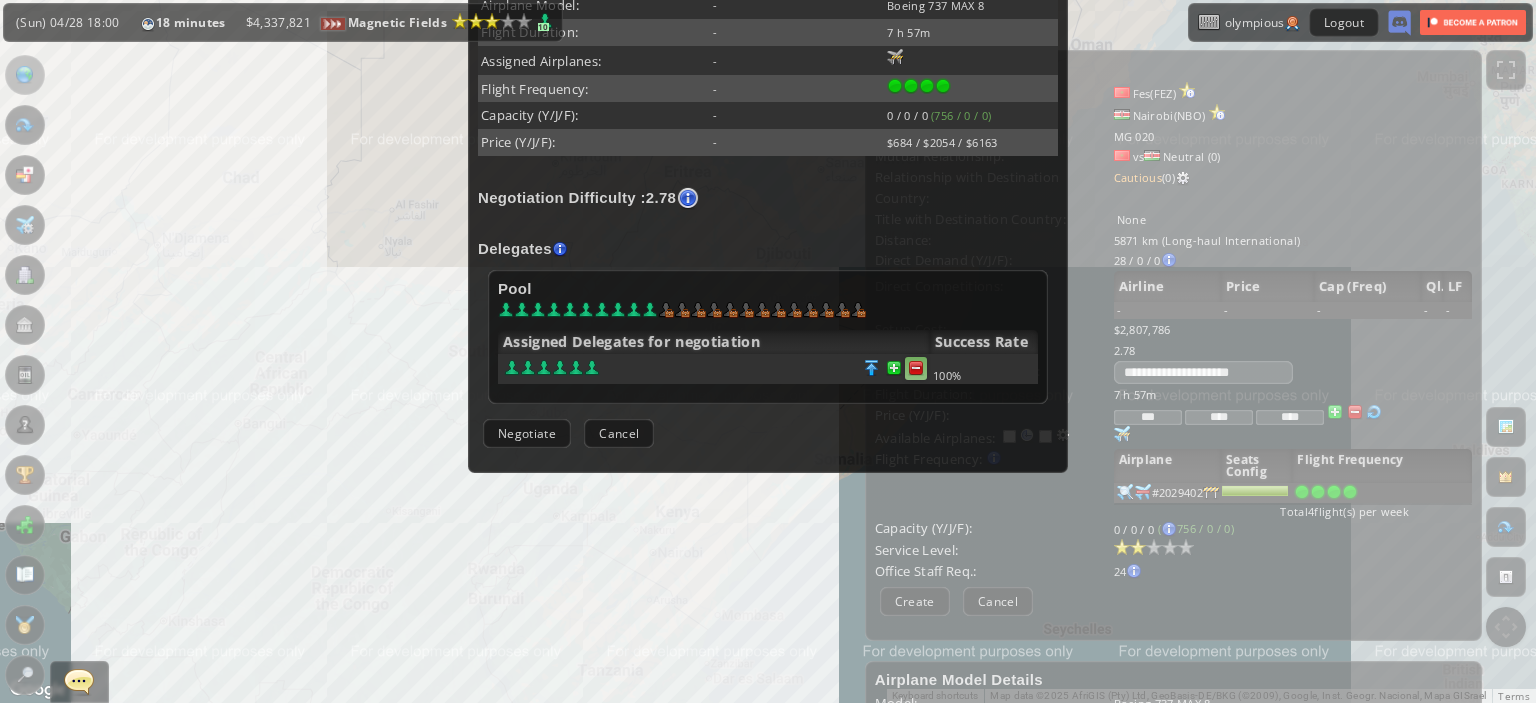click at bounding box center (916, 368) 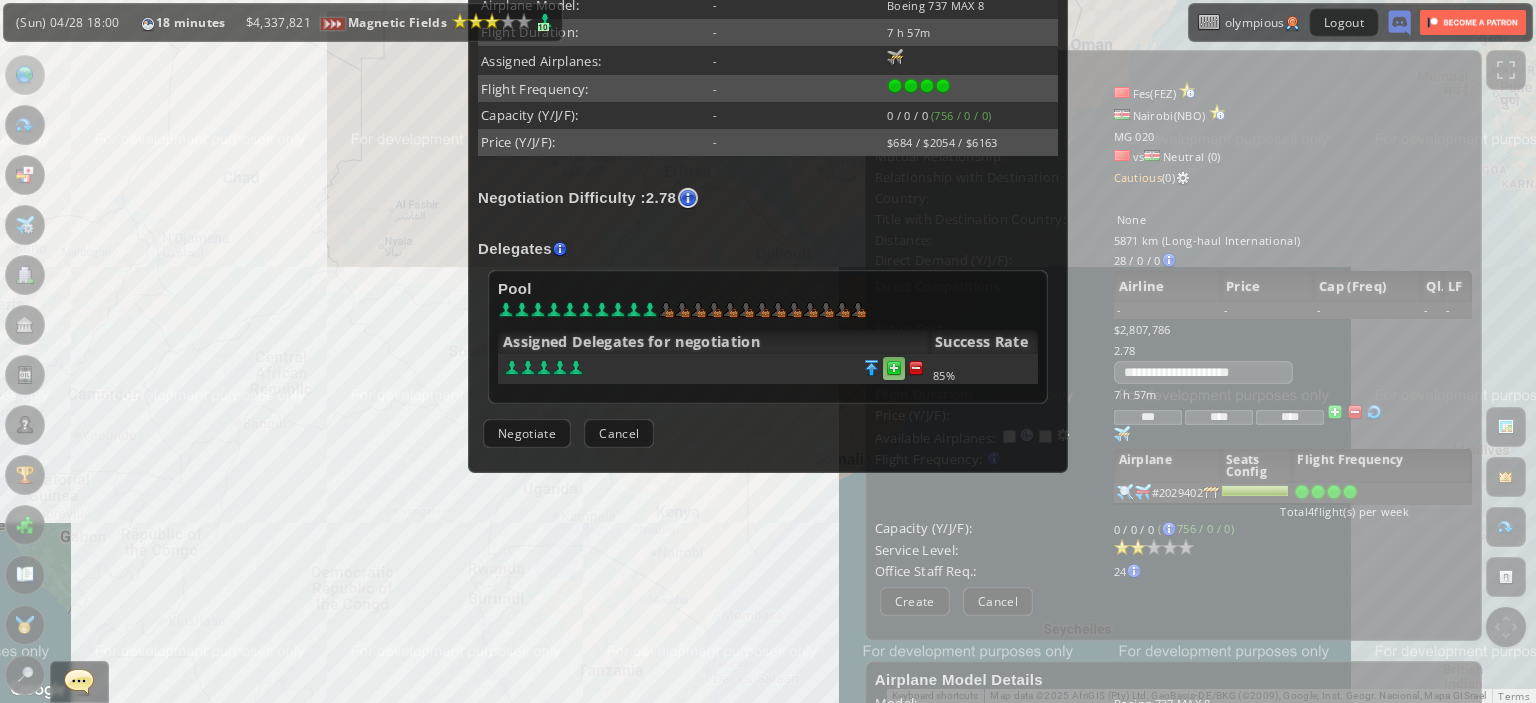 click at bounding box center (916, 368) 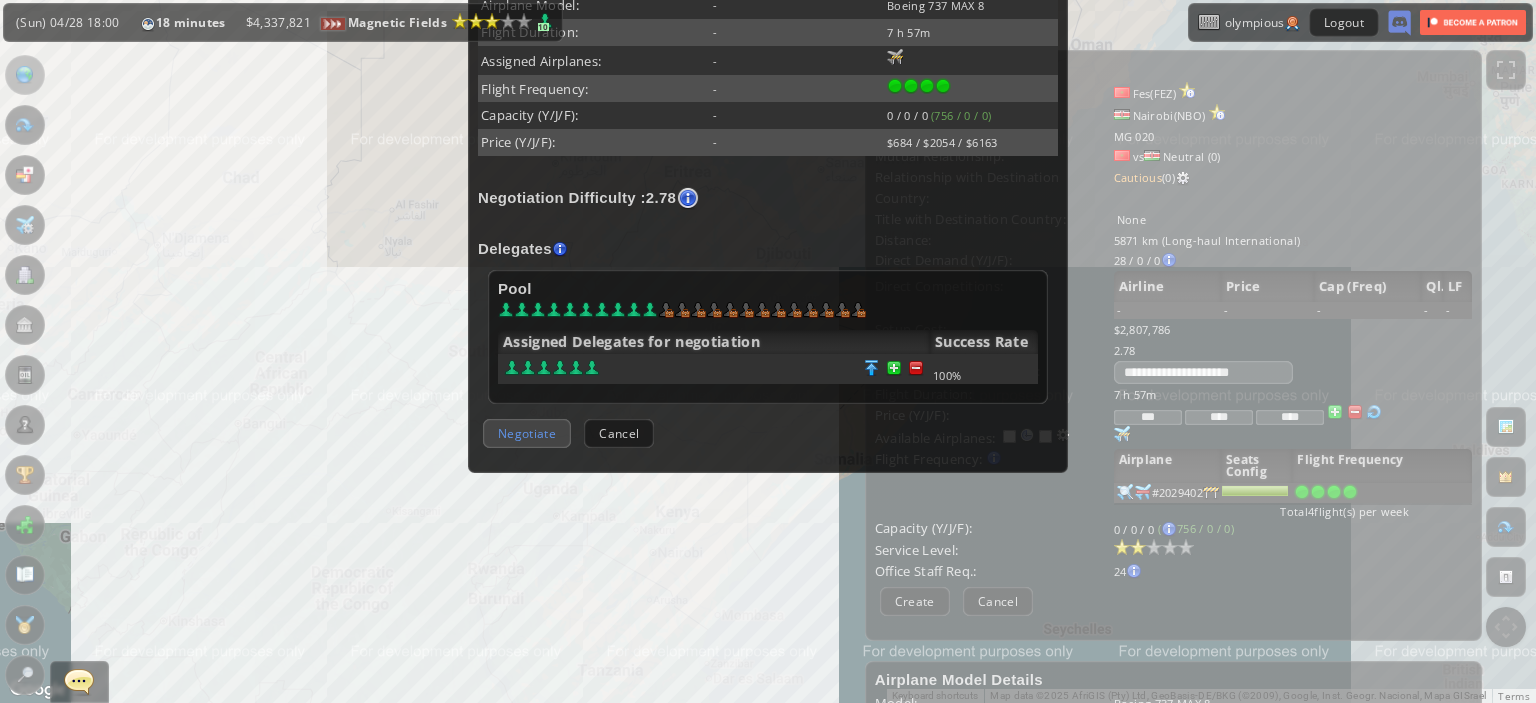 click on "Negotiate" at bounding box center [527, 433] 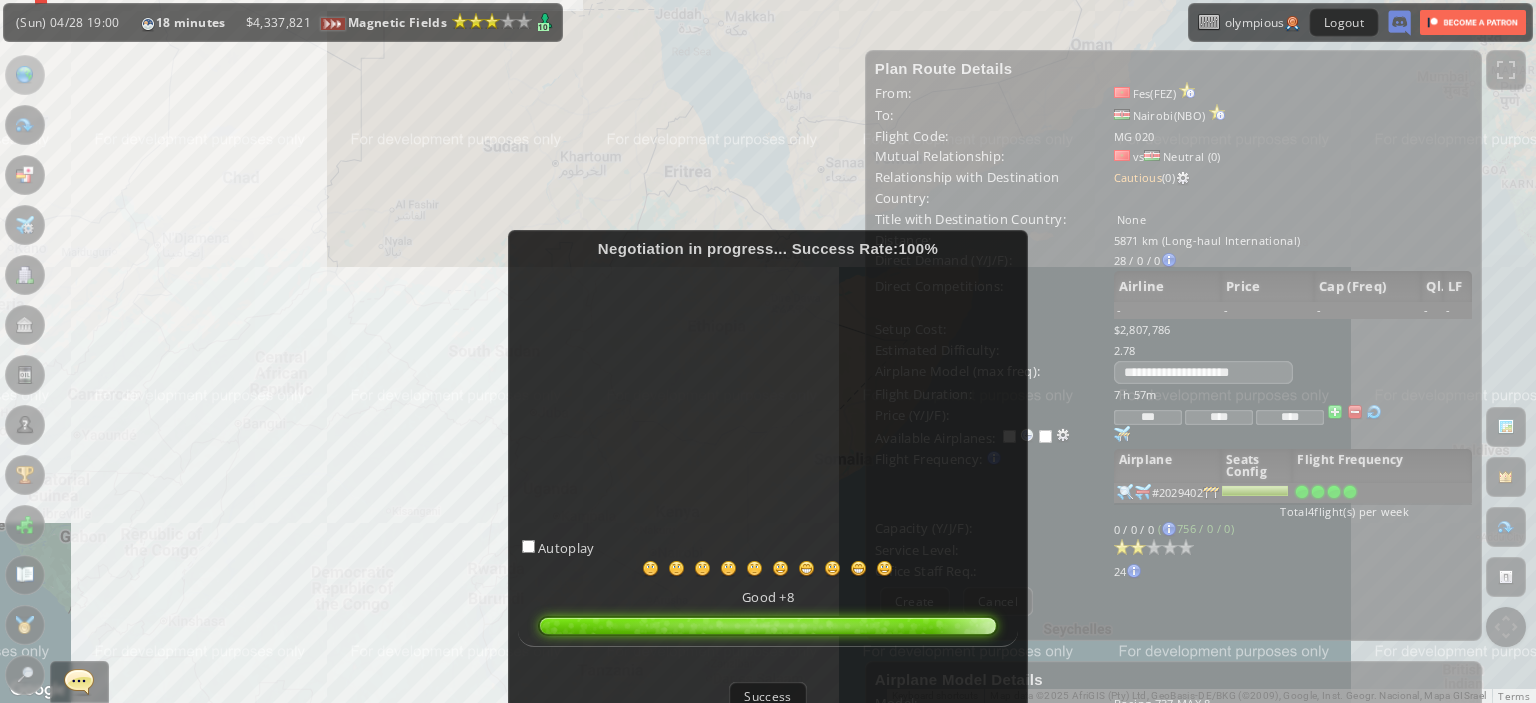 scroll, scrollTop: 83, scrollLeft: 0, axis: vertical 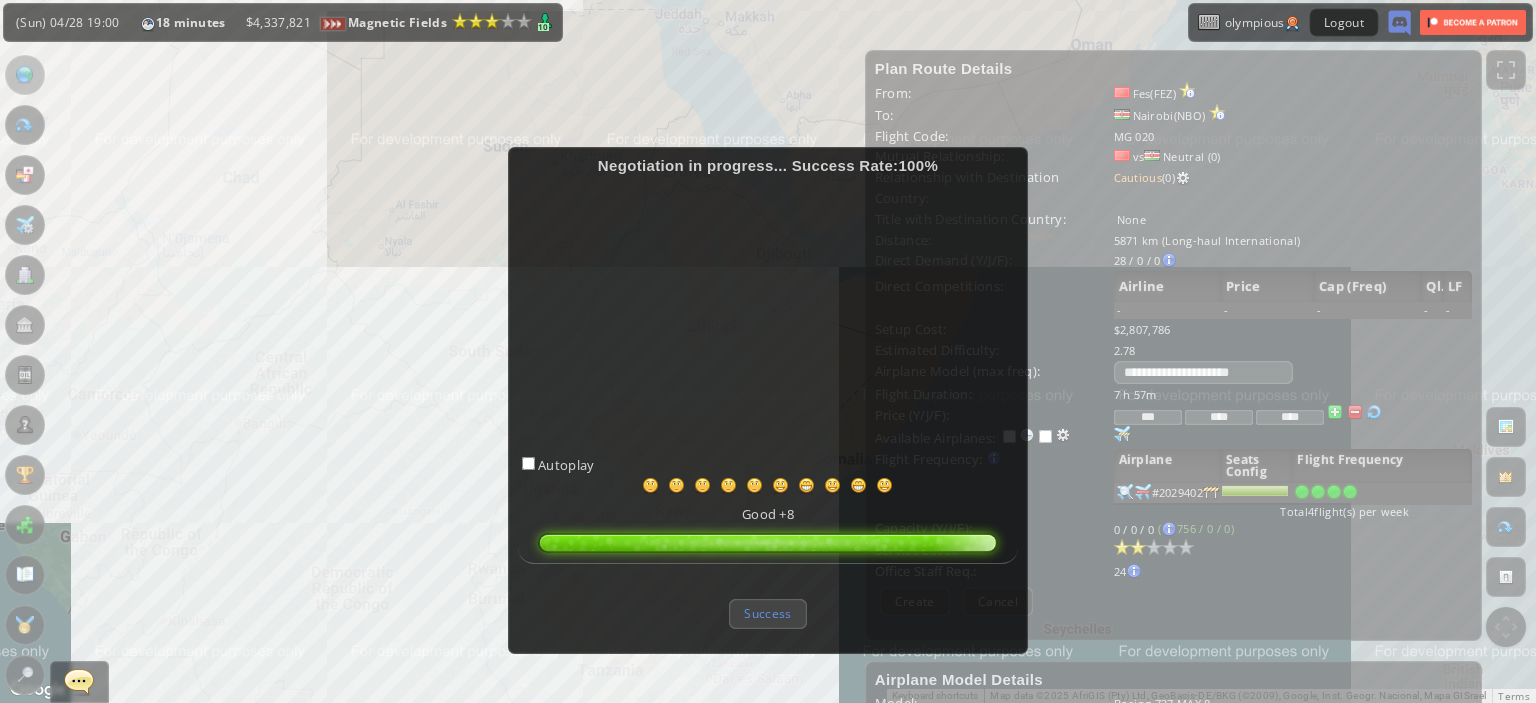 click on "Success" at bounding box center [767, 613] 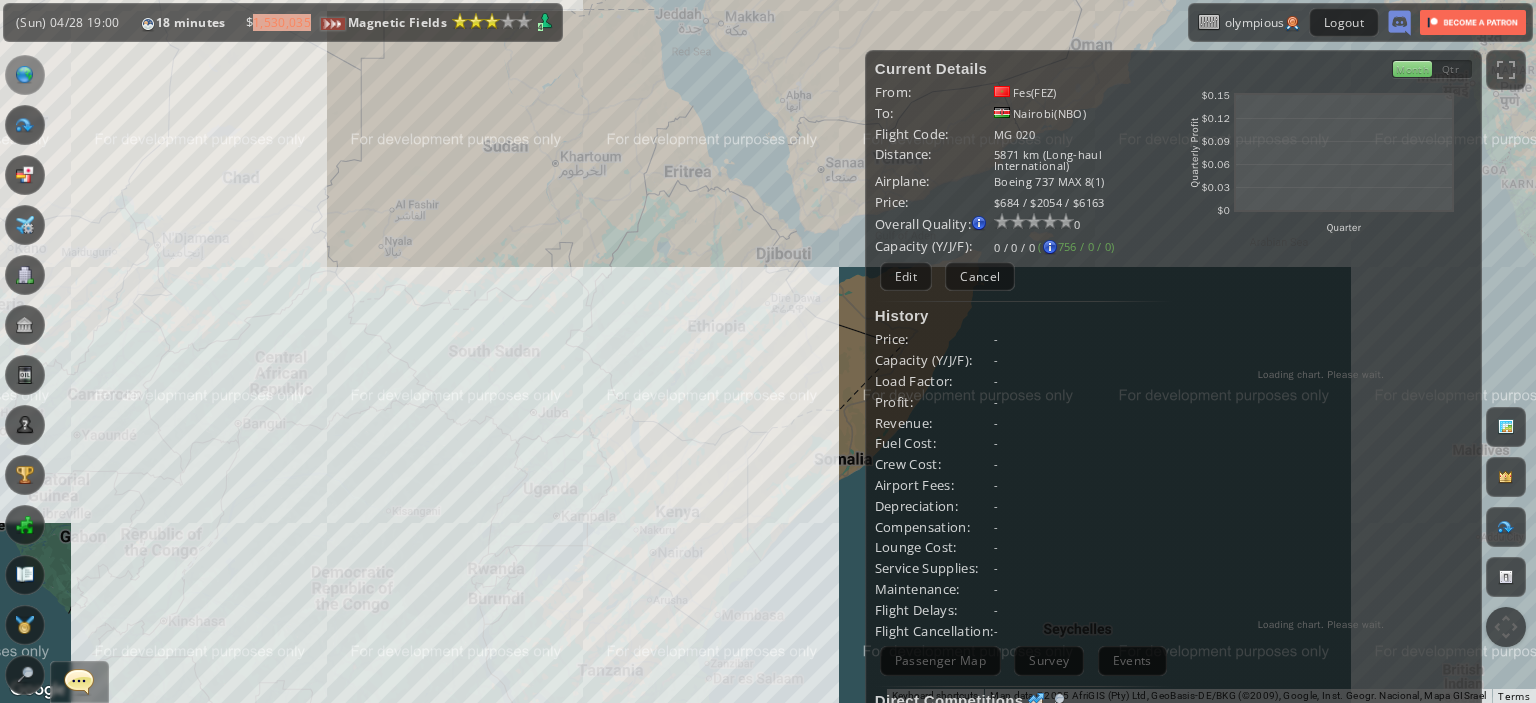 click at bounding box center [25, 275] 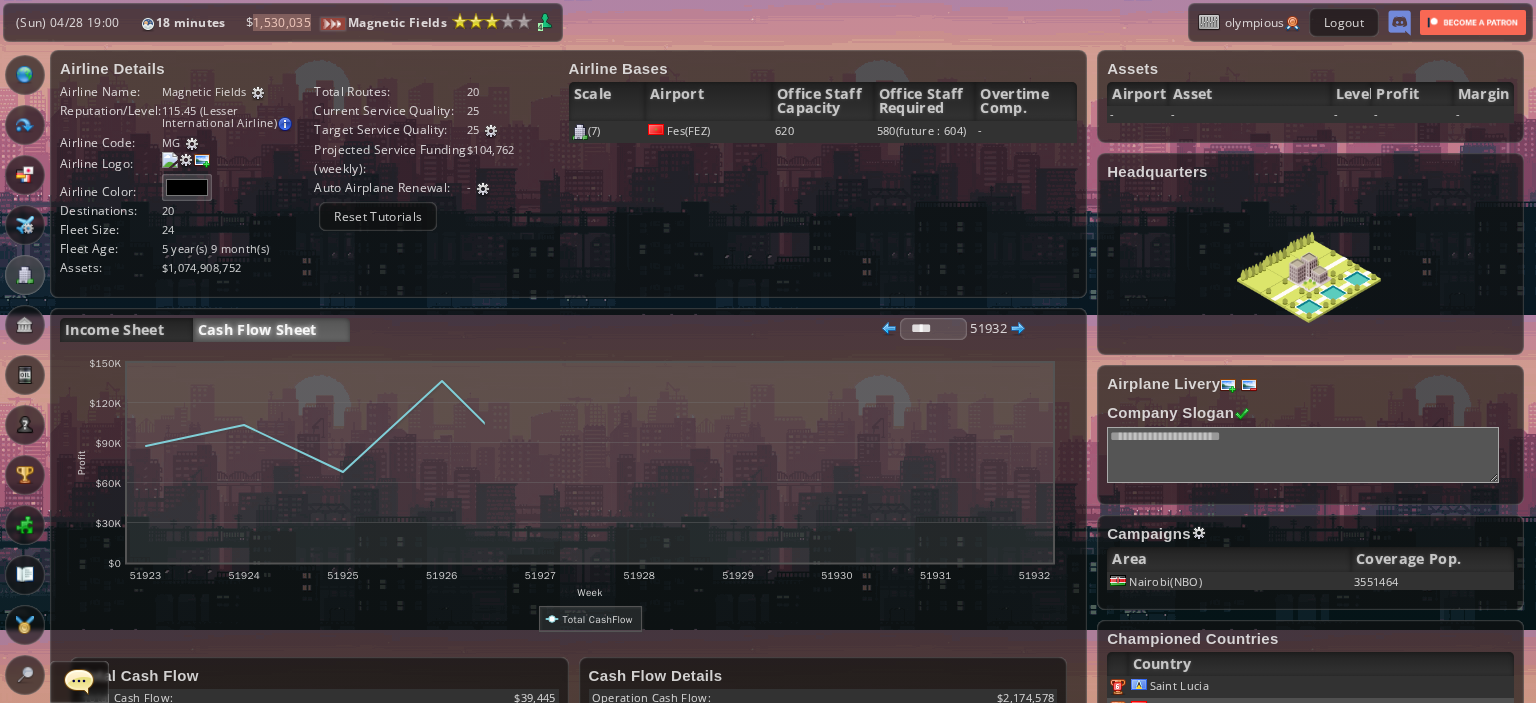 click at bounding box center [1199, 533] 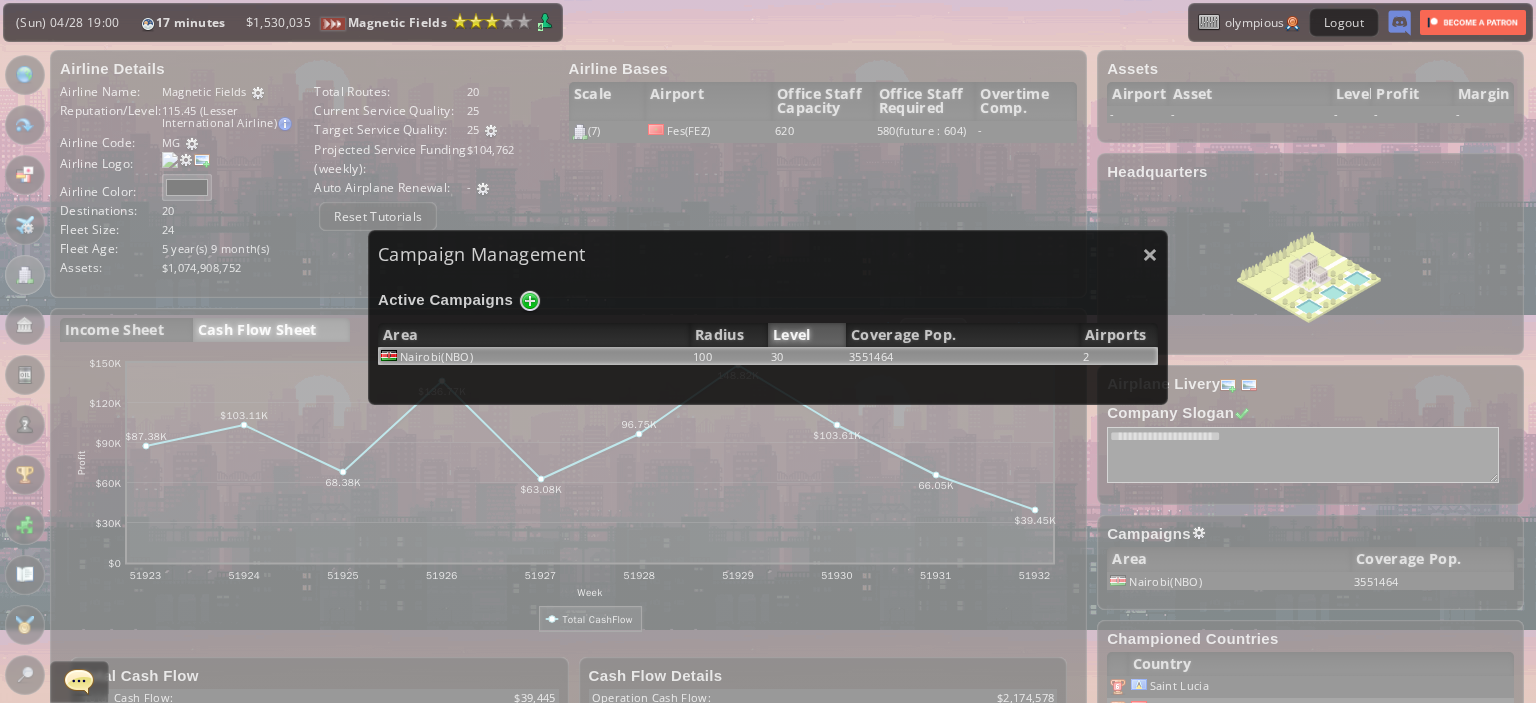click on "30" at bounding box center (807, 356) 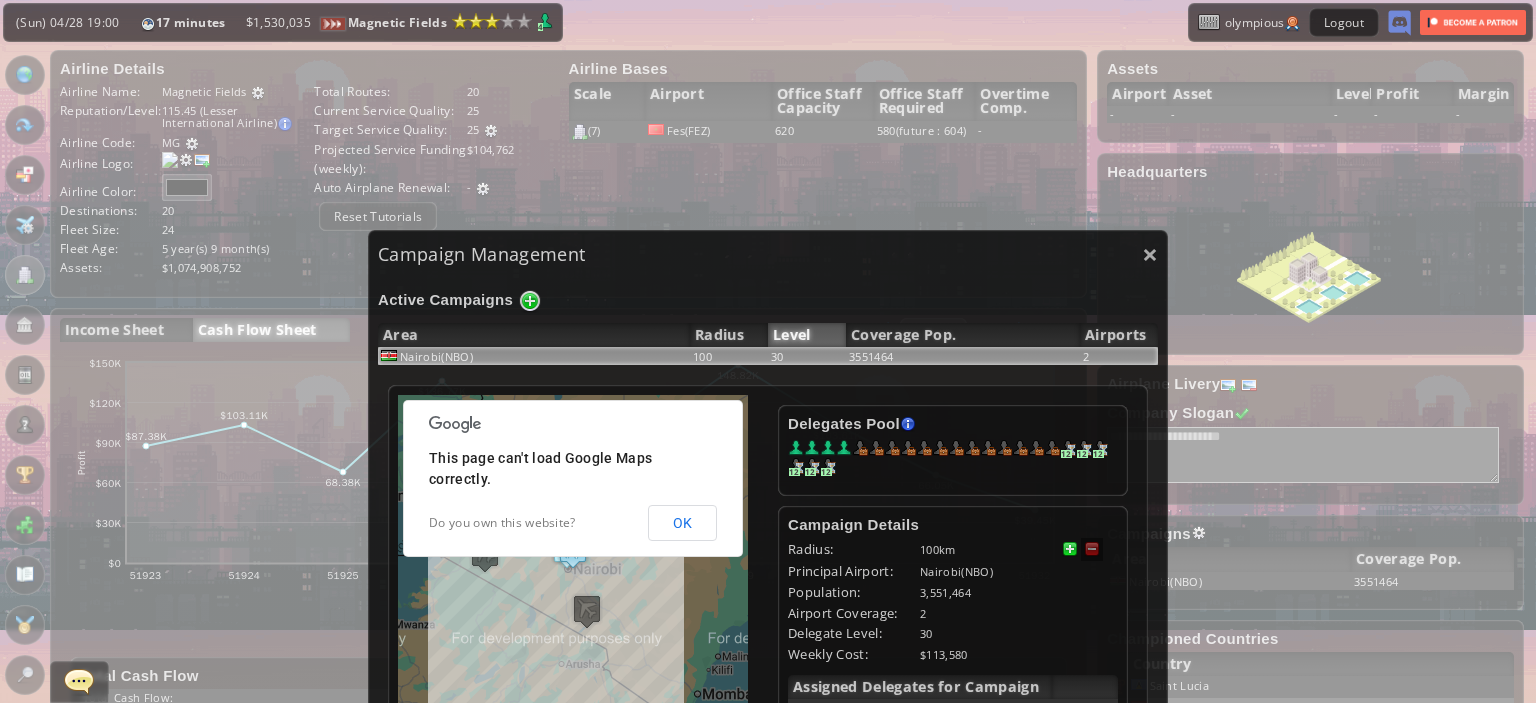 scroll, scrollTop: 344, scrollLeft: 0, axis: vertical 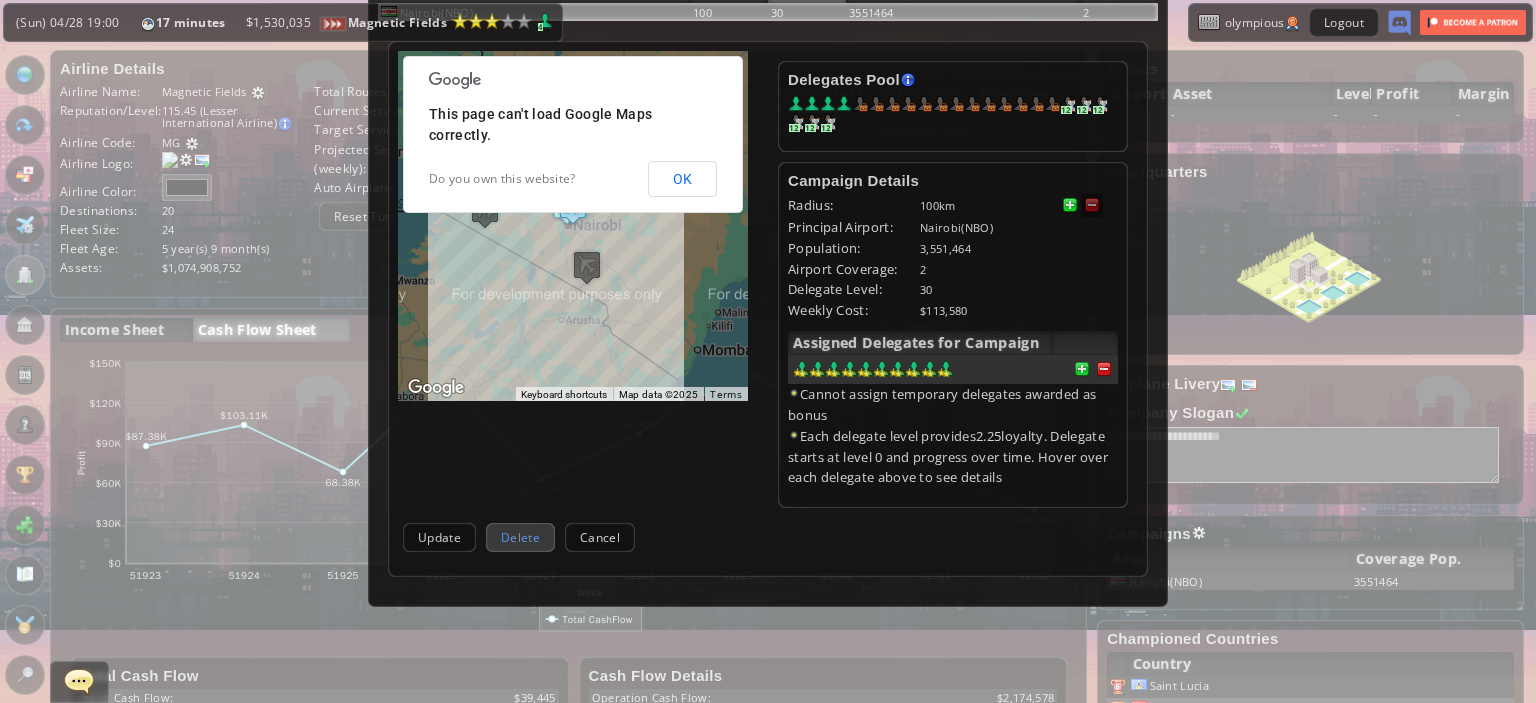 click on "Delete" at bounding box center (520, 537) 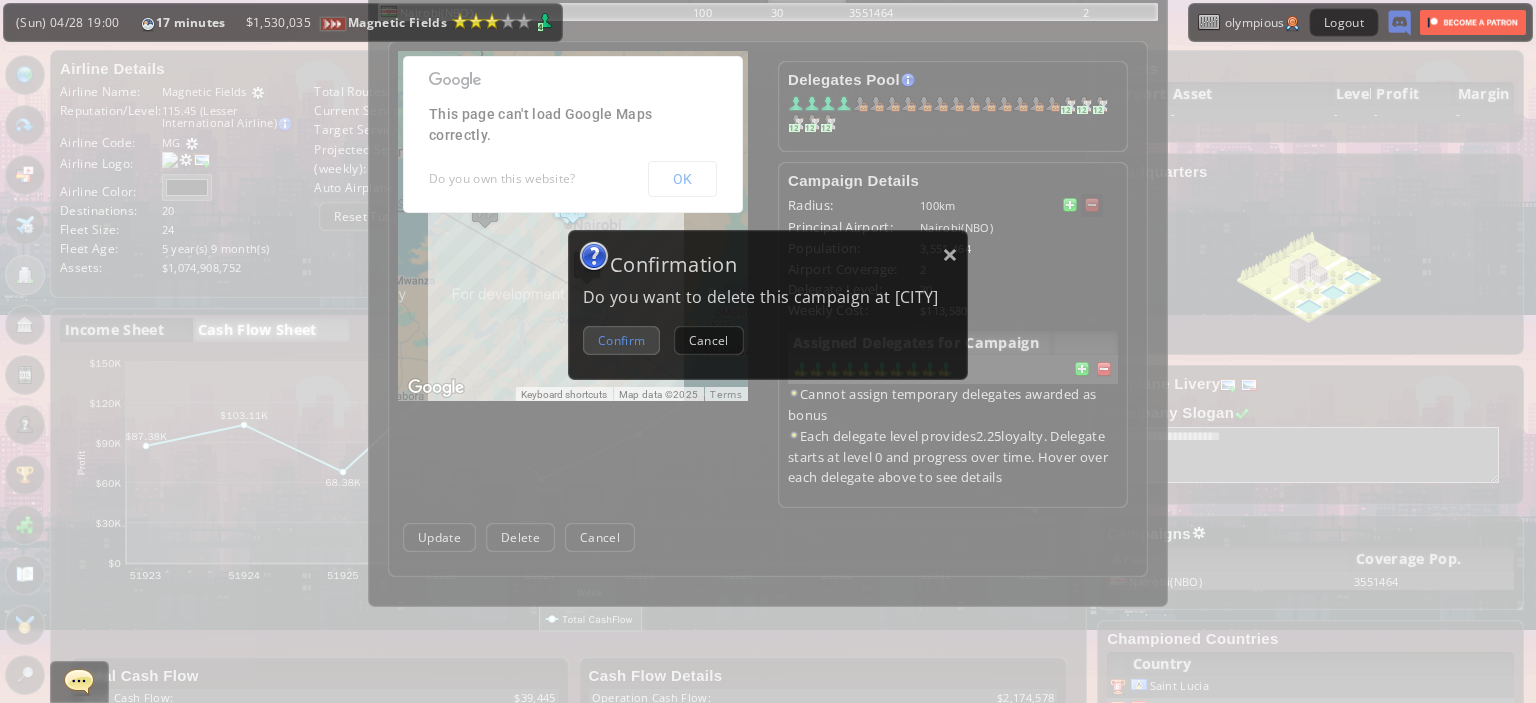 click on "Confirm" at bounding box center [621, 340] 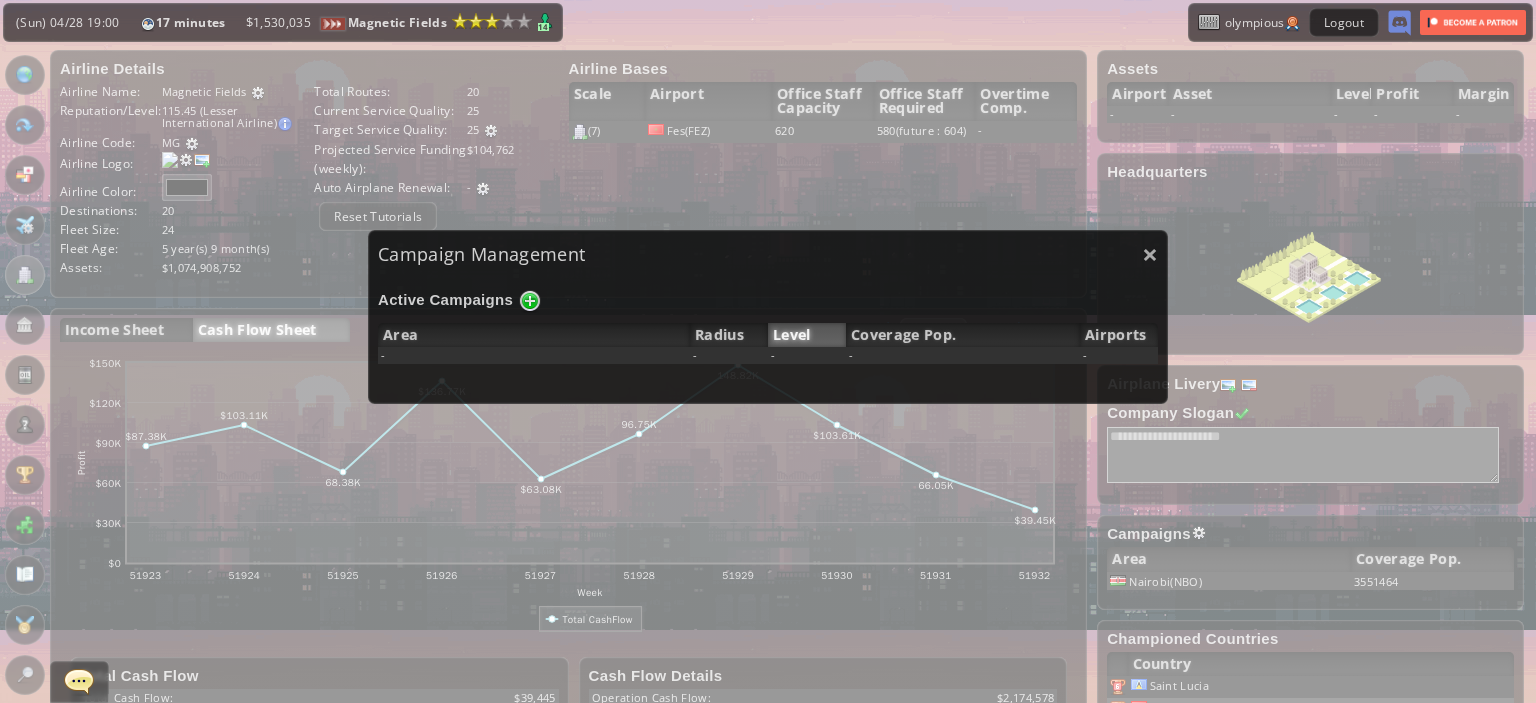 scroll, scrollTop: 0, scrollLeft: 0, axis: both 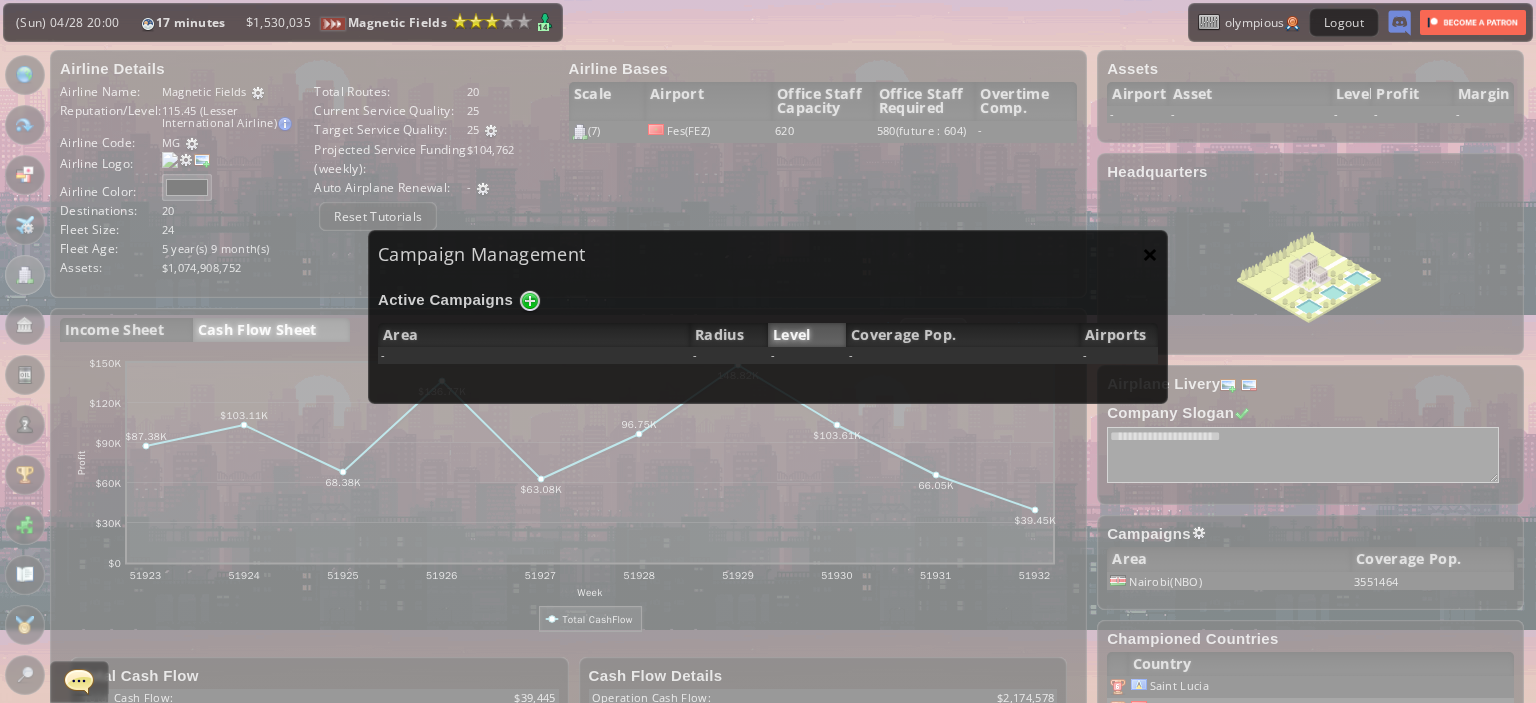 click on "×" at bounding box center (1150, 254) 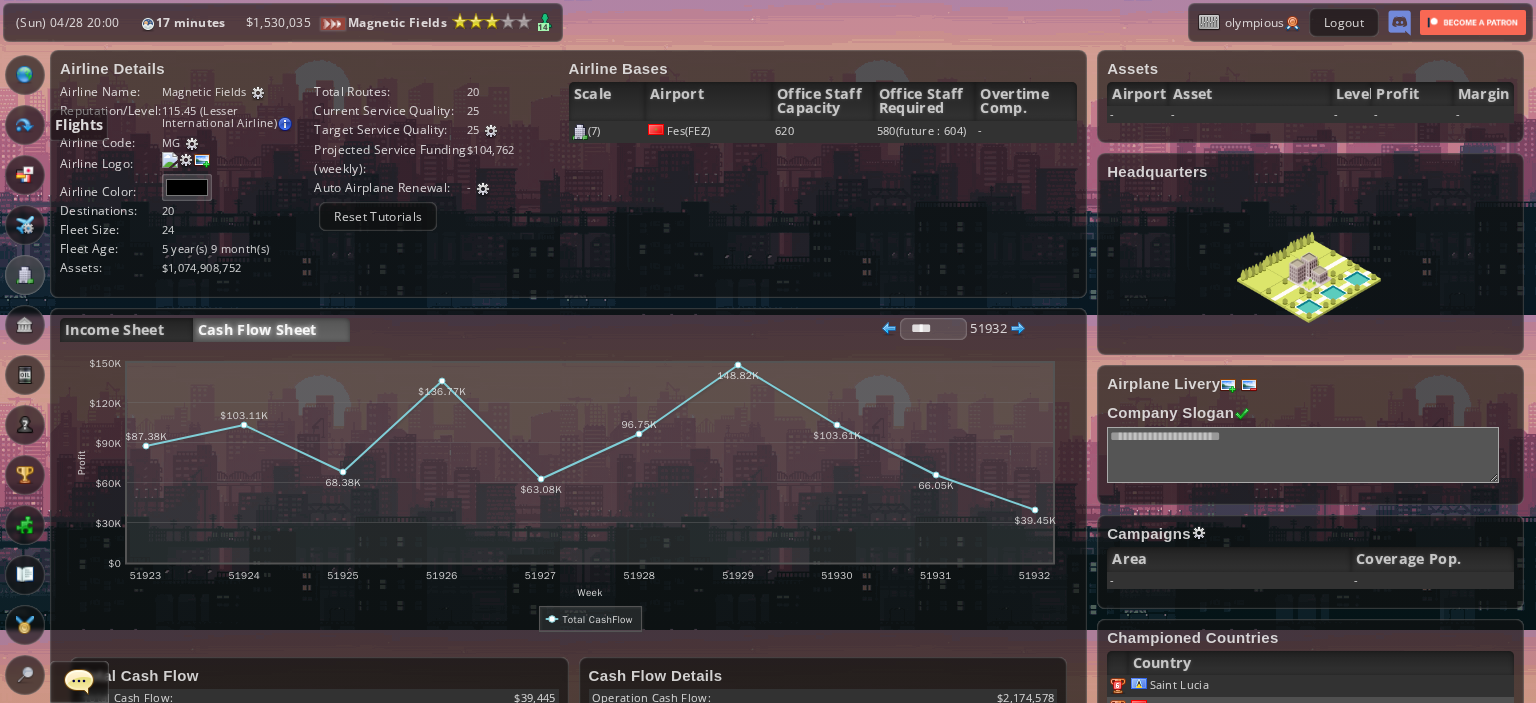 click at bounding box center [25, 125] 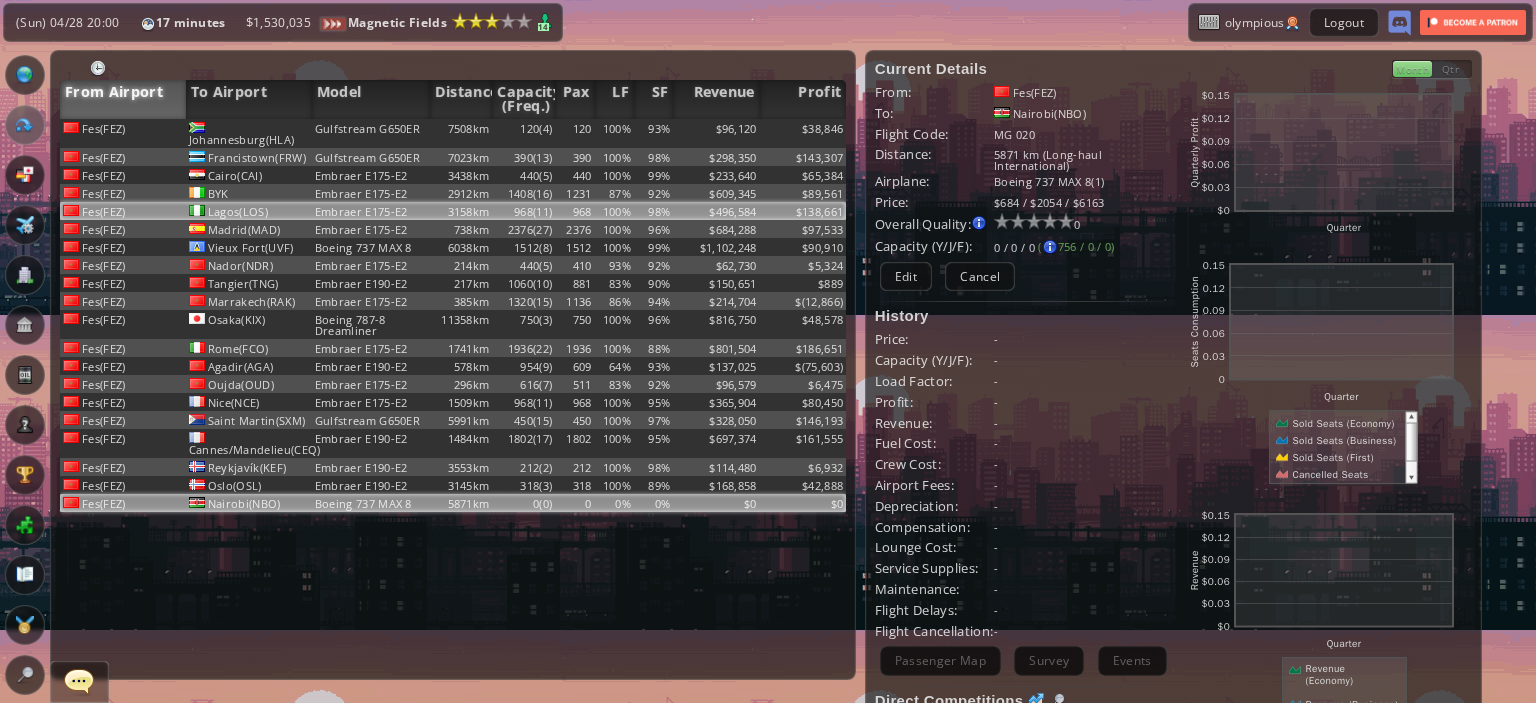click on "Embraer E175-E2" at bounding box center (371, 133) 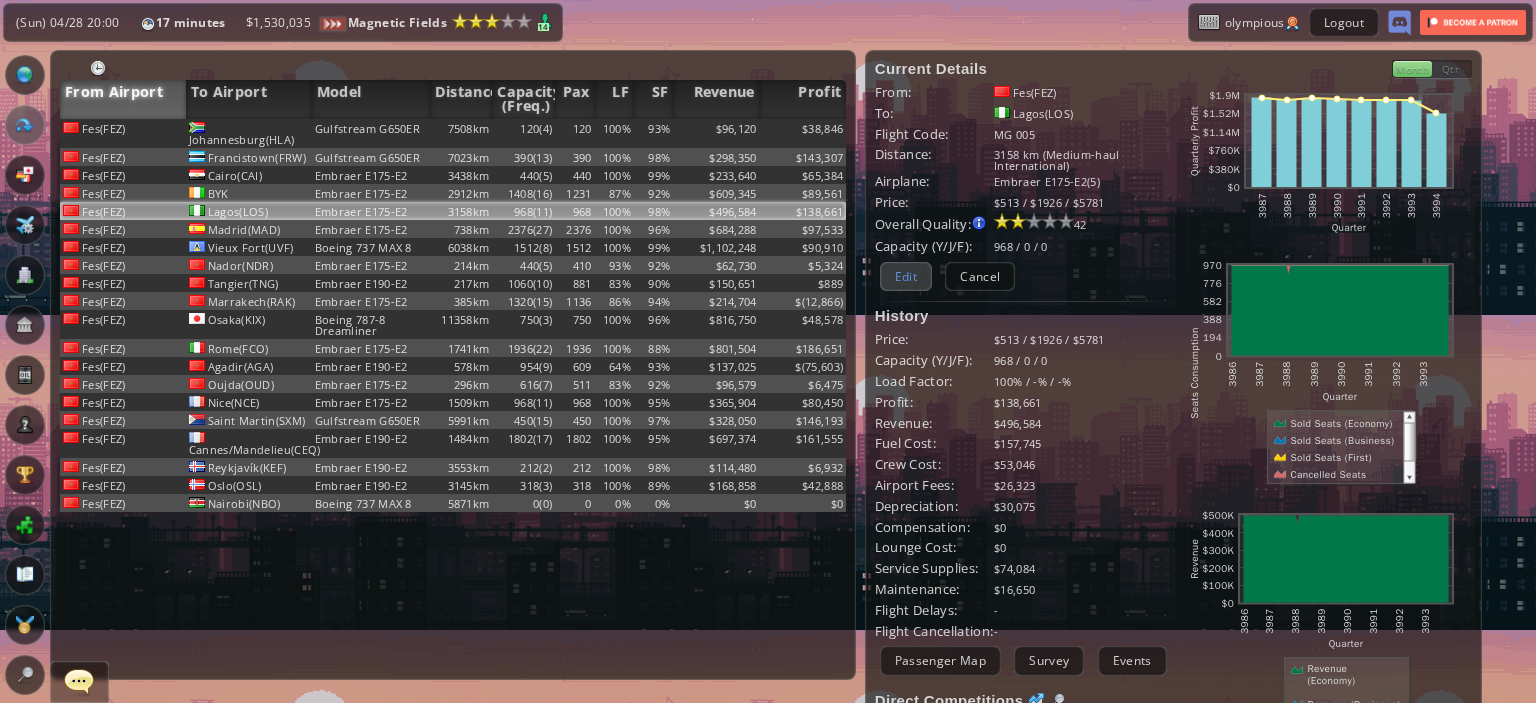 click on "Edit" at bounding box center (906, 276) 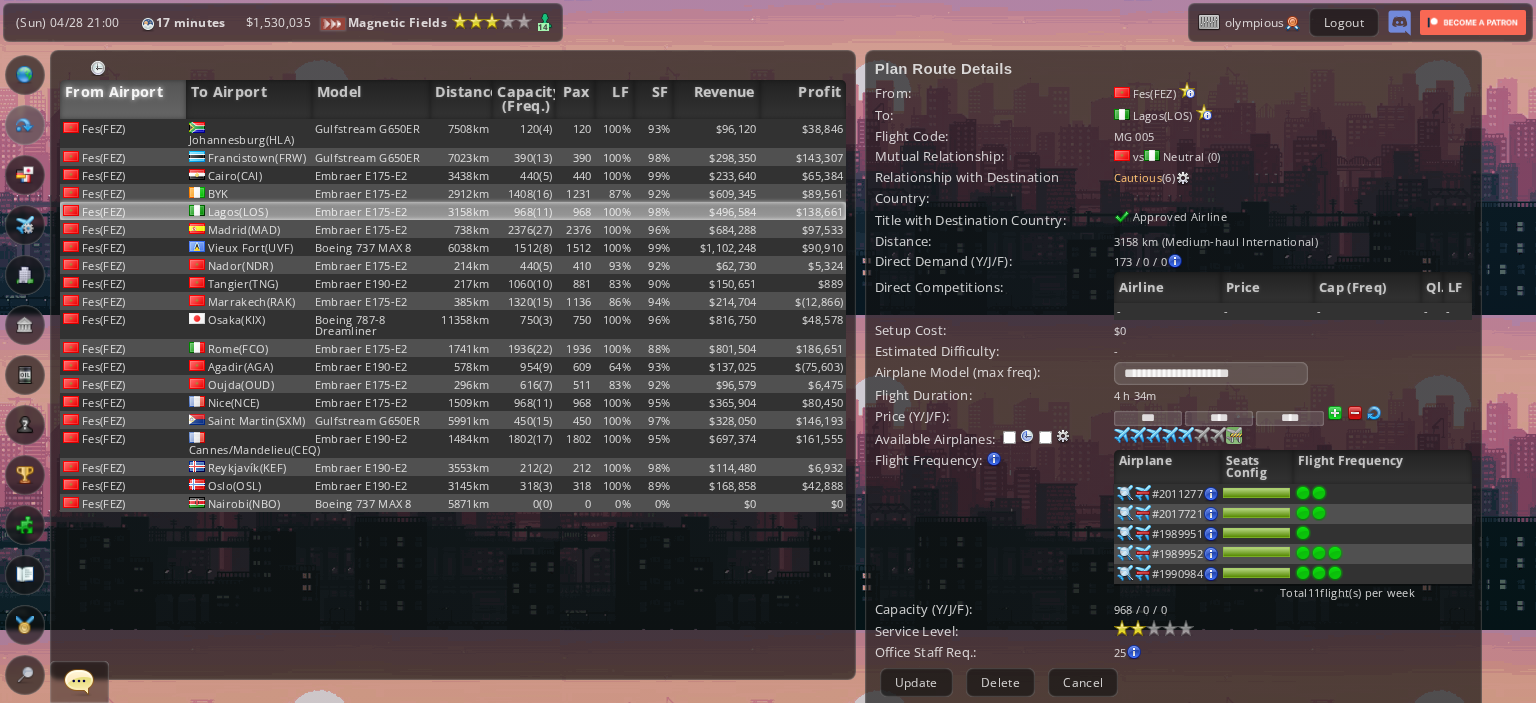 click at bounding box center [1122, 435] 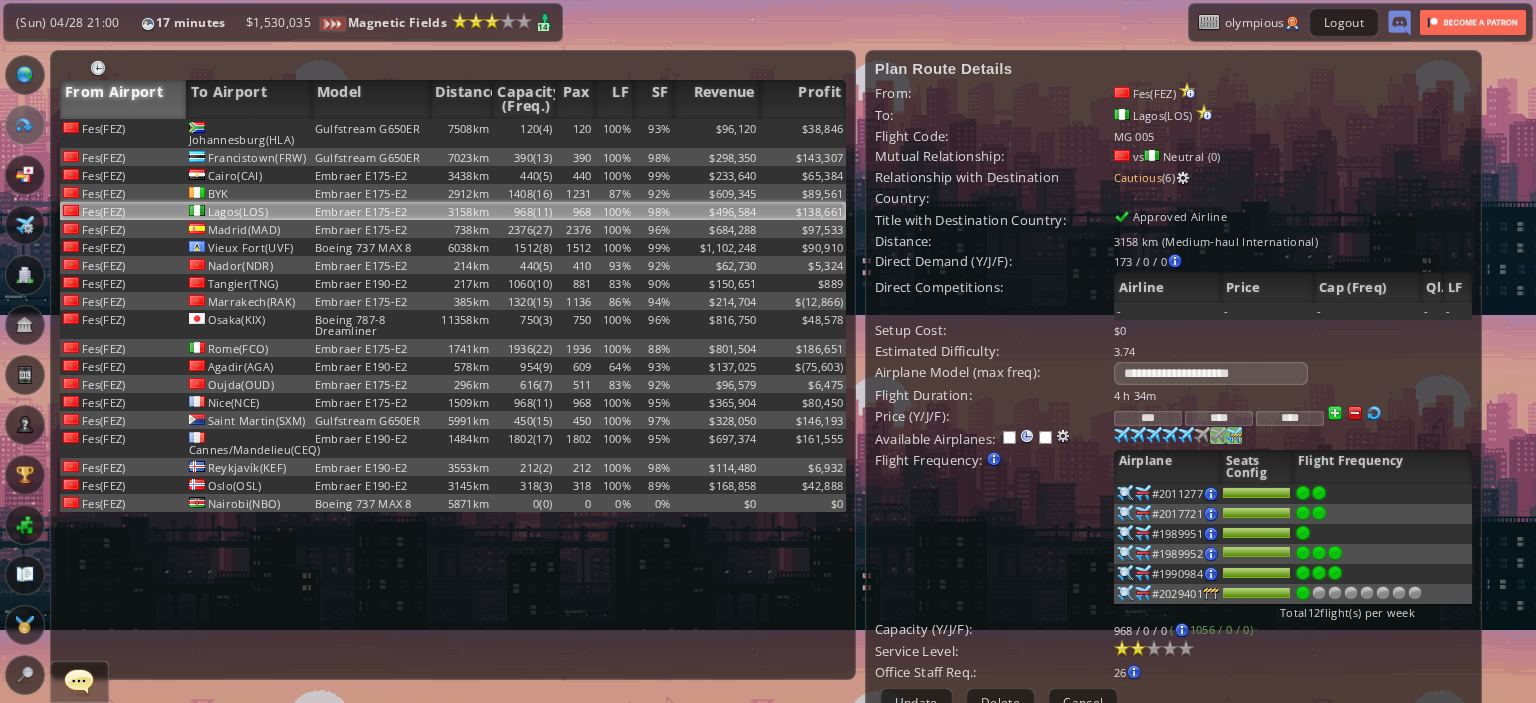 click at bounding box center (1122, 435) 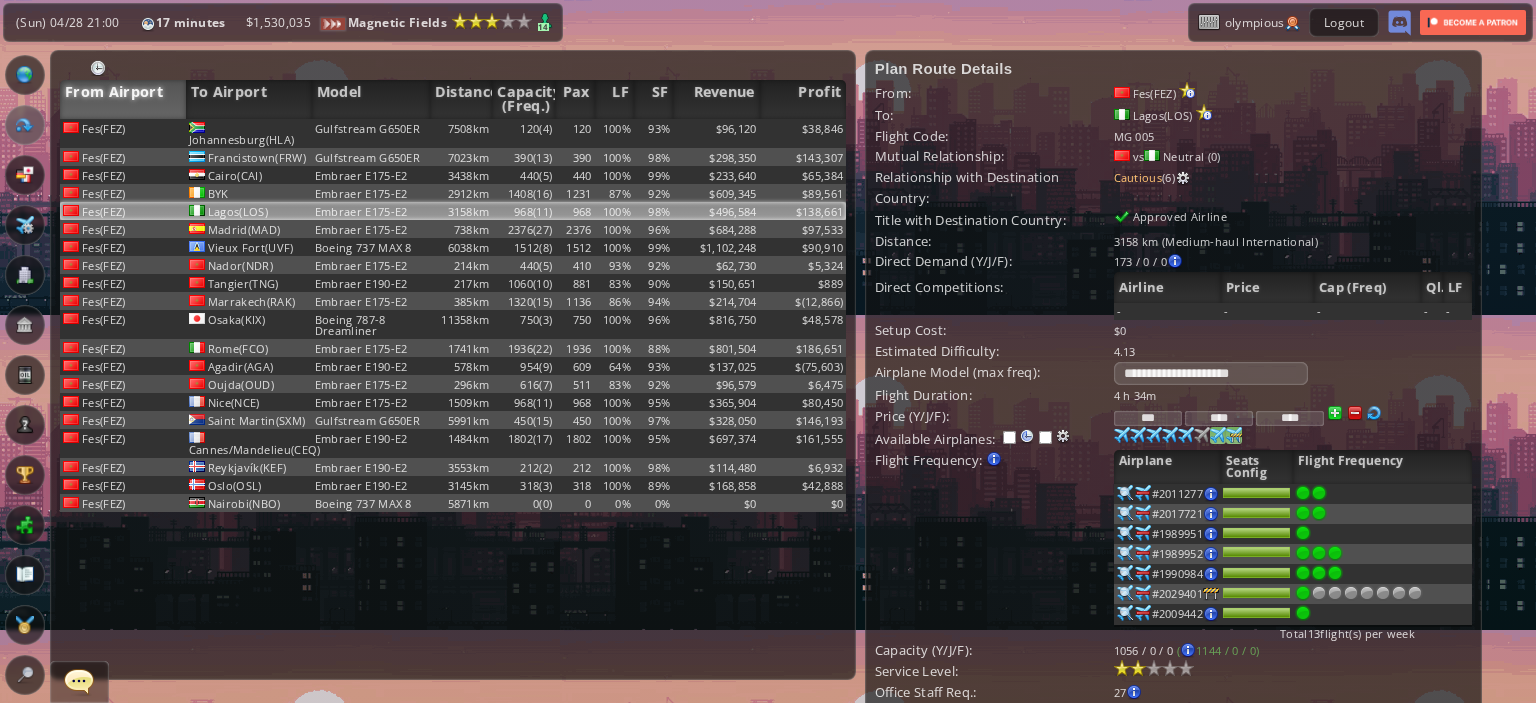 click at bounding box center [1122, 435] 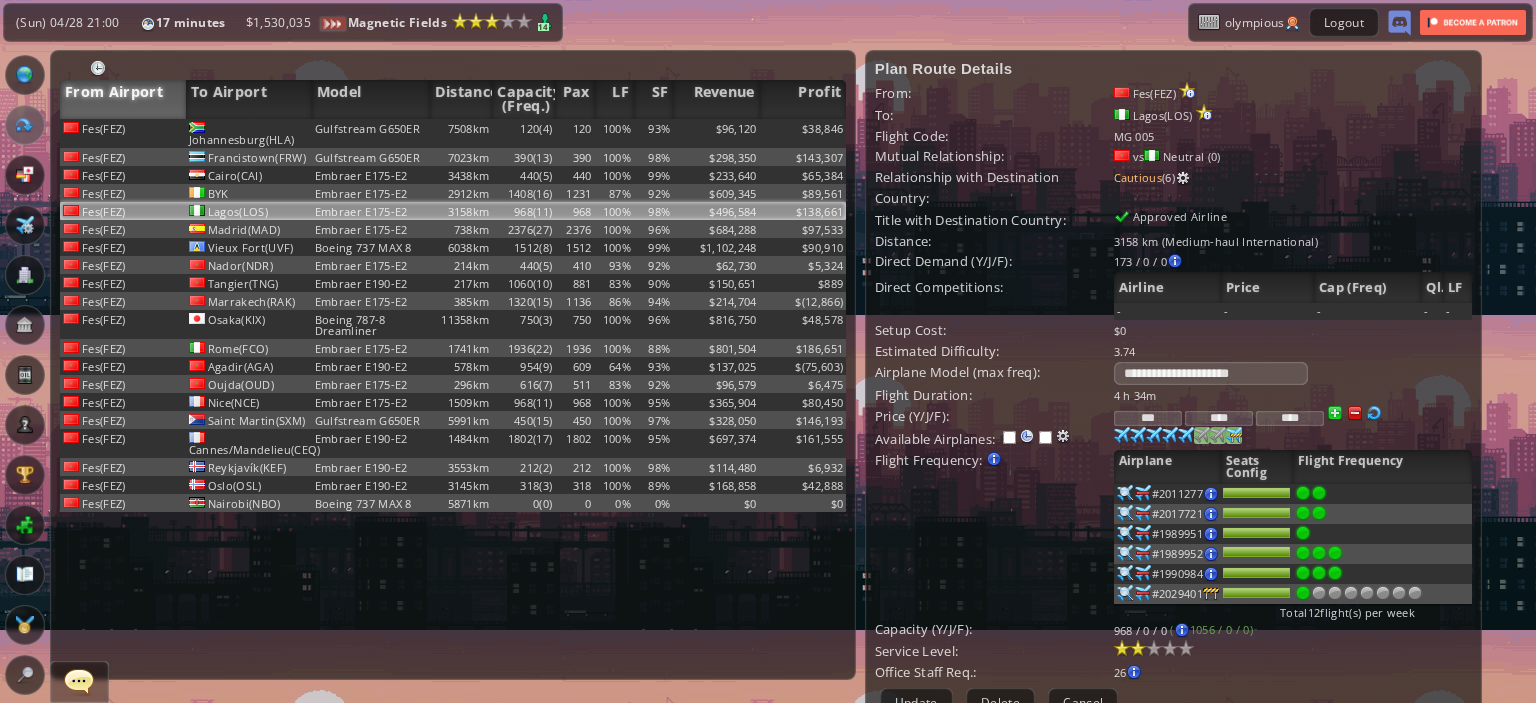 click at bounding box center [1122, 435] 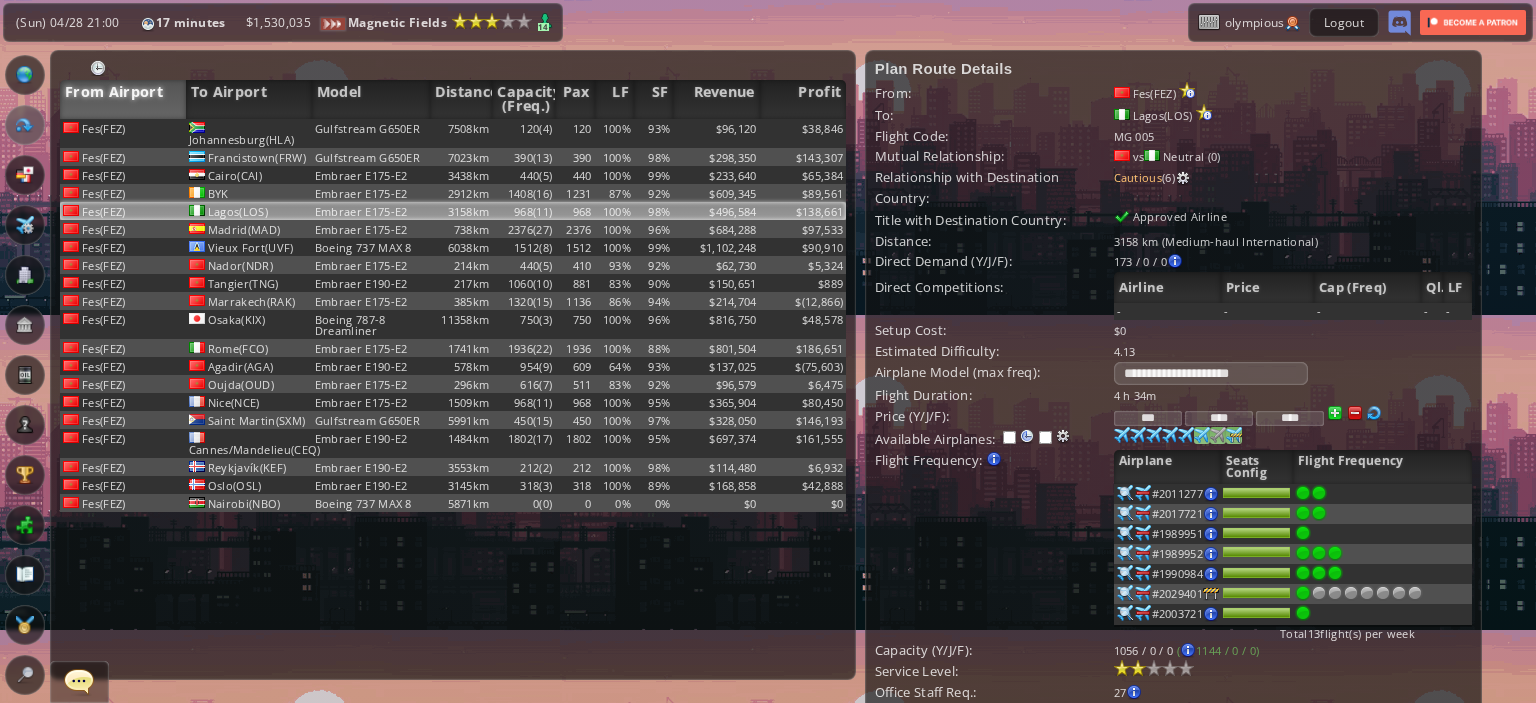 click at bounding box center (1122, 435) 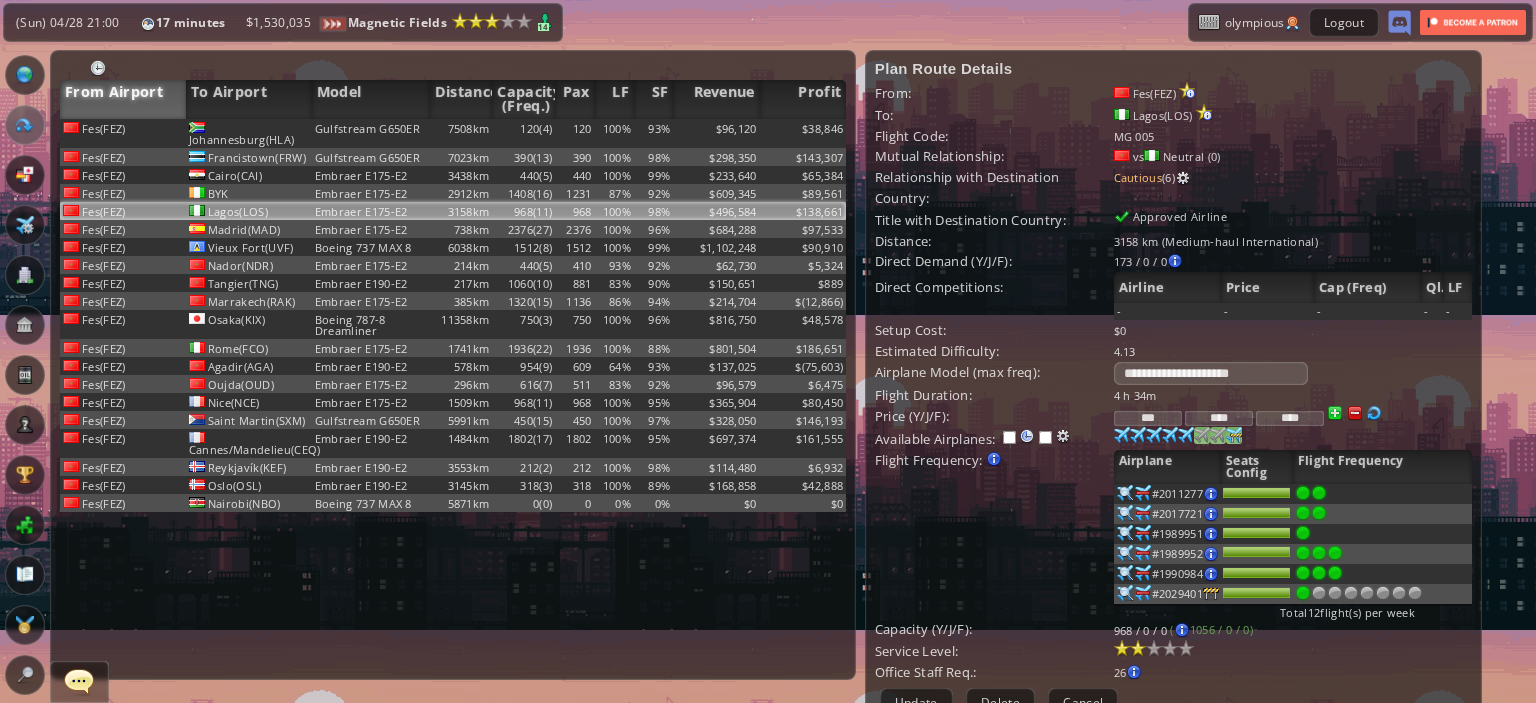 click at bounding box center [1122, 435] 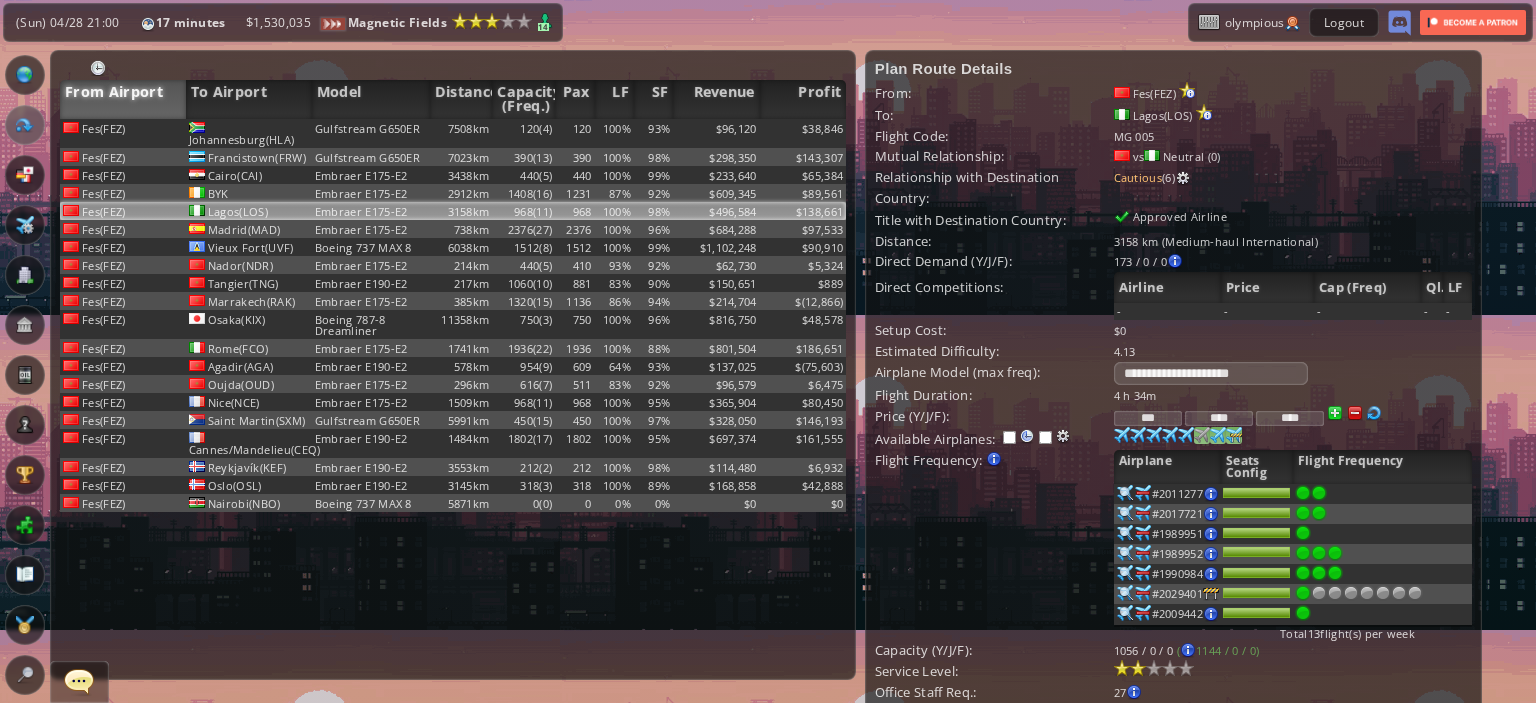 click at bounding box center [1122, 435] 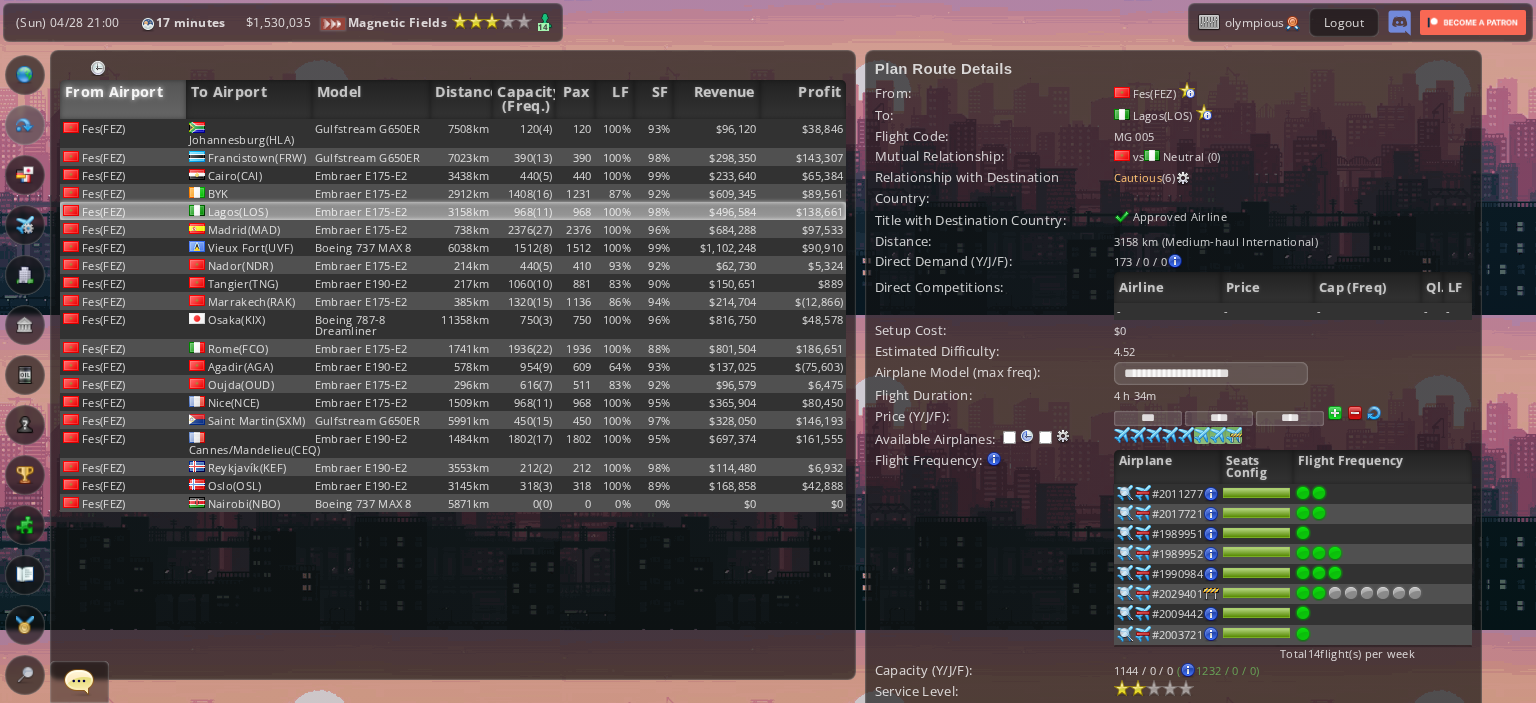 click at bounding box center (1319, 493) 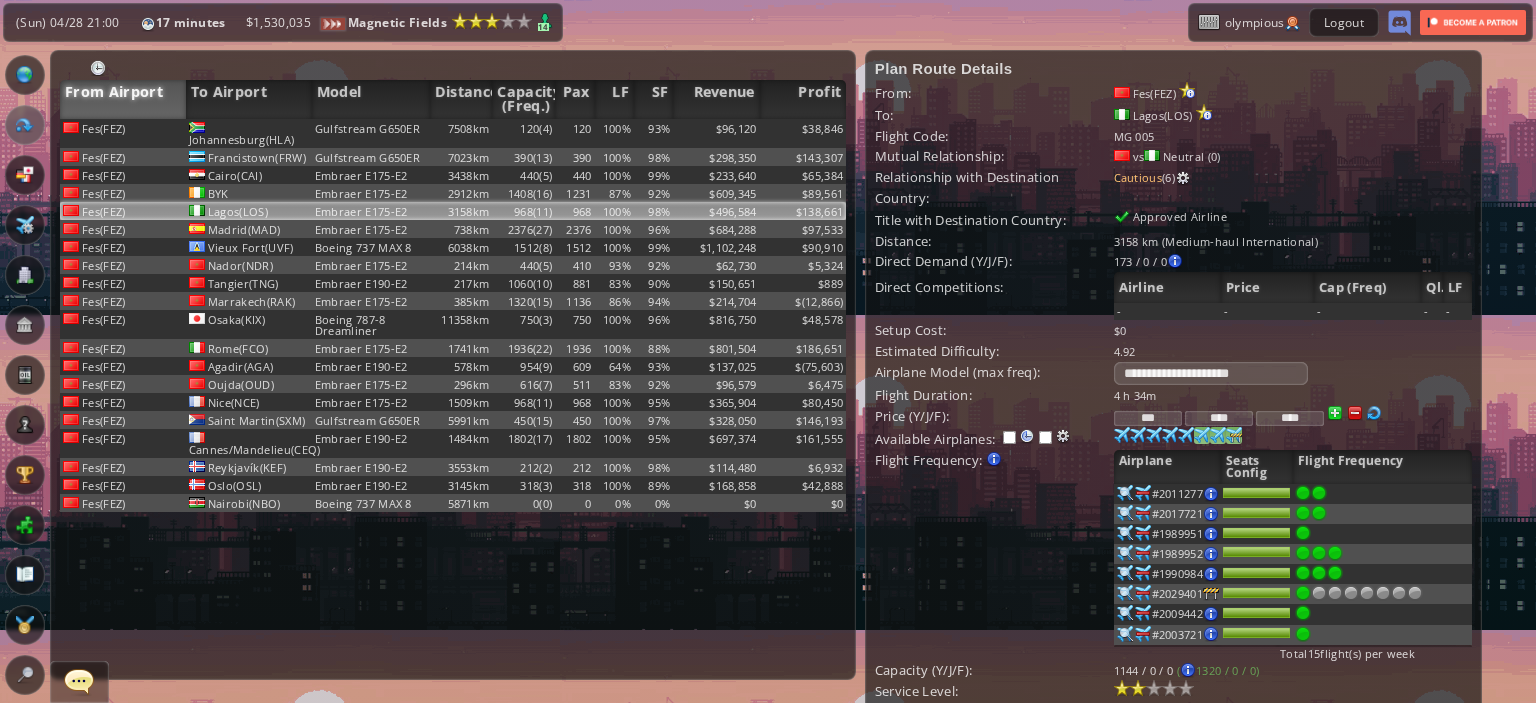 click at bounding box center [1303, 493] 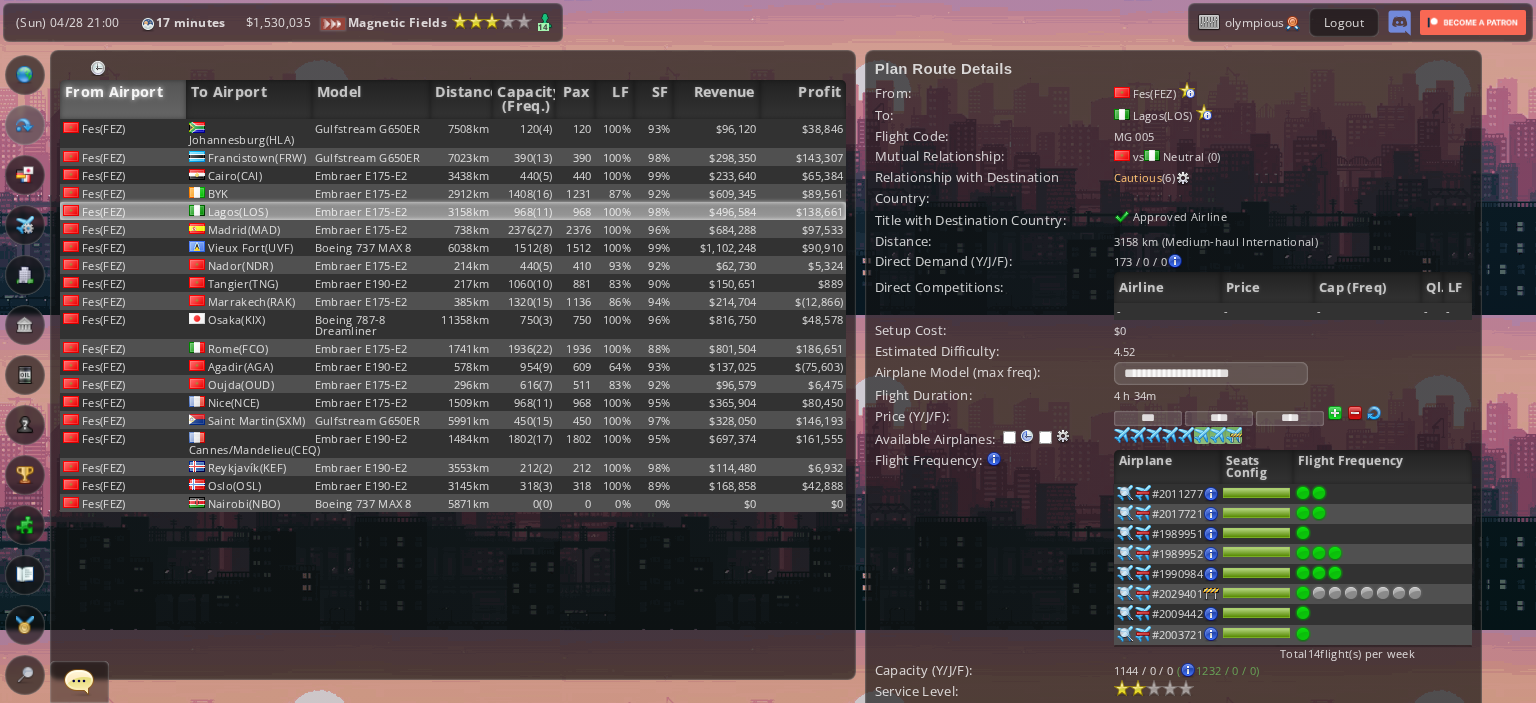 scroll, scrollTop: 199, scrollLeft: 0, axis: vertical 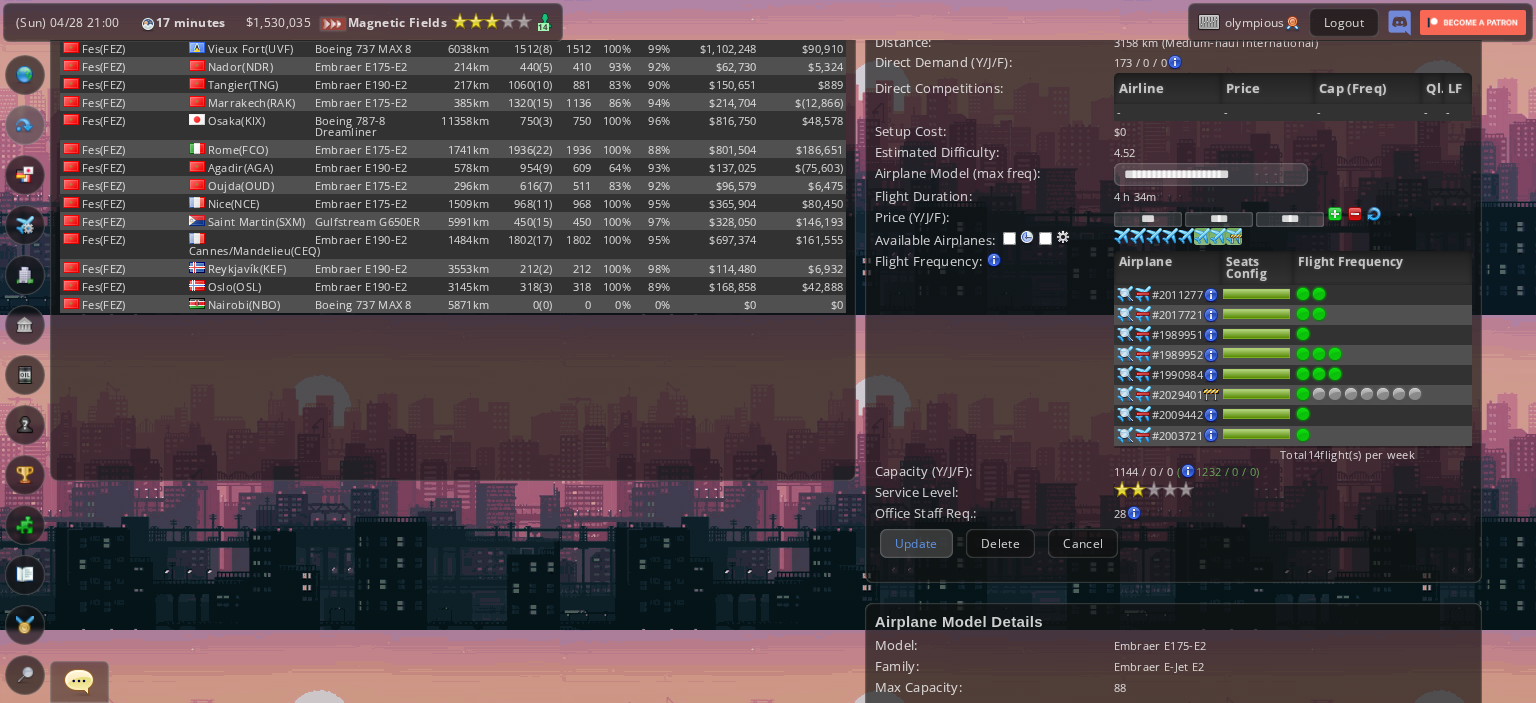 click on "Update" at bounding box center [916, 543] 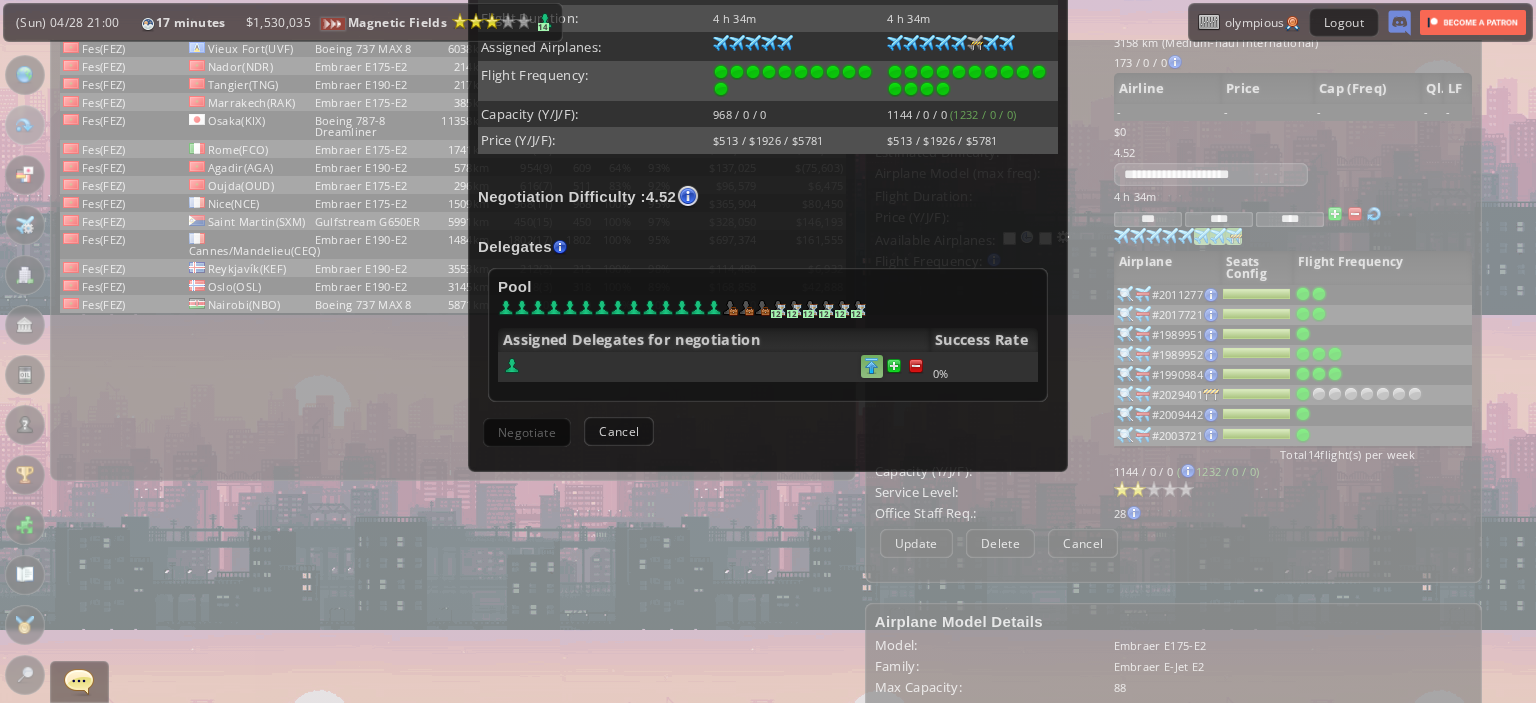 click at bounding box center (916, 366) 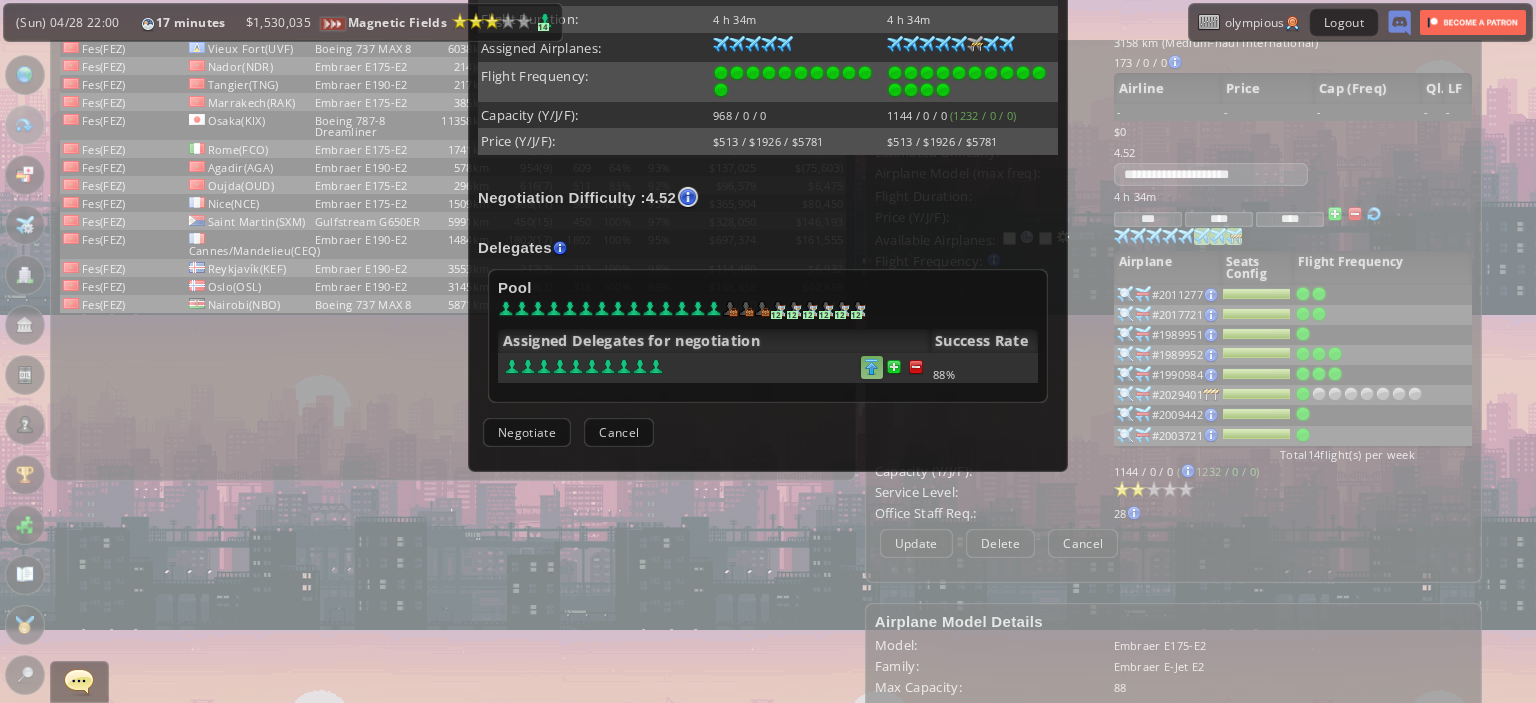 scroll, scrollTop: 503, scrollLeft: 0, axis: vertical 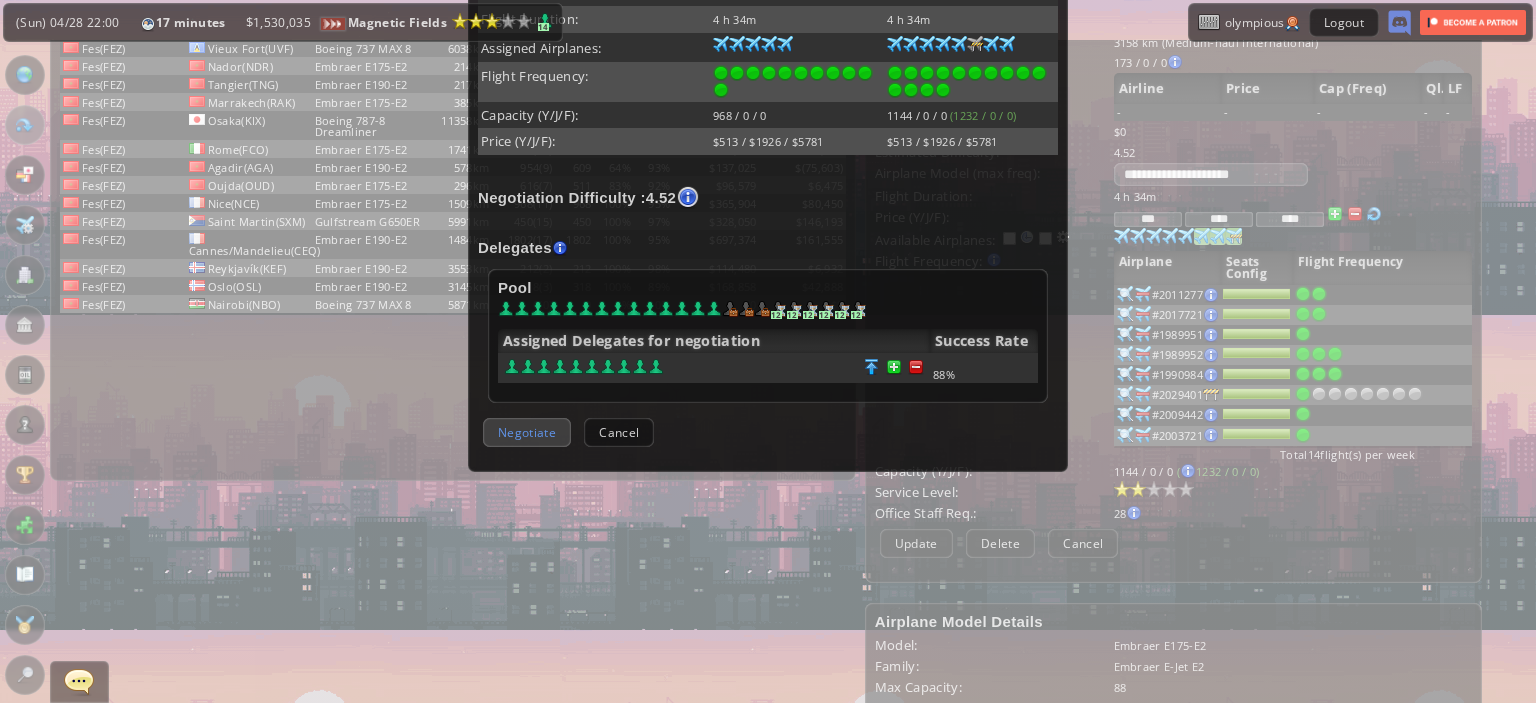 click on "Negotiate" at bounding box center [527, 432] 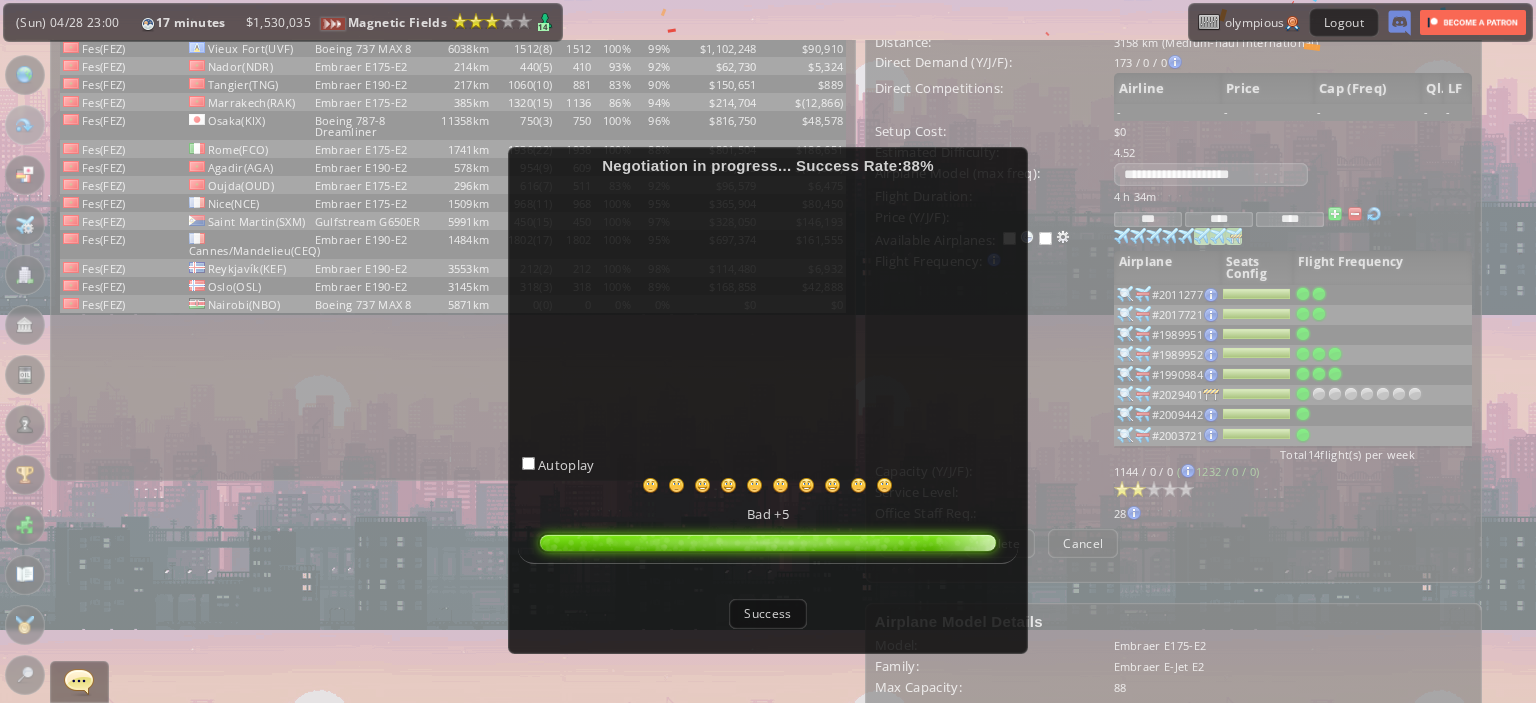 click on "Success" at bounding box center (767, 613) 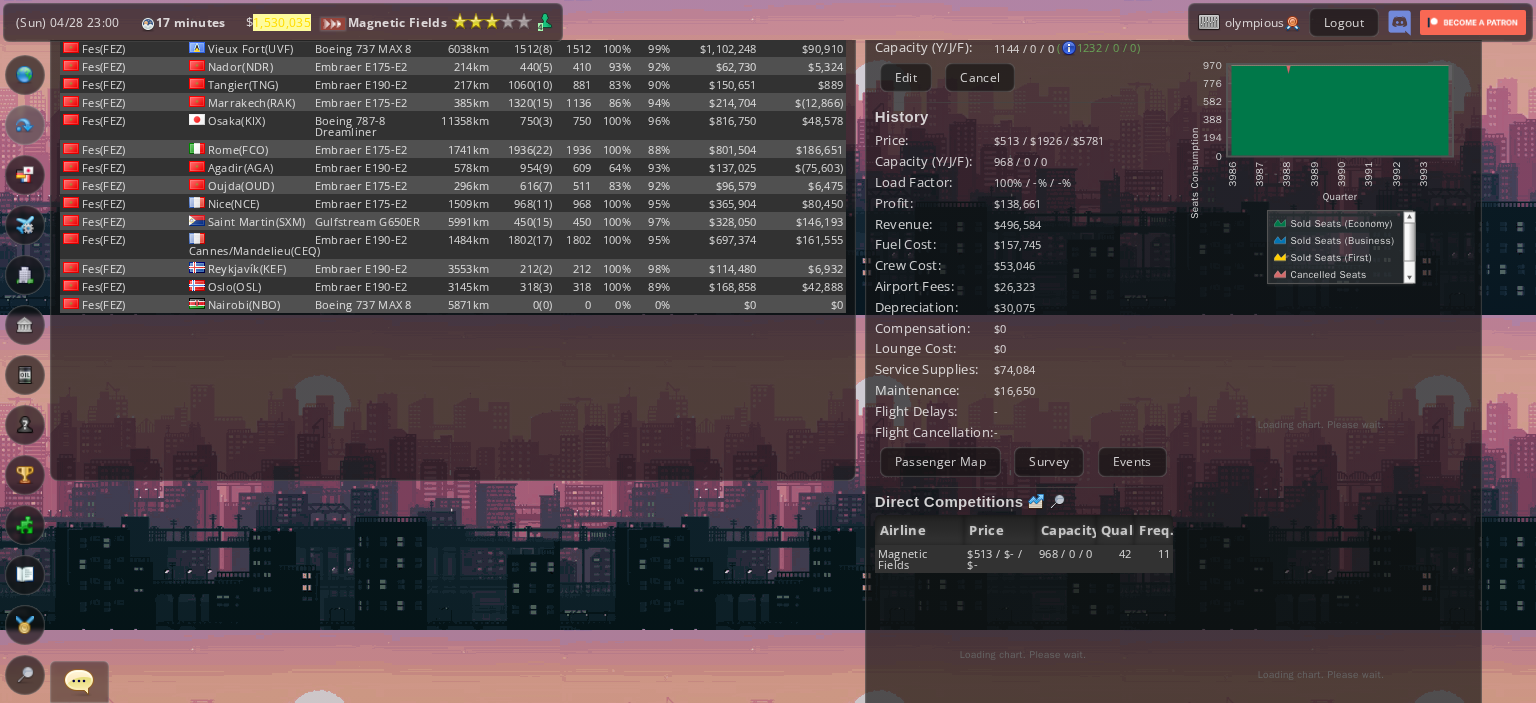 scroll, scrollTop: 0, scrollLeft: 0, axis: both 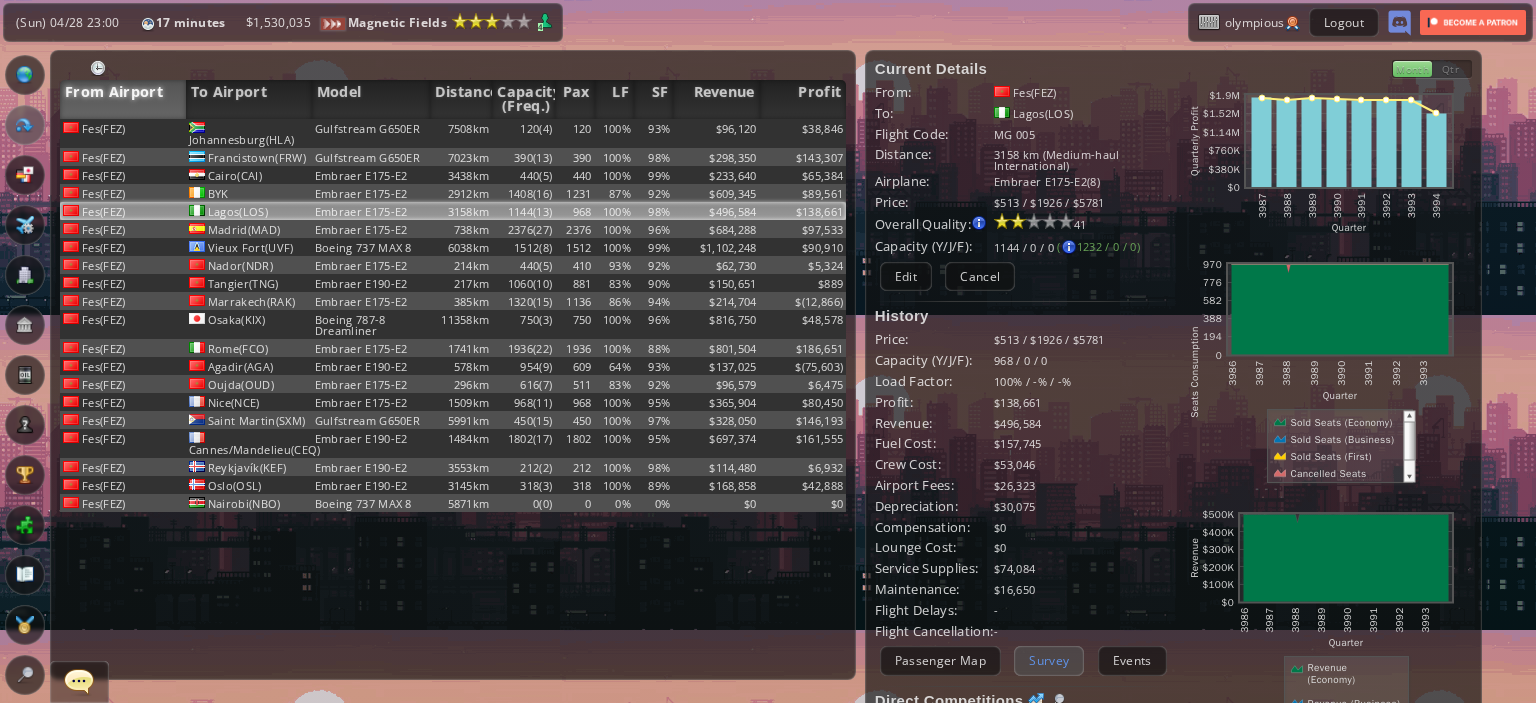 click on "Survey" at bounding box center [1049, 660] 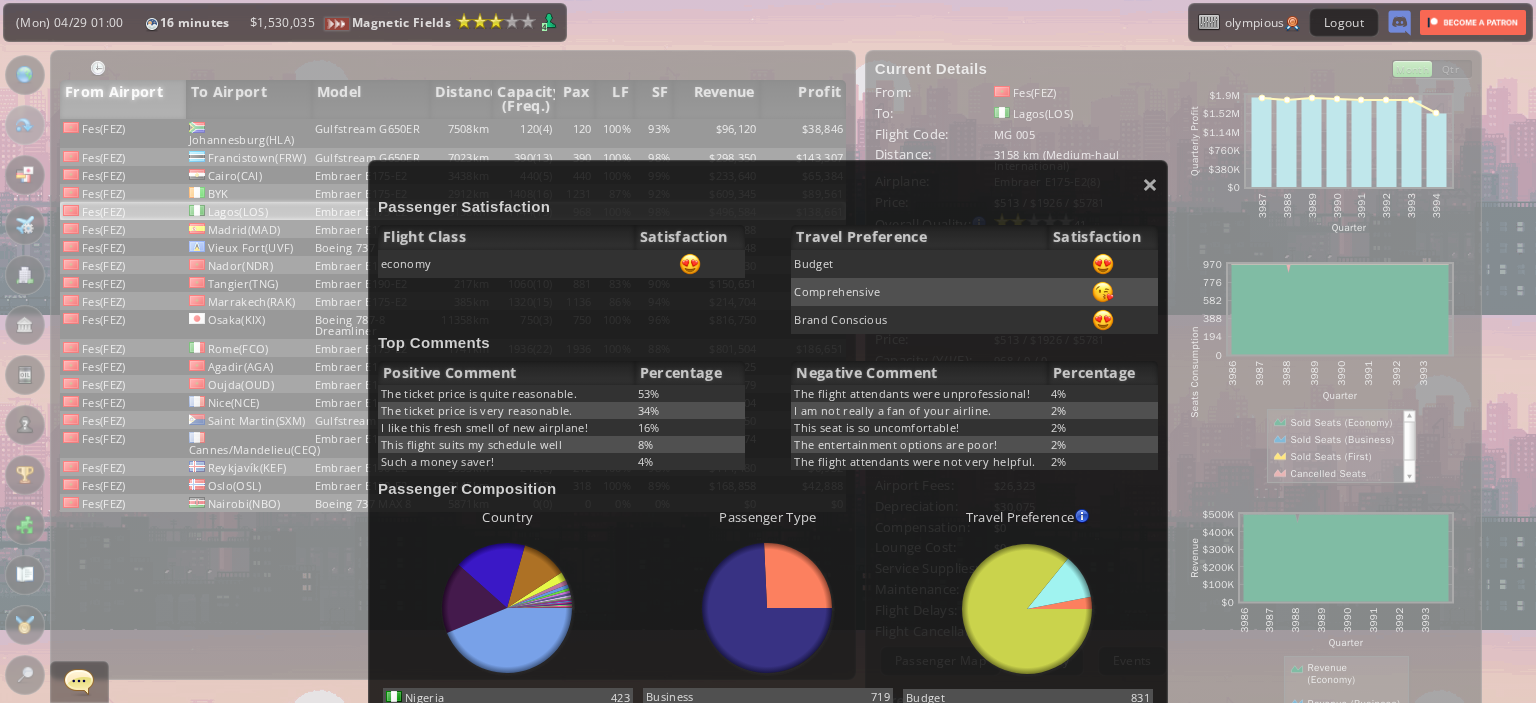 scroll, scrollTop: 0, scrollLeft: 0, axis: both 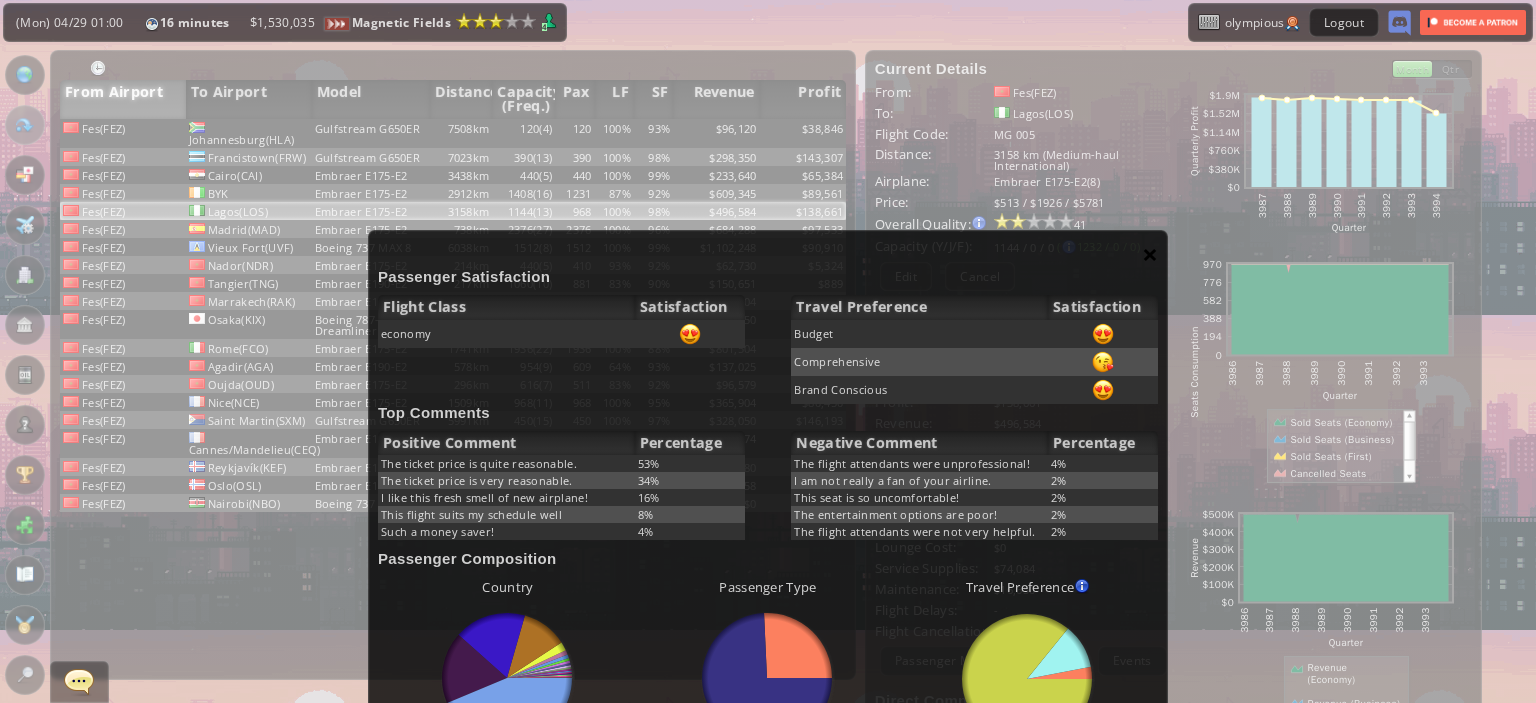 click on "×" at bounding box center (1150, 254) 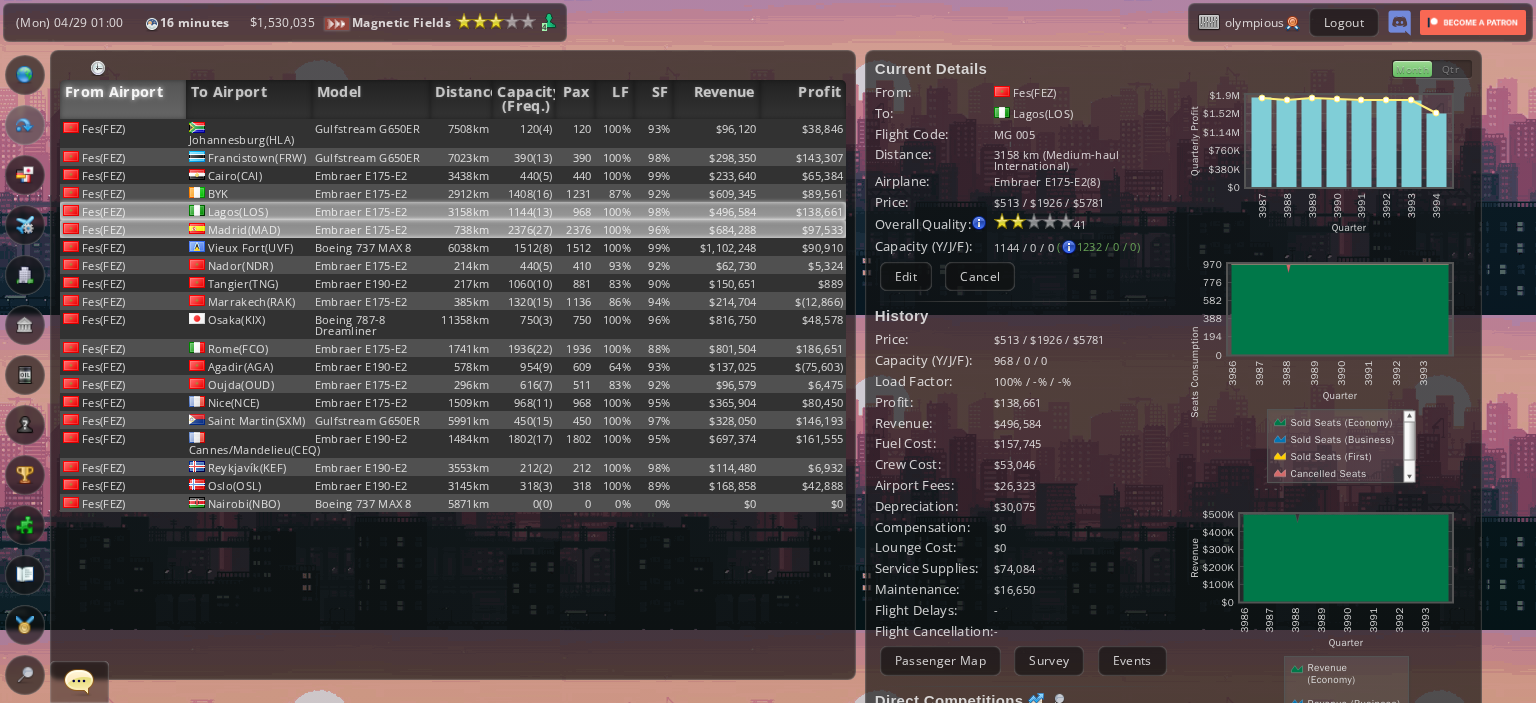 click on "$97,533" at bounding box center (803, 133) 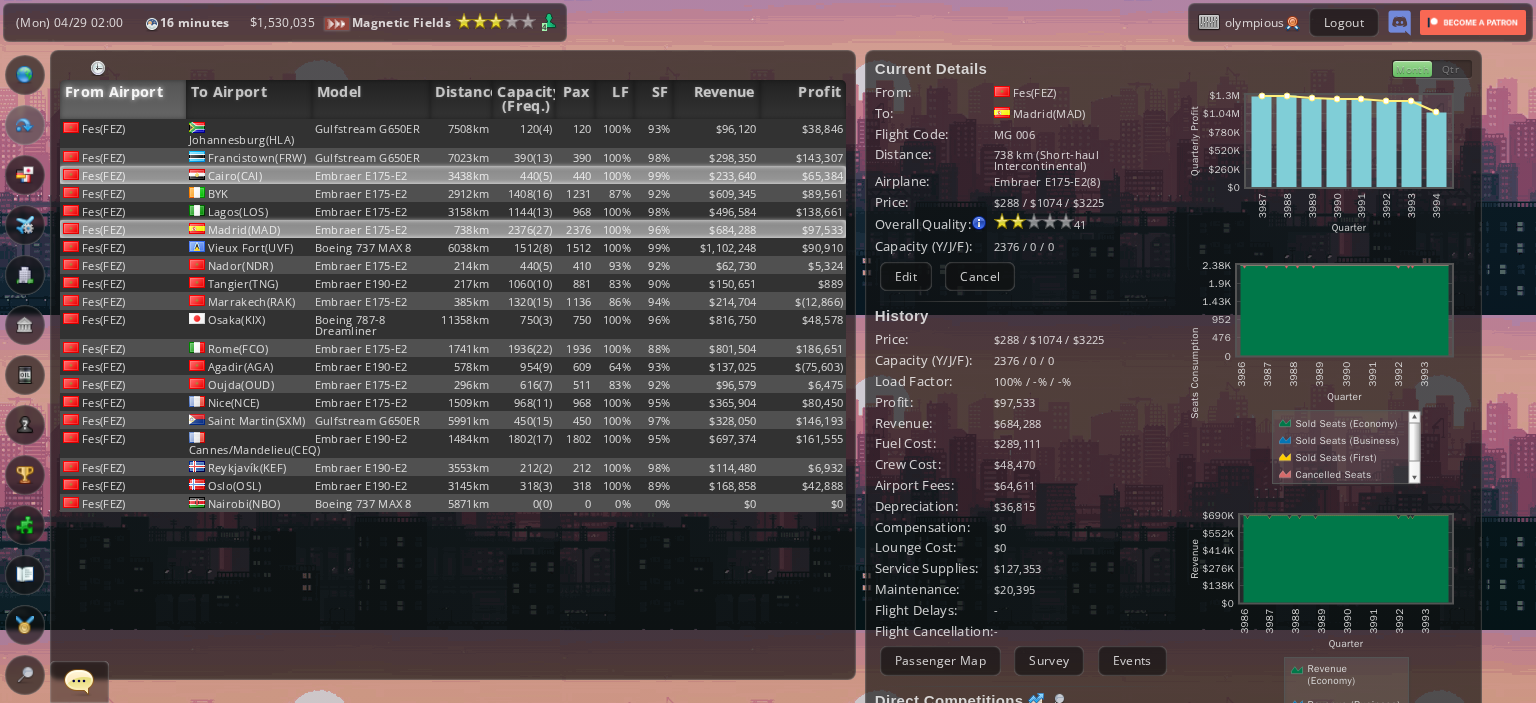 click on "$233,640" at bounding box center [716, 133] 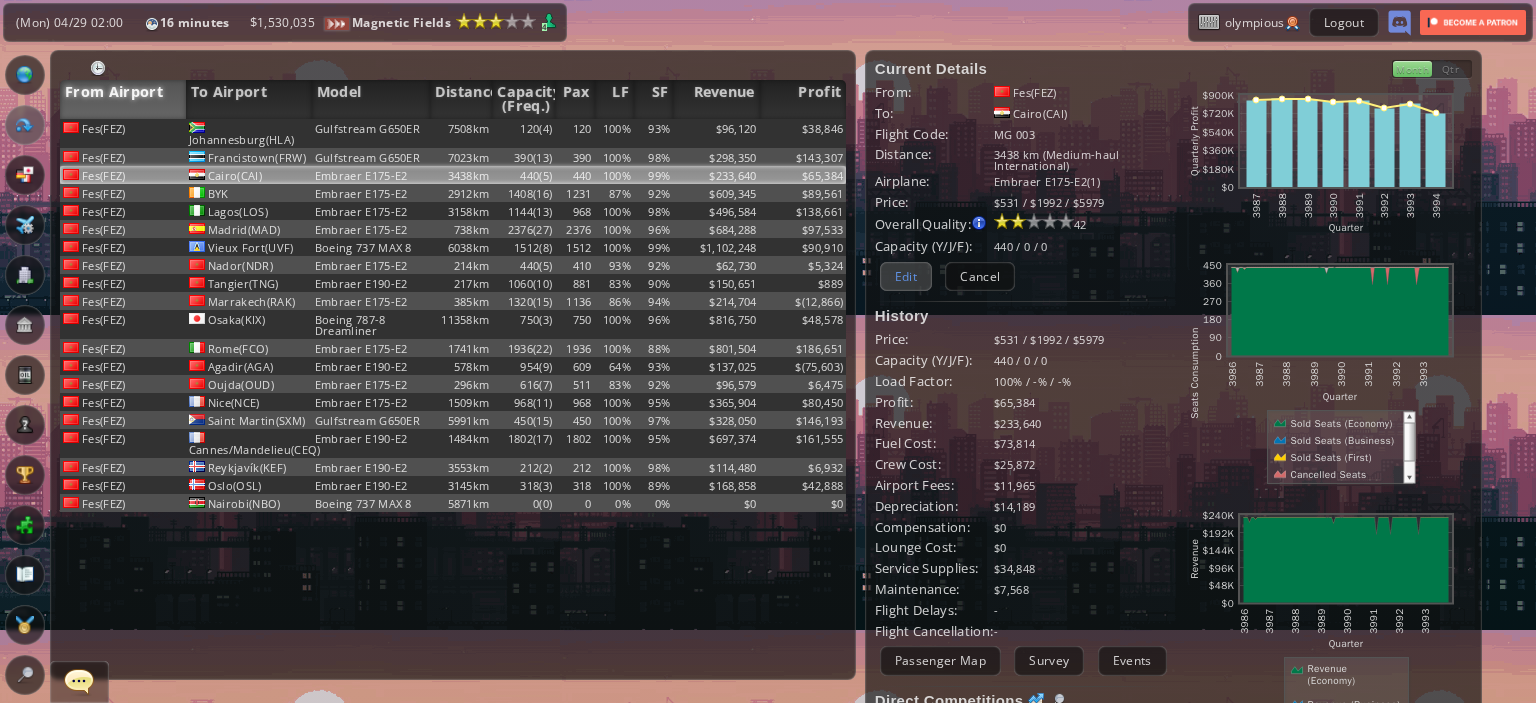 click on "Edit" at bounding box center (906, 276) 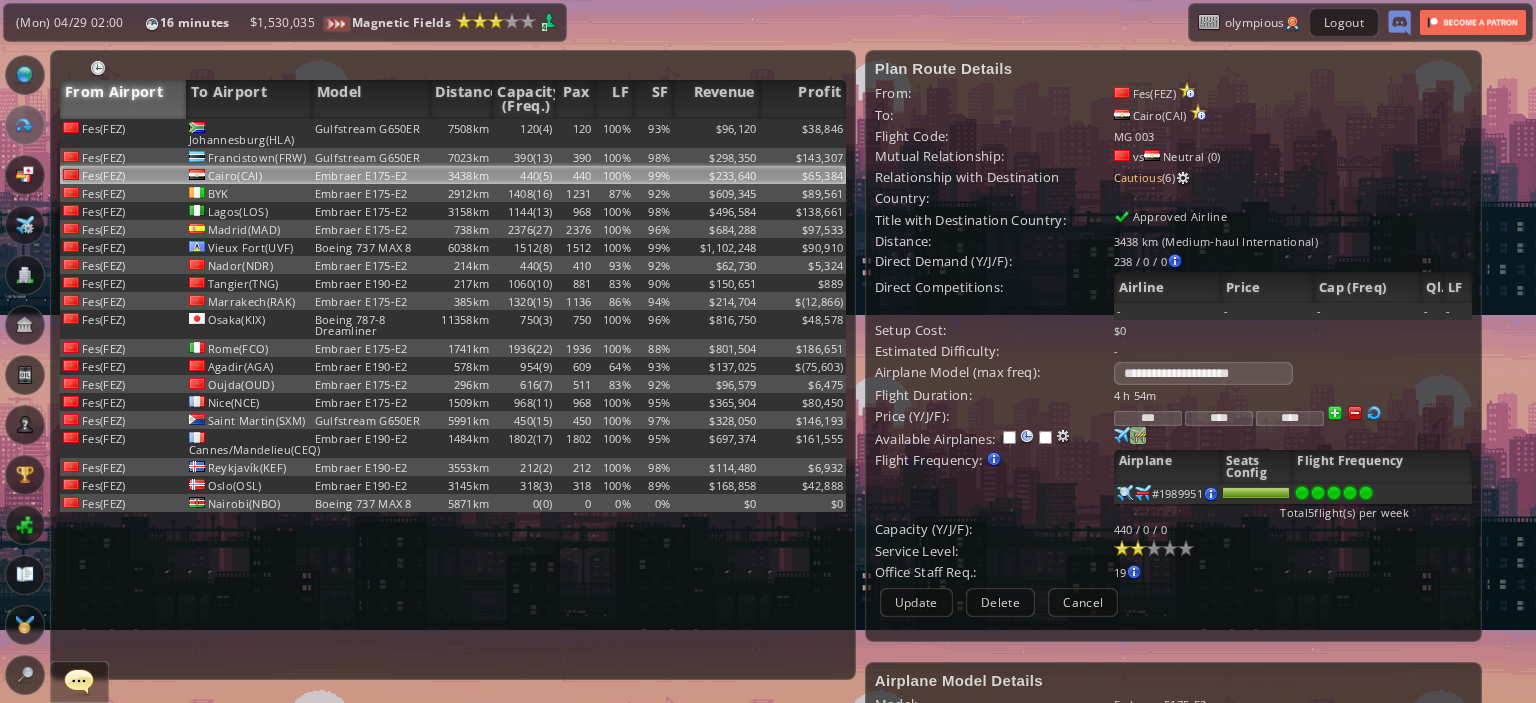 click at bounding box center [1122, 435] 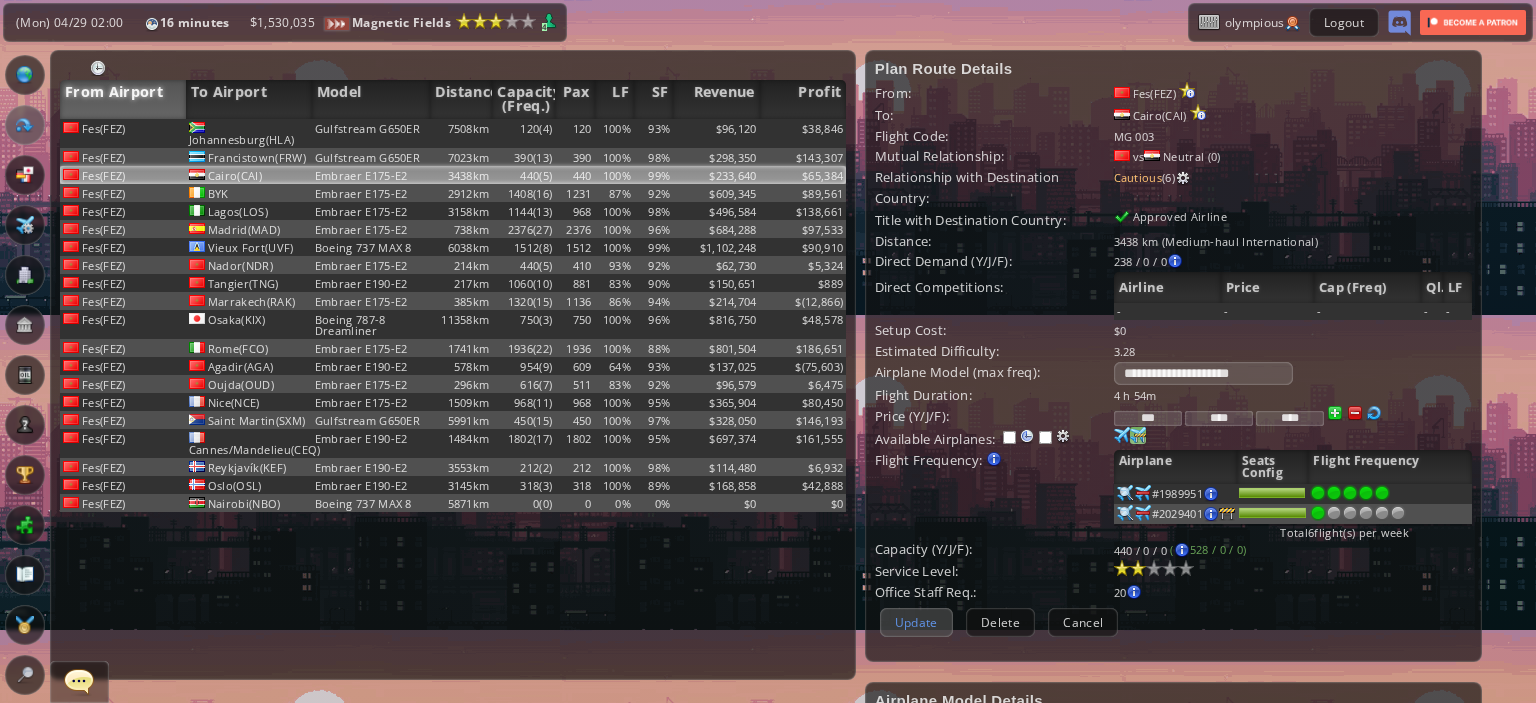 click on "Update" at bounding box center (916, 622) 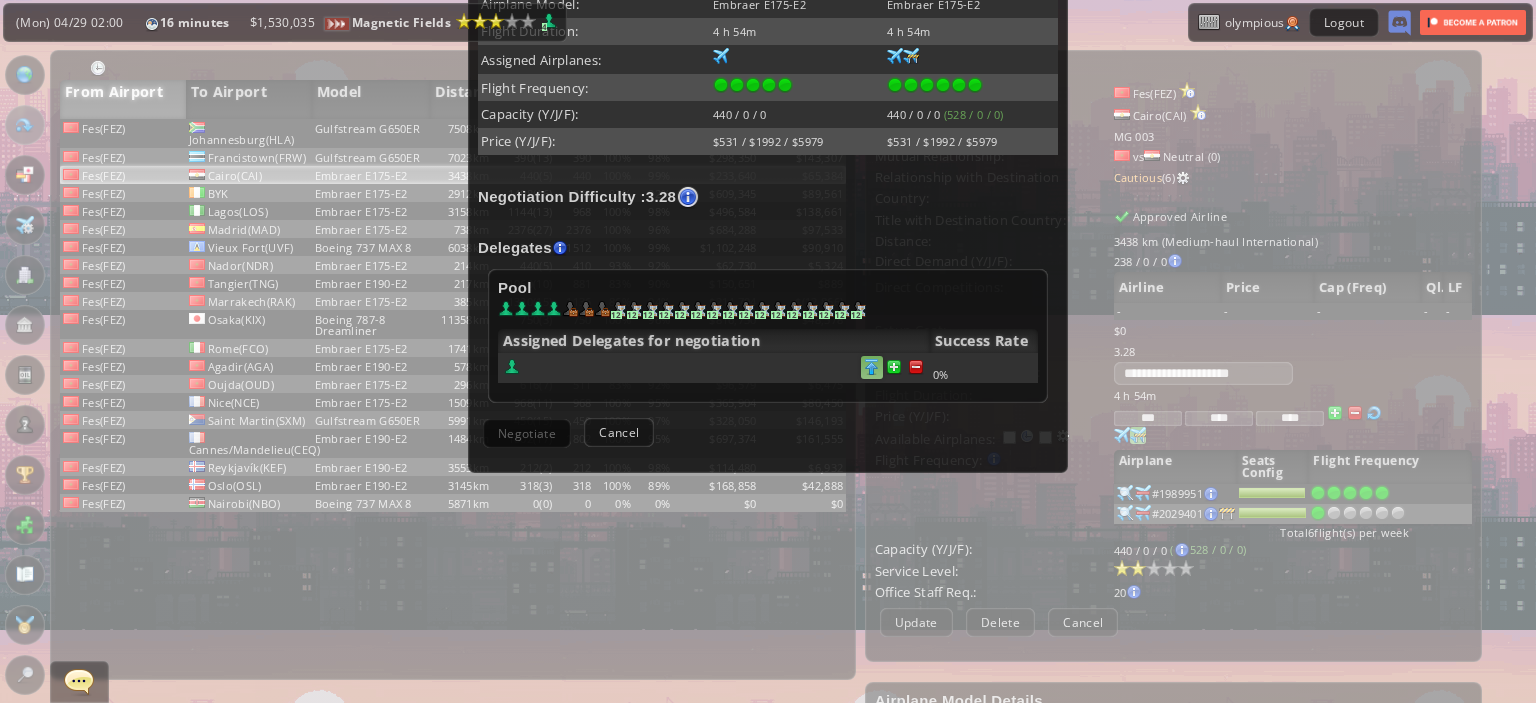 click at bounding box center [916, 367] 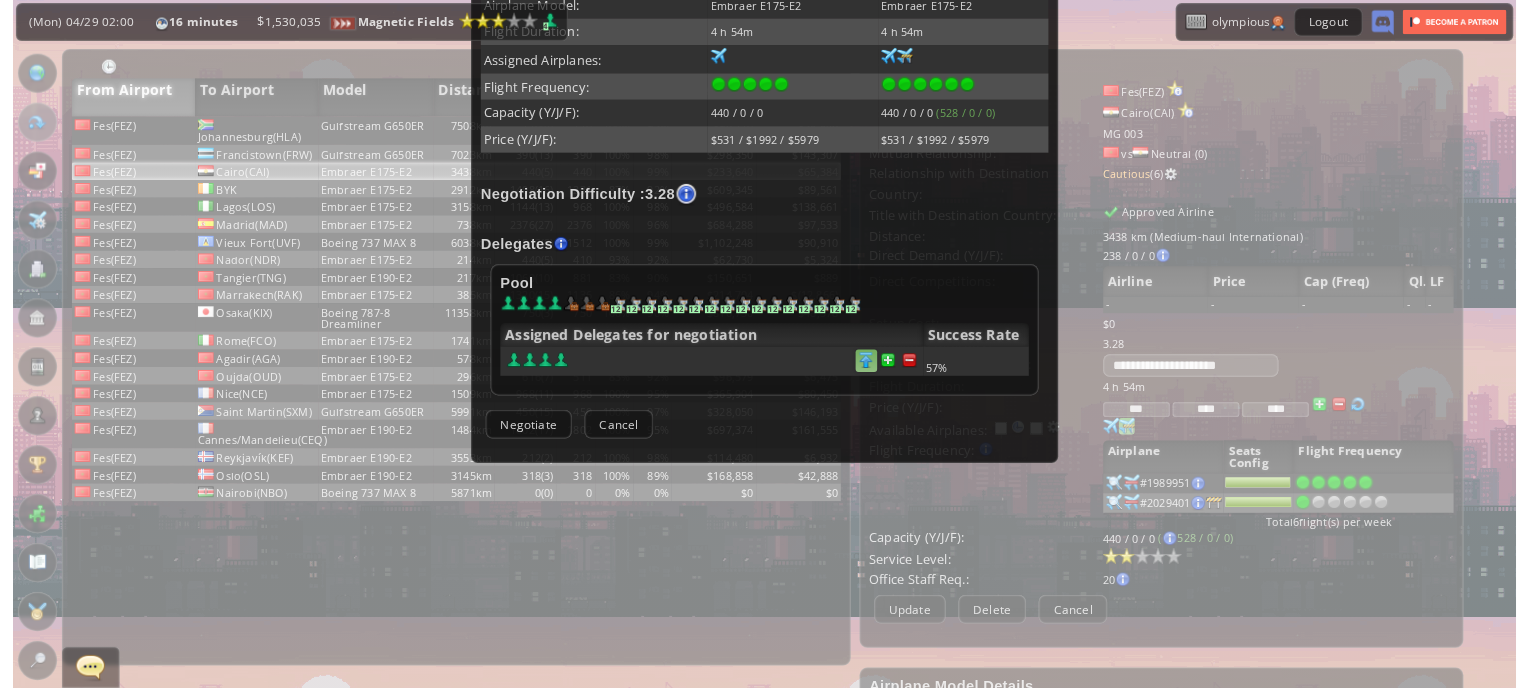 scroll, scrollTop: 488, scrollLeft: 0, axis: vertical 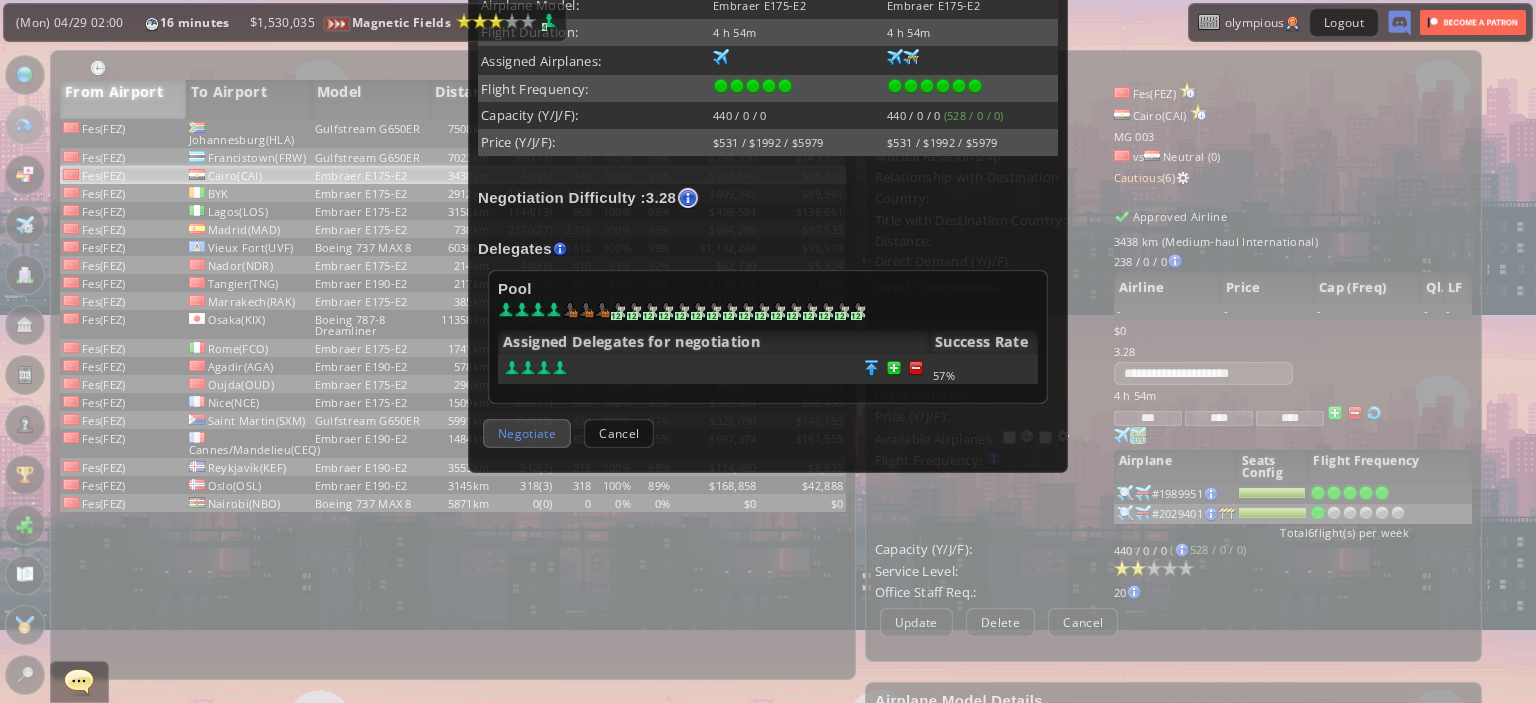 click on "Negotiate" at bounding box center [527, 433] 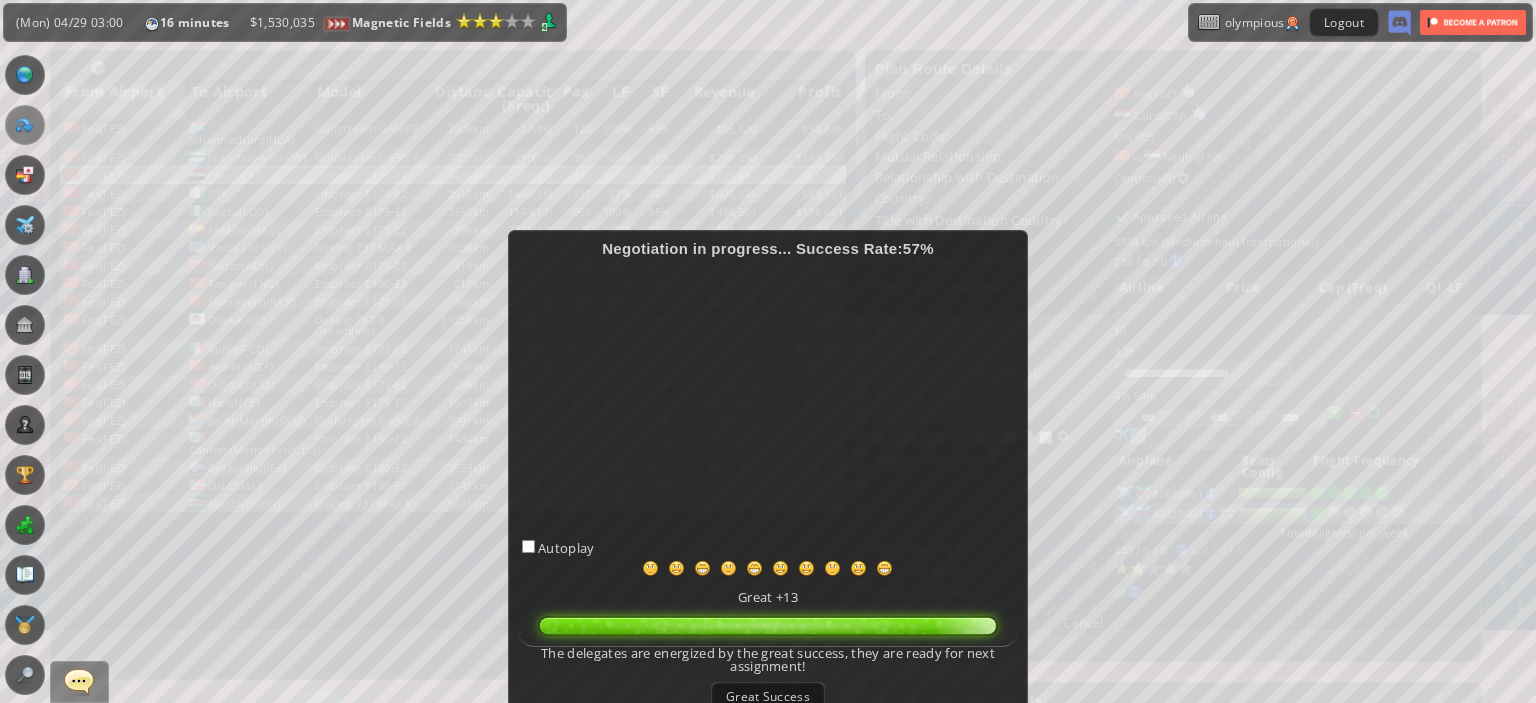 scroll, scrollTop: 82, scrollLeft: 0, axis: vertical 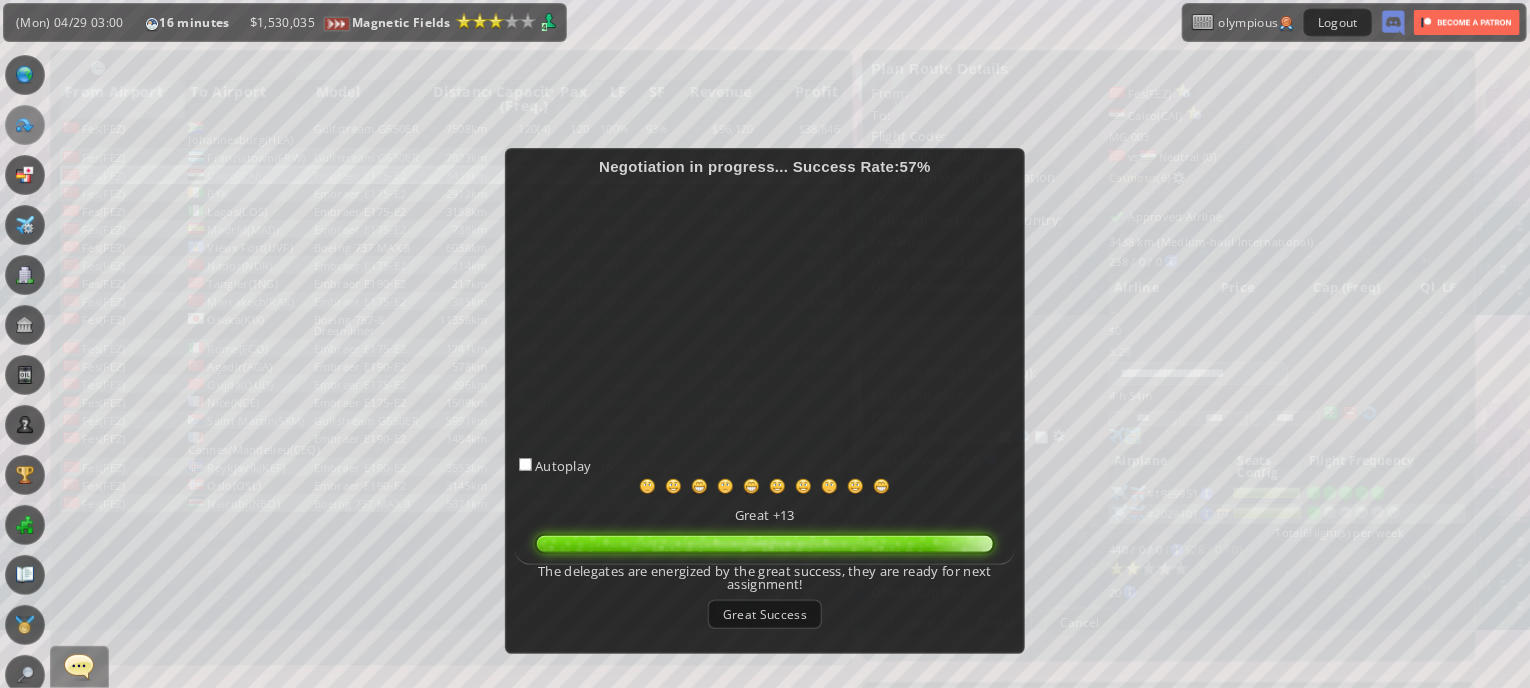 click on "Great Success" at bounding box center (765, 614) 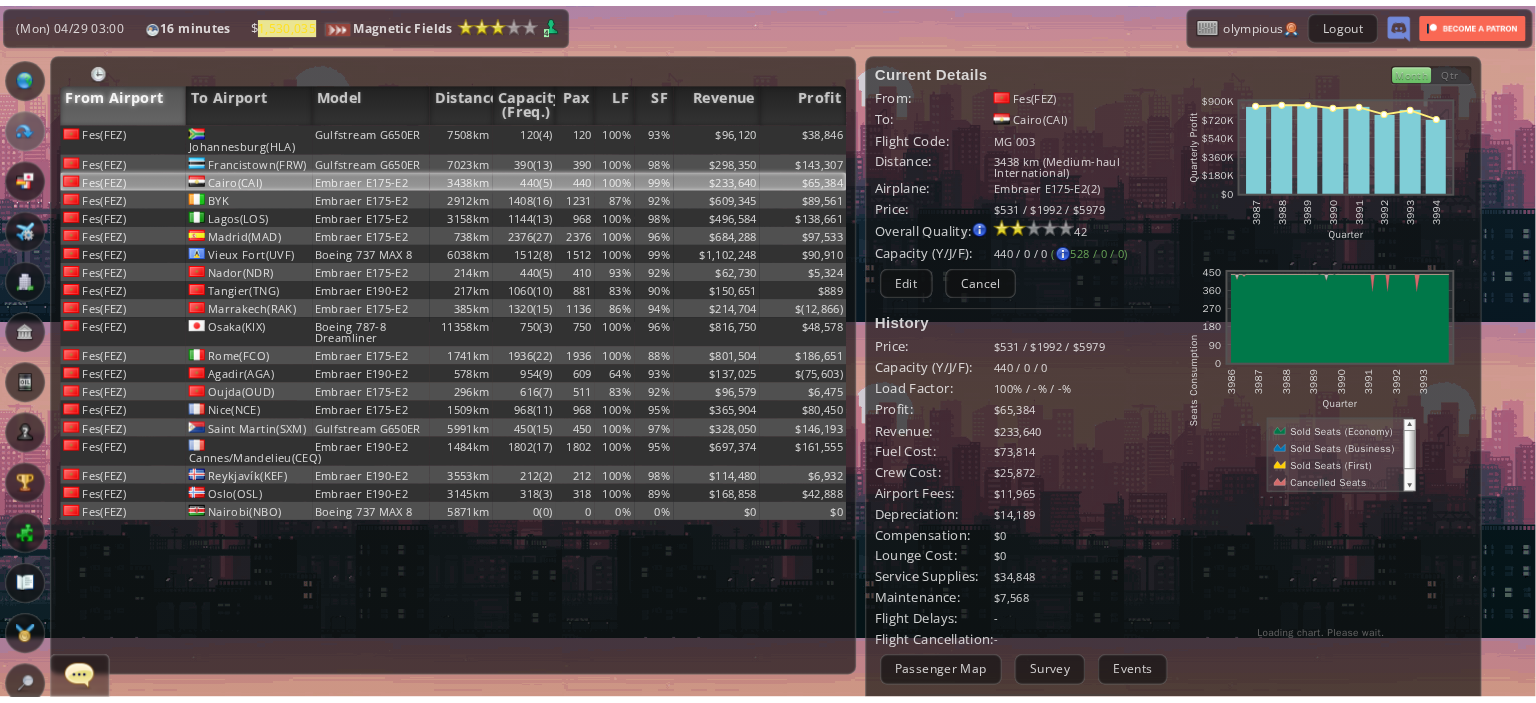 scroll, scrollTop: 0, scrollLeft: 0, axis: both 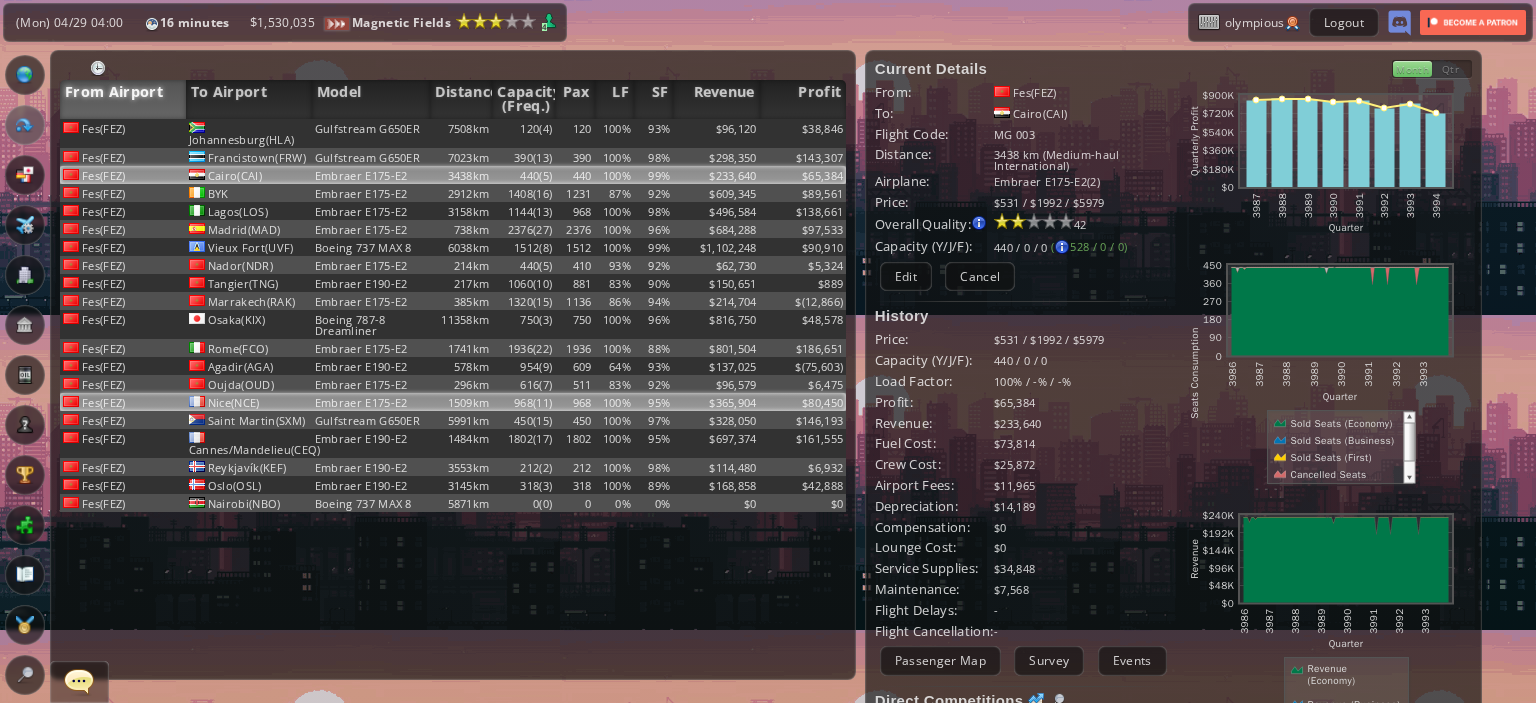 click on "$80,450" at bounding box center (803, 133) 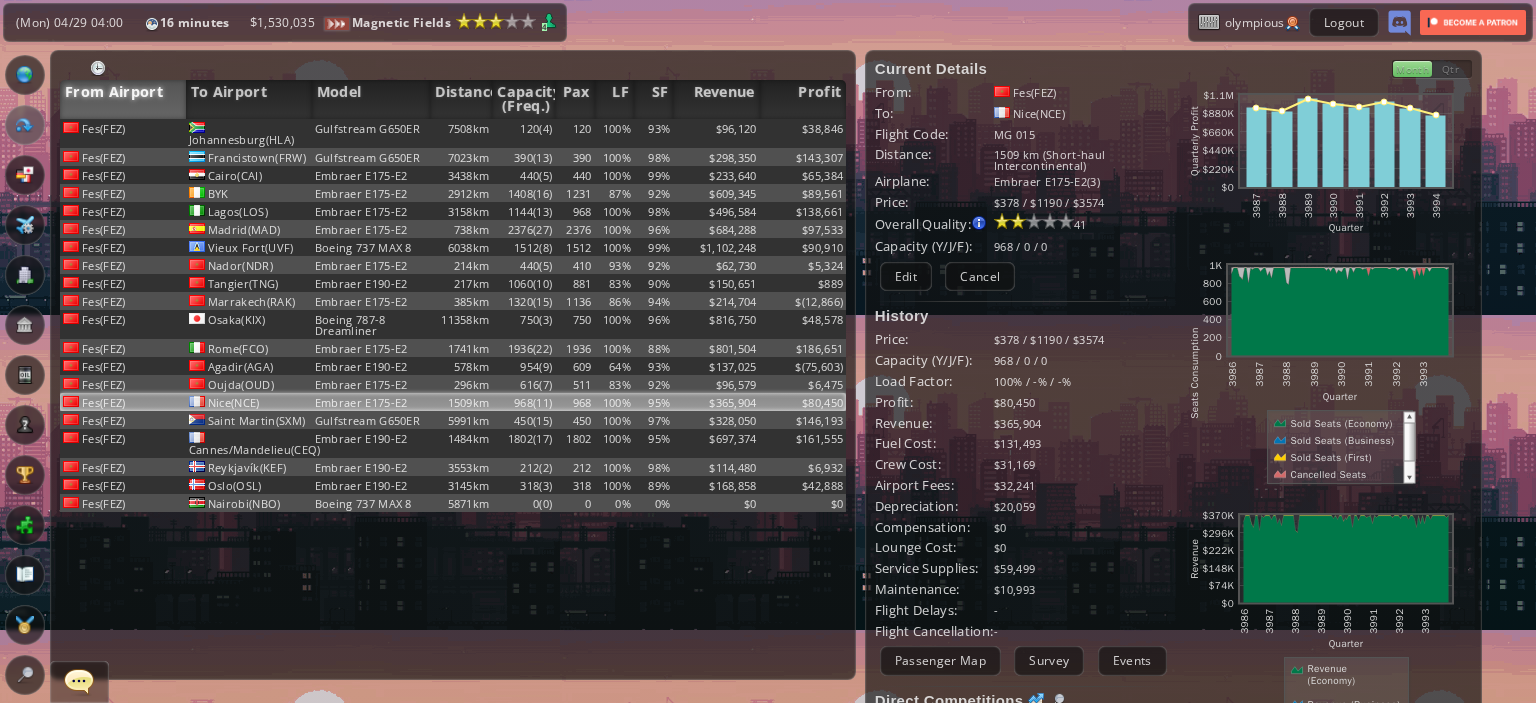 click on "Current Details
From:
[CITY]
To:
[CITY]
Flight Code:
MG 015
Distance:
1509 km (Short-haul Intercontinental)
Airplane:
Embraer E175-E2(3)
Price:
$378 / $1190 / $3574
Overall Quality:
Overall quality is determined by:
- Fleet Age per Route
- Service Star level per route
- Company wide Service Quality
41
Edit" at bounding box center [1173, 534] 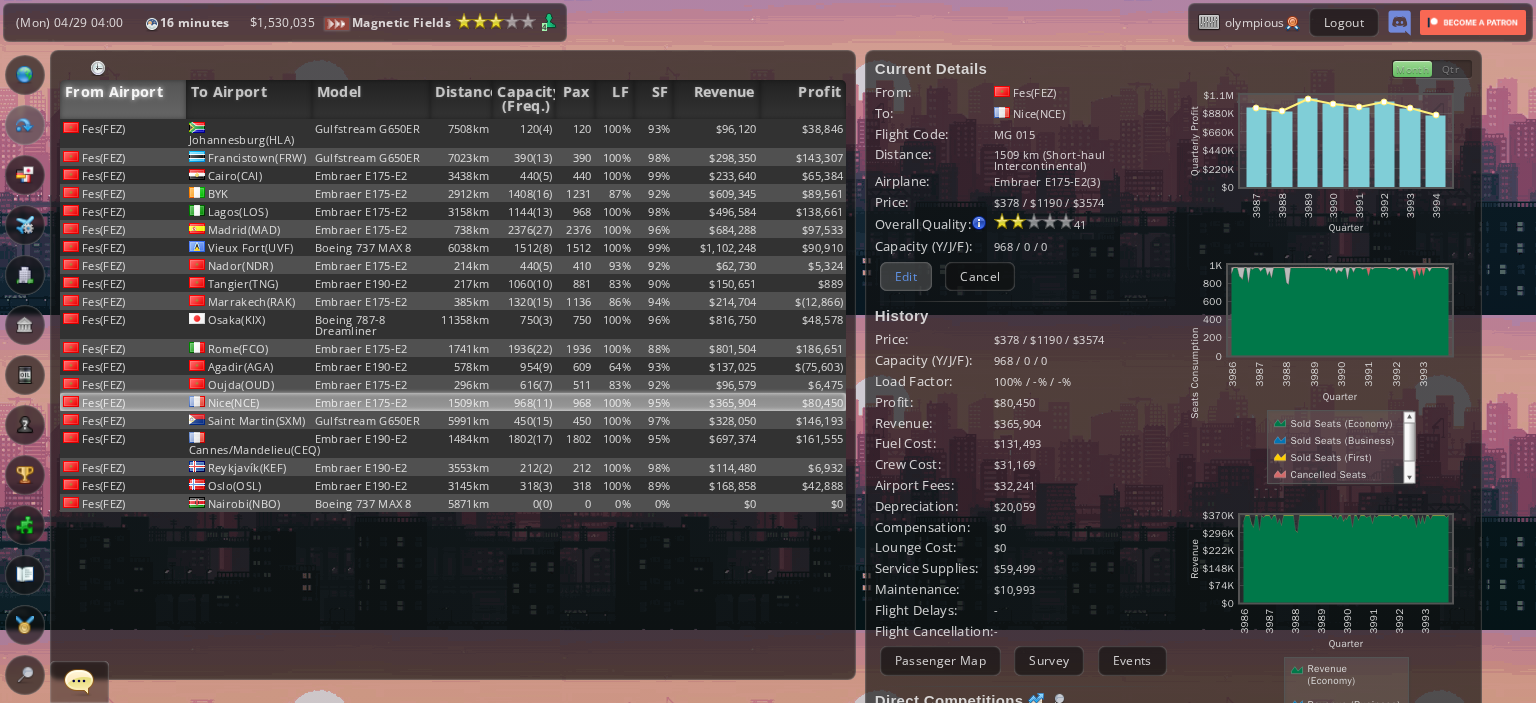 click on "Edit" at bounding box center [906, 276] 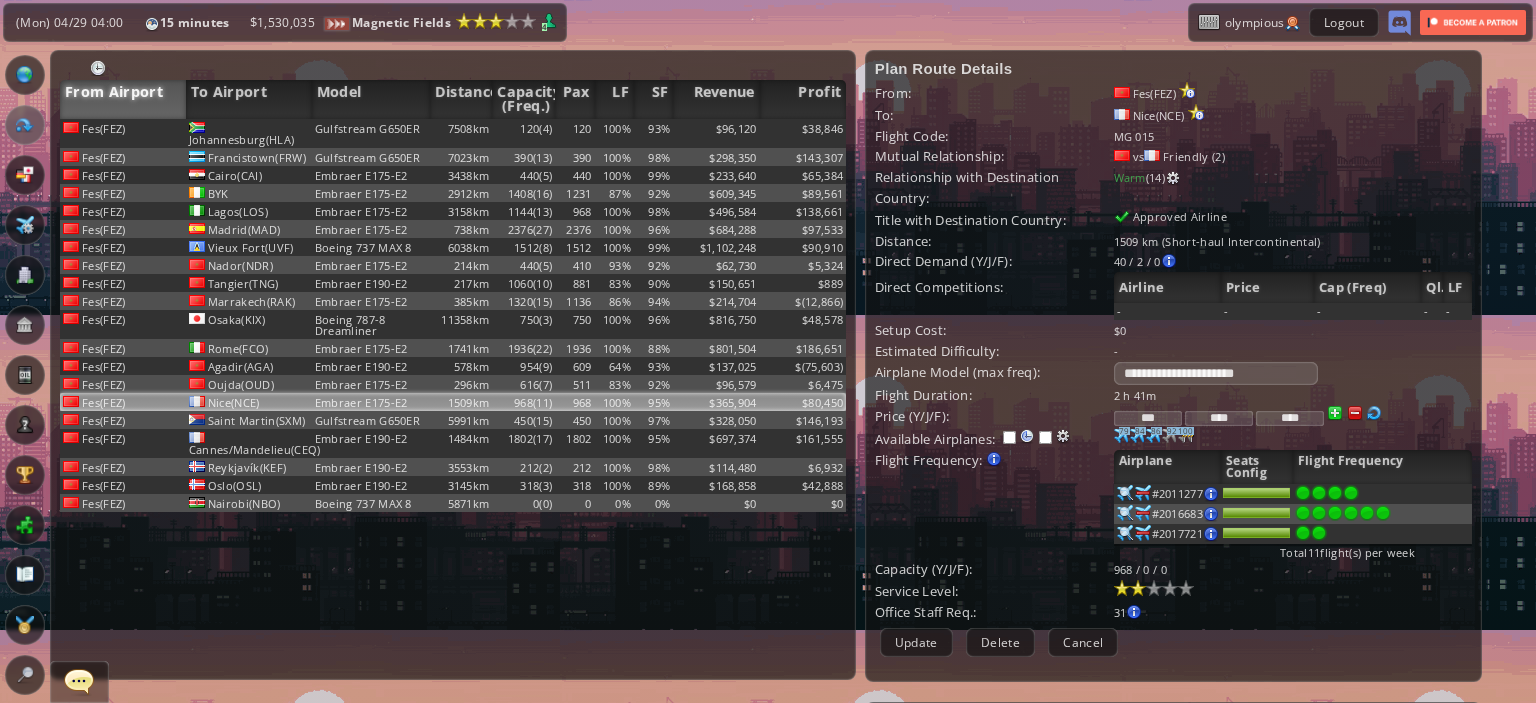 click at bounding box center (1351, 493) 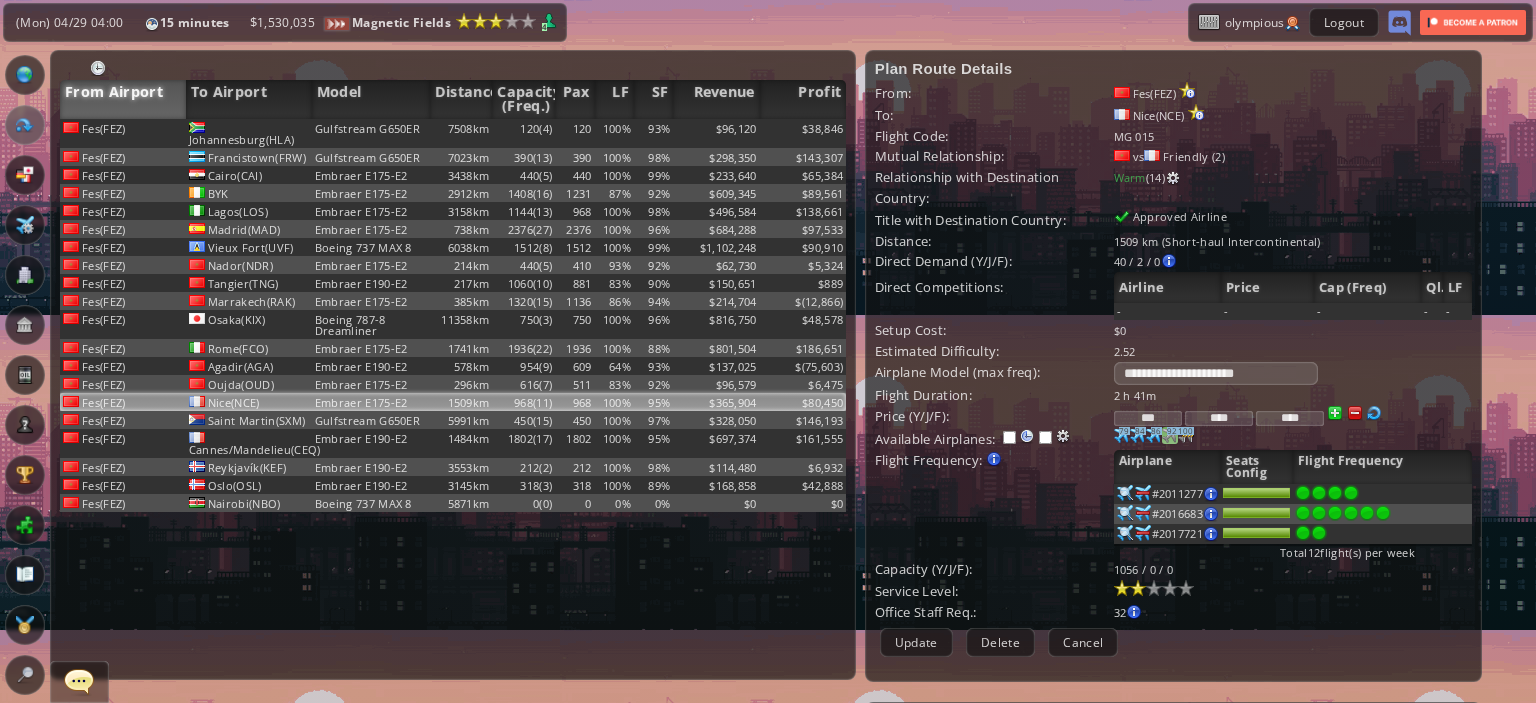 click on "92" at bounding box center (1124, 431) 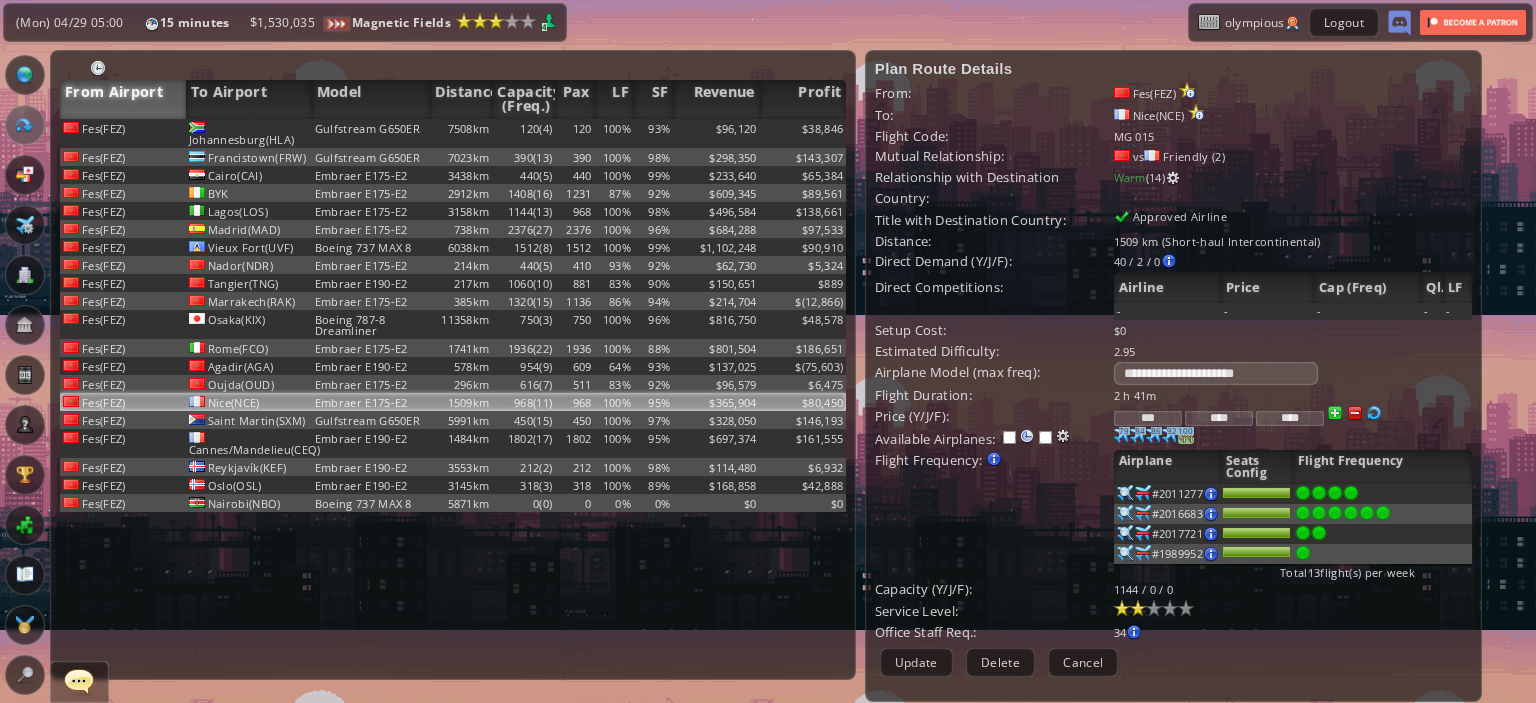 click on "100" at bounding box center [1124, 431] 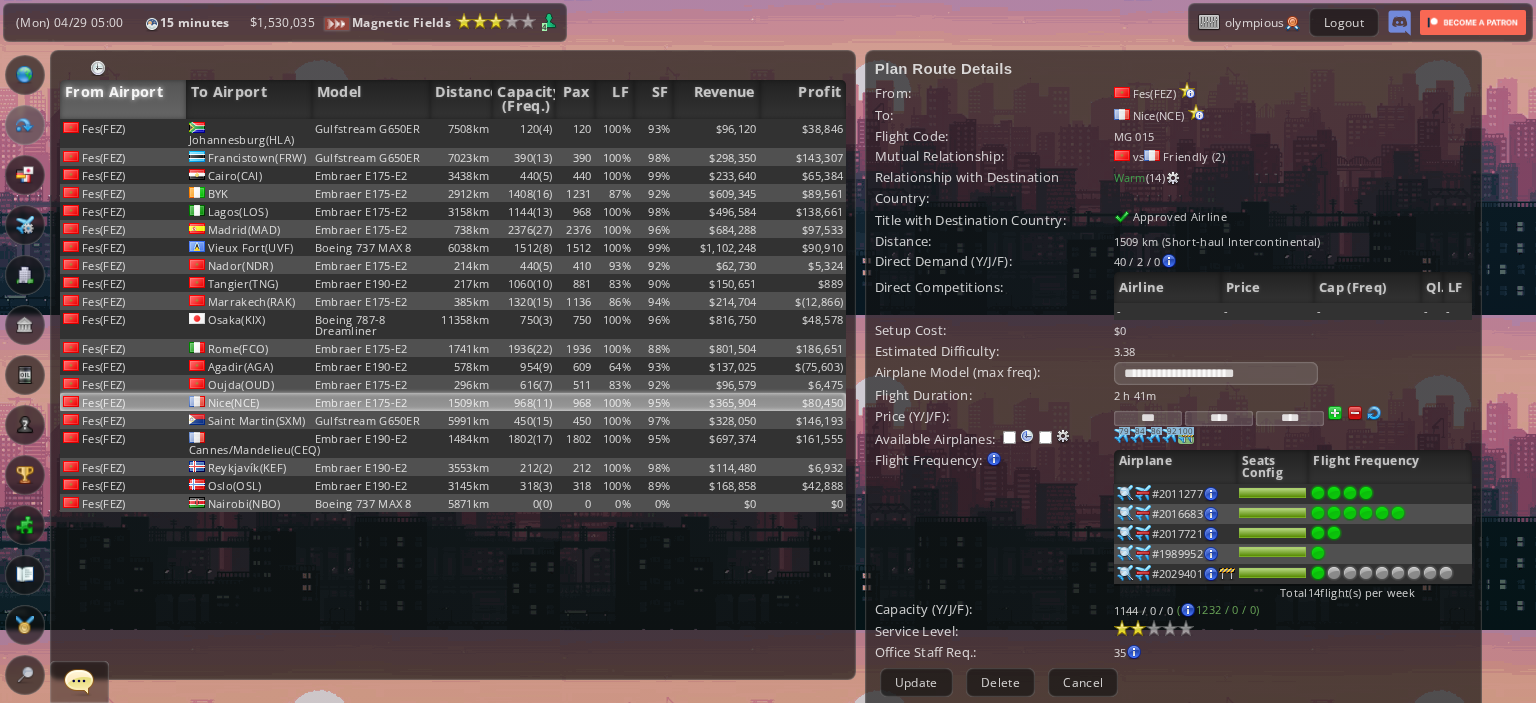 click on "100" at bounding box center (1124, 431) 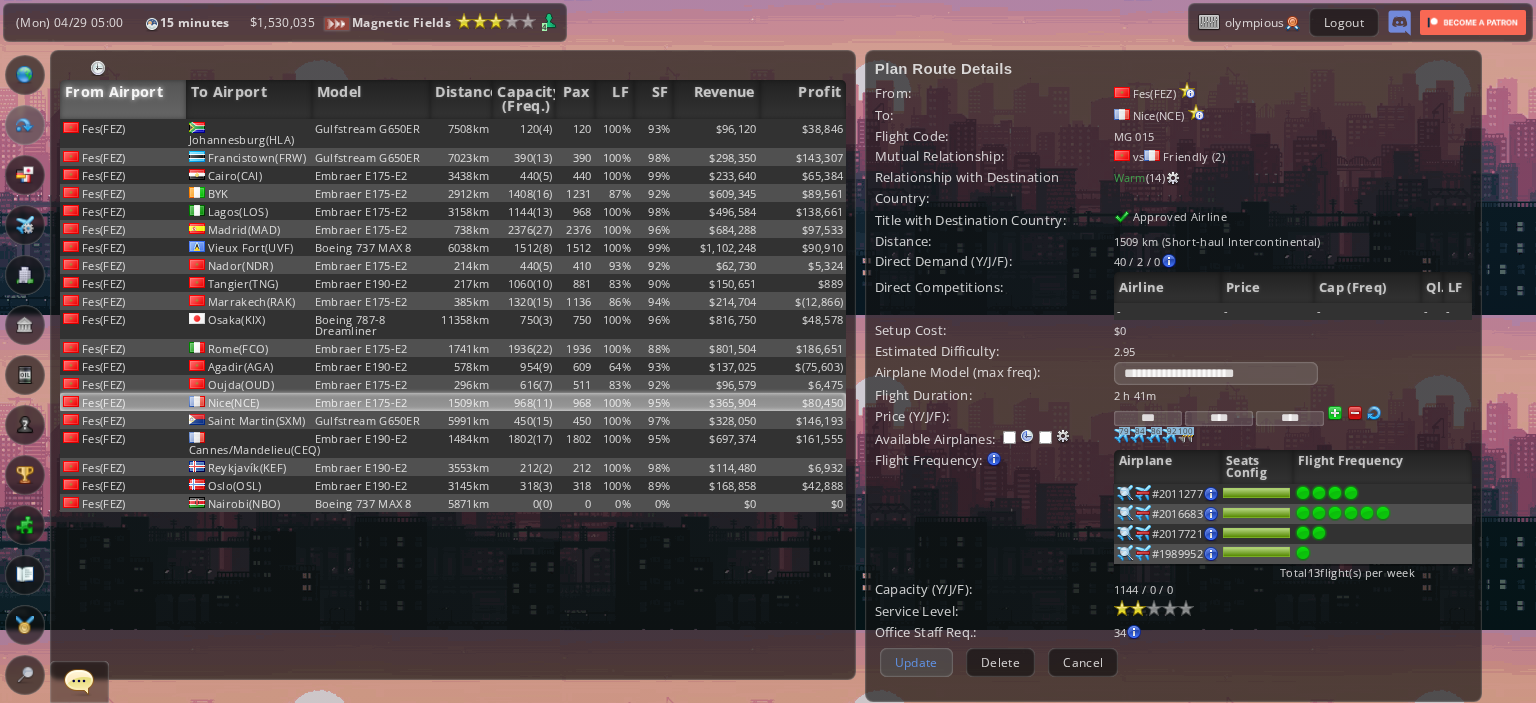 click on "Update" at bounding box center [916, 662] 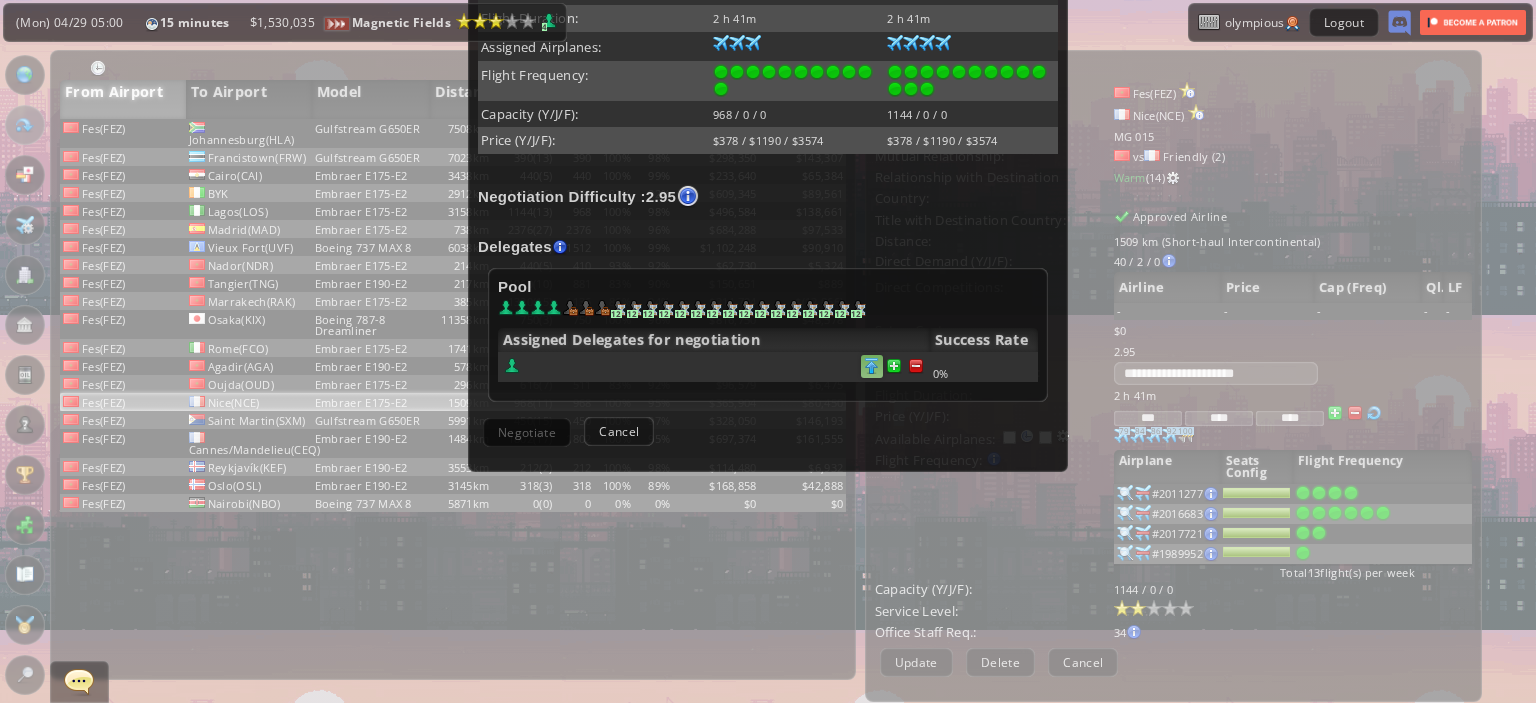 click at bounding box center (916, 366) 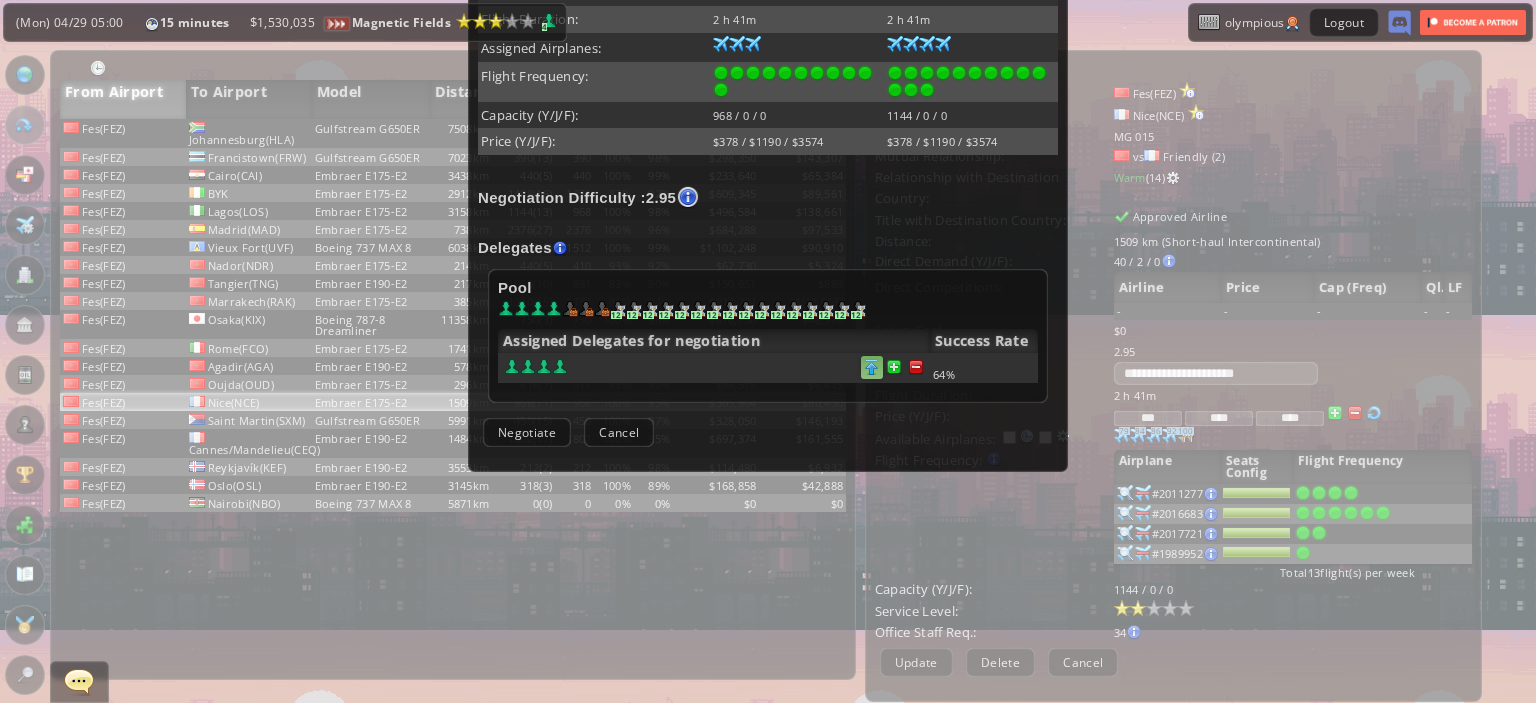 scroll, scrollTop: 503, scrollLeft: 0, axis: vertical 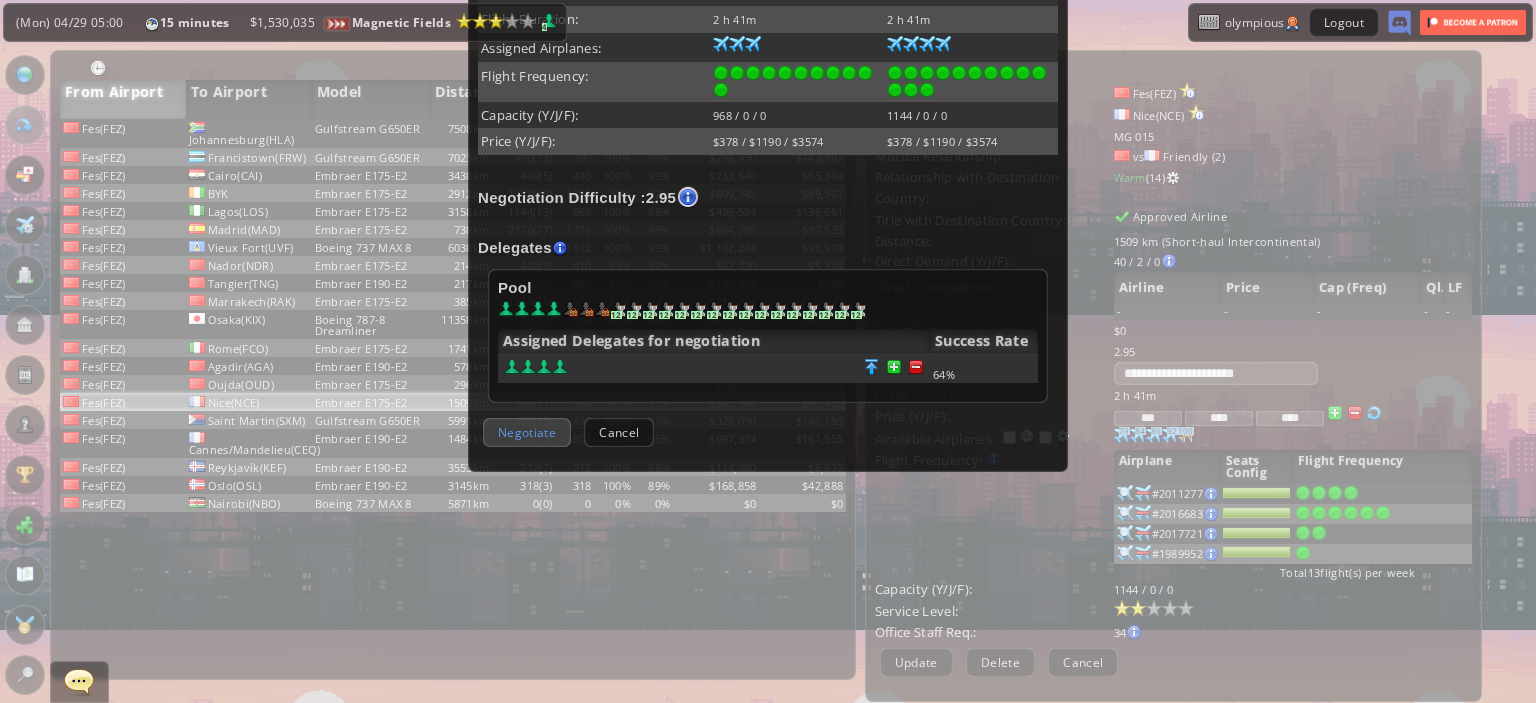 click on "Negotiate" at bounding box center [527, 432] 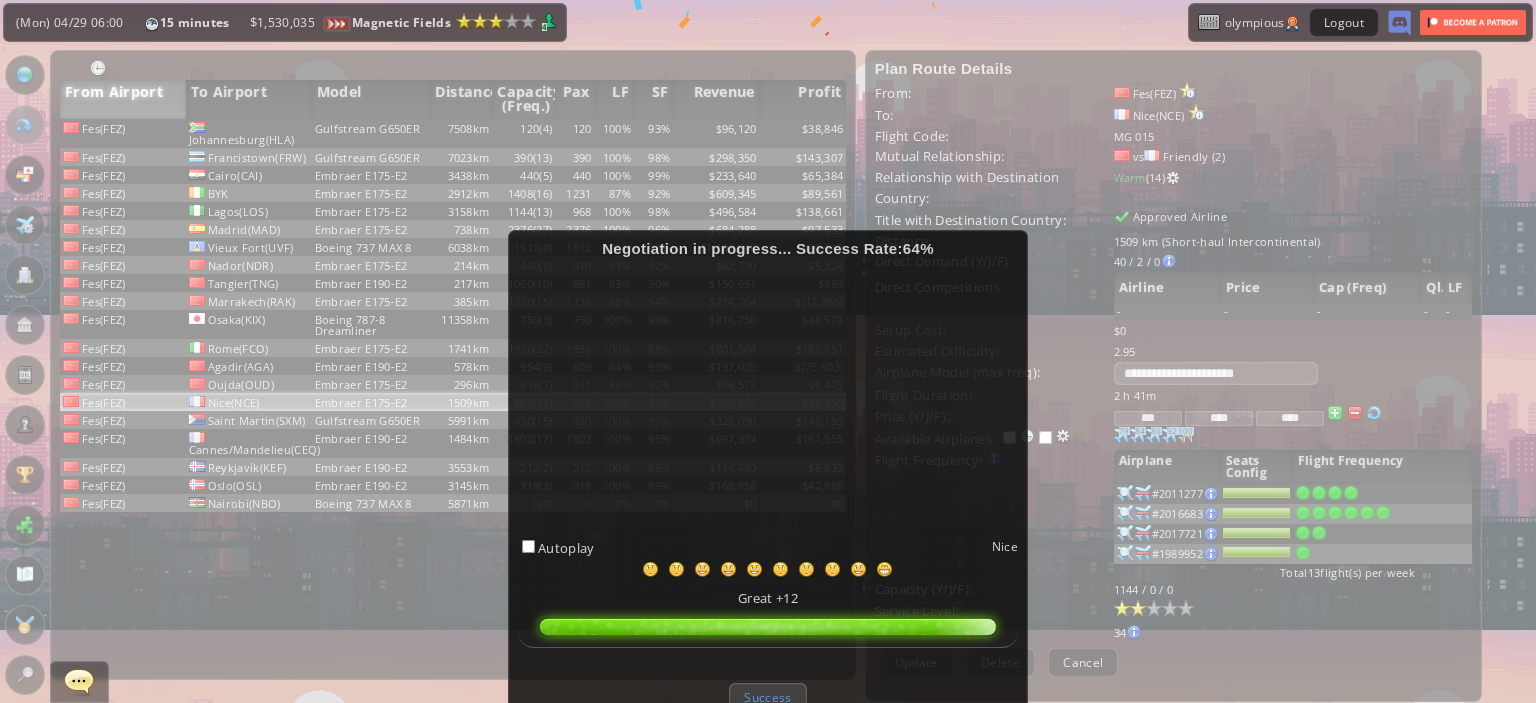 click on "Success" at bounding box center [767, 697] 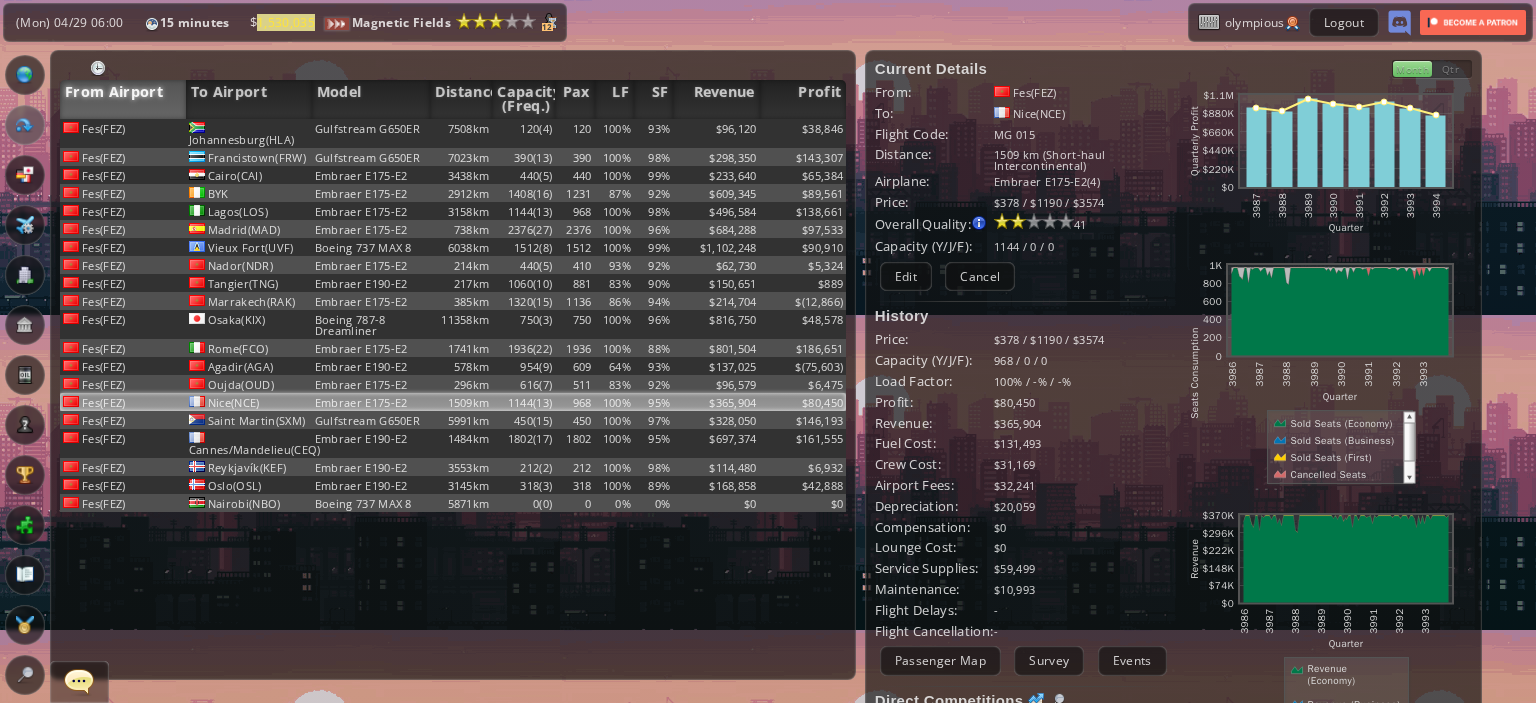 scroll, scrollTop: 0, scrollLeft: 0, axis: both 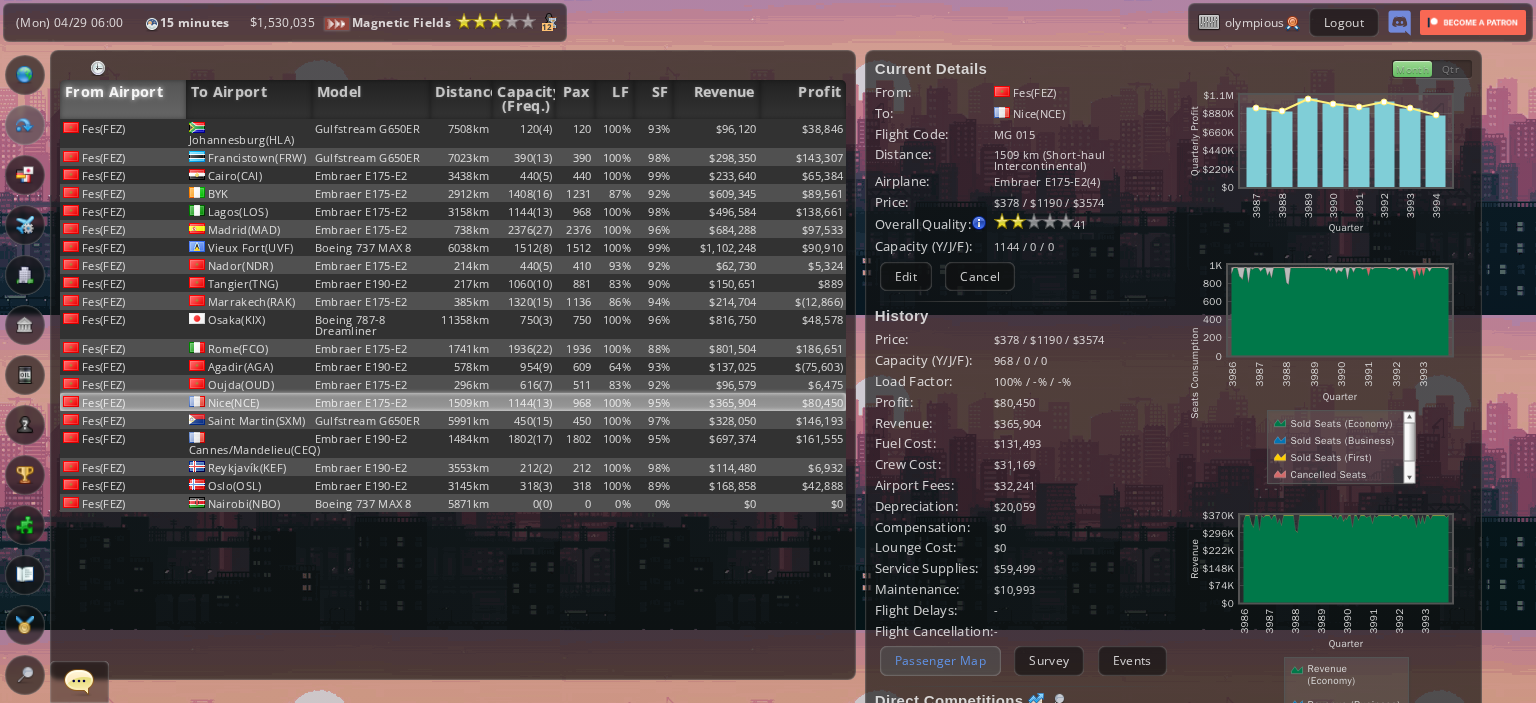 click on "Passenger Map" at bounding box center [940, 660] 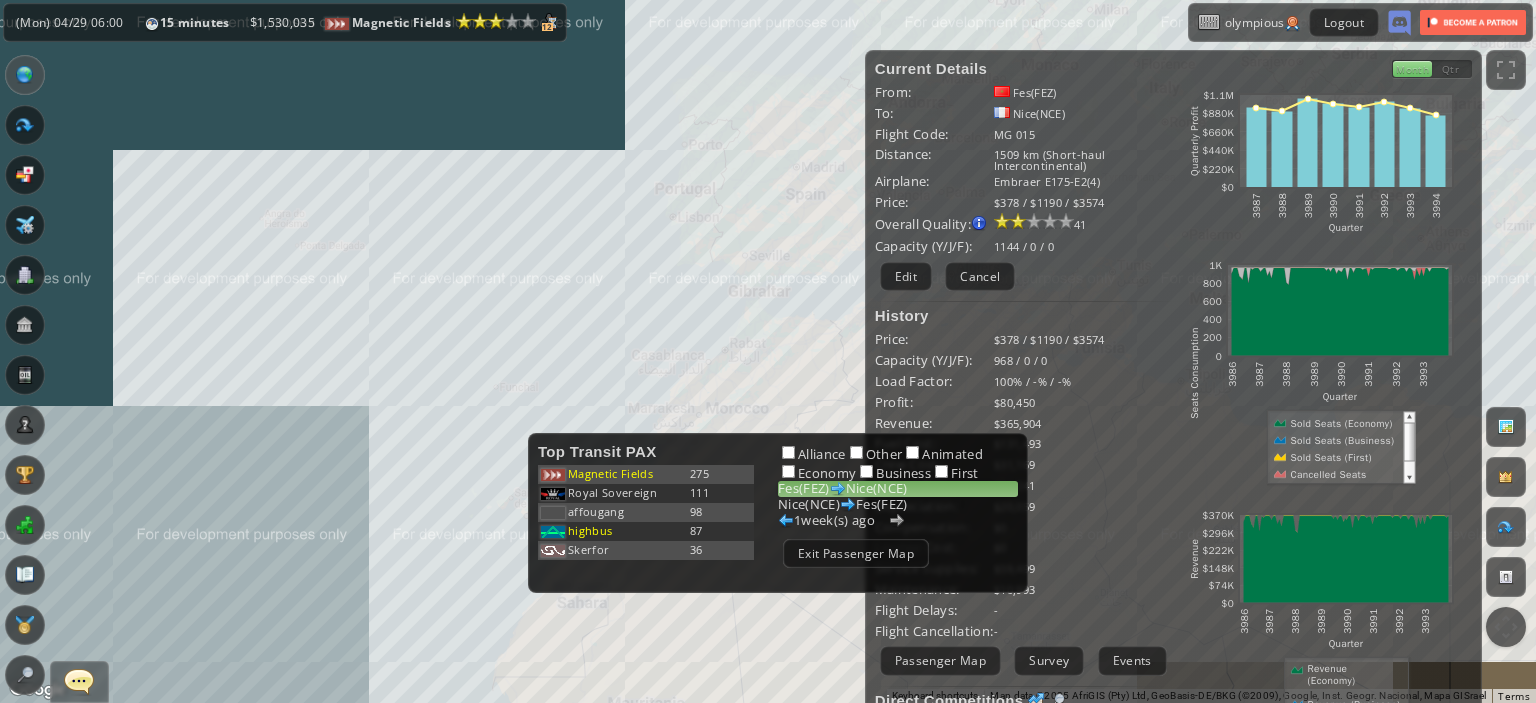 drag, startPoint x: 475, startPoint y: 258, endPoint x: 288, endPoint y: 375, distance: 220.58559 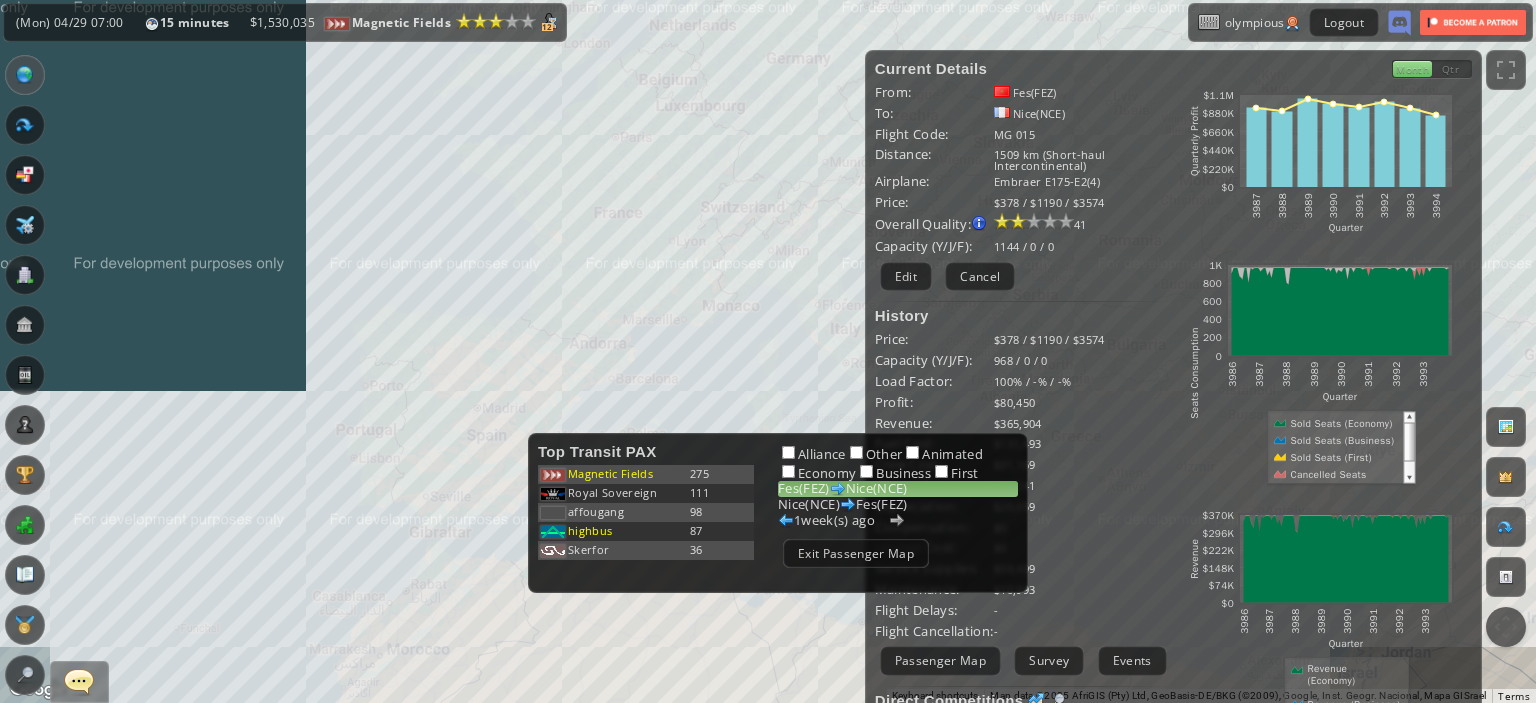 drag, startPoint x: 513, startPoint y: 223, endPoint x: 345, endPoint y: 351, distance: 211.20605 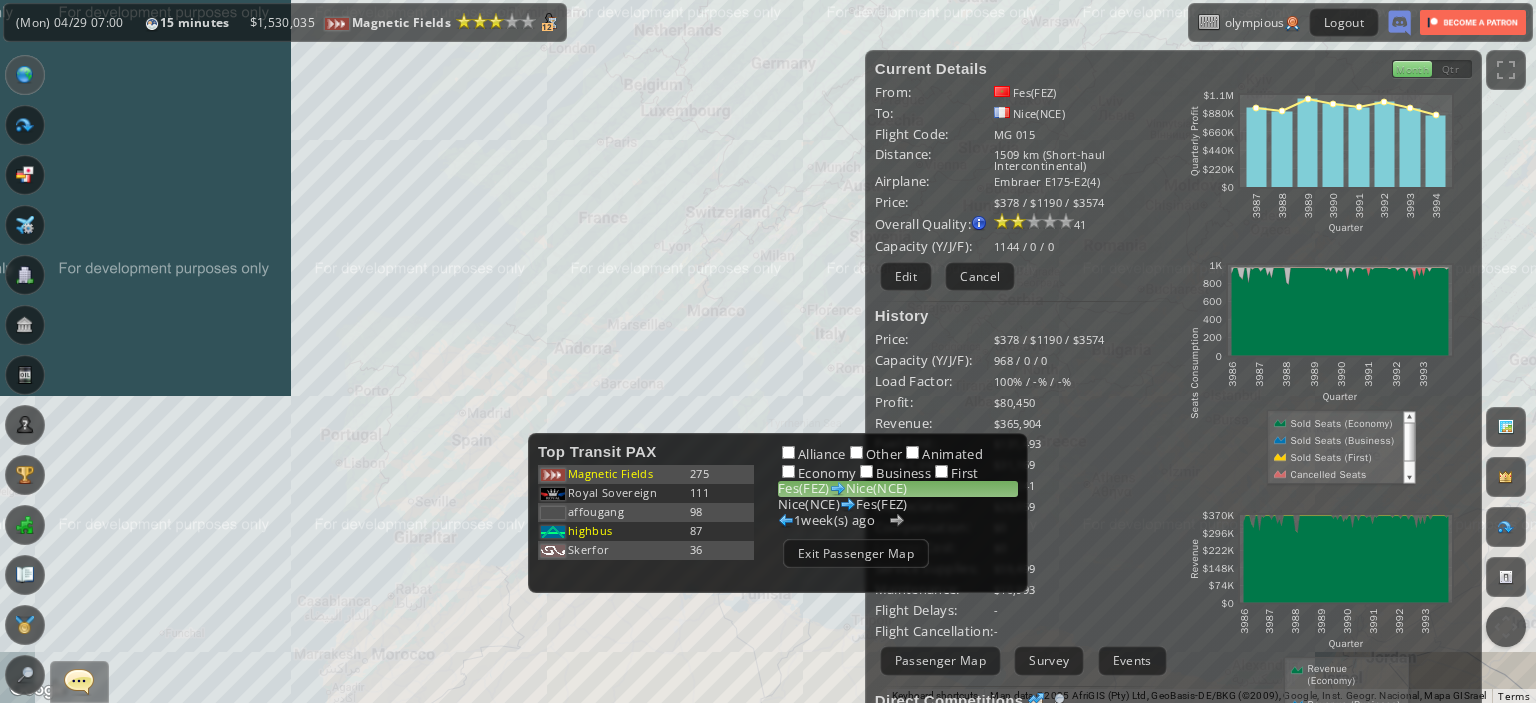 drag, startPoint x: 720, startPoint y: 375, endPoint x: 421, endPoint y: 433, distance: 304.5735 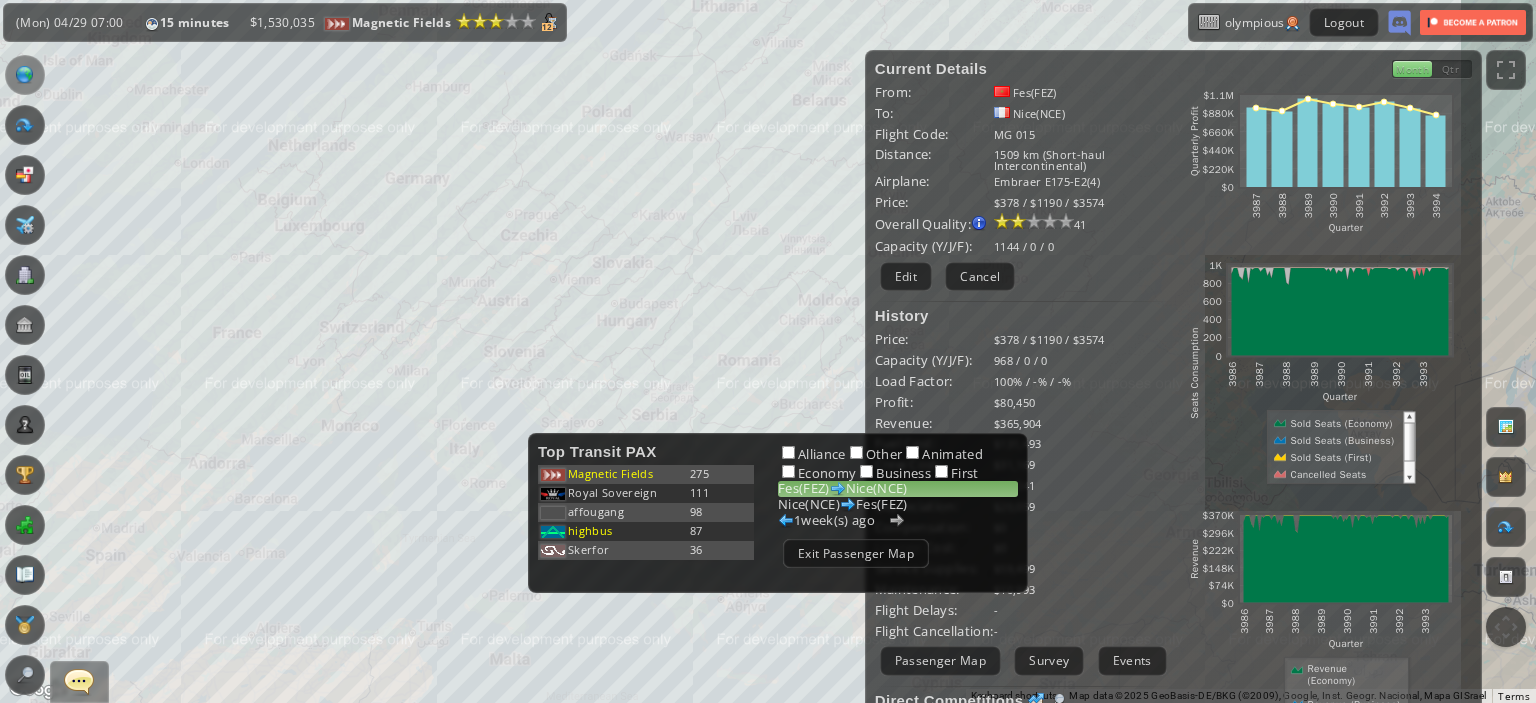 drag, startPoint x: 788, startPoint y: 315, endPoint x: 576, endPoint y: 239, distance: 225.21101 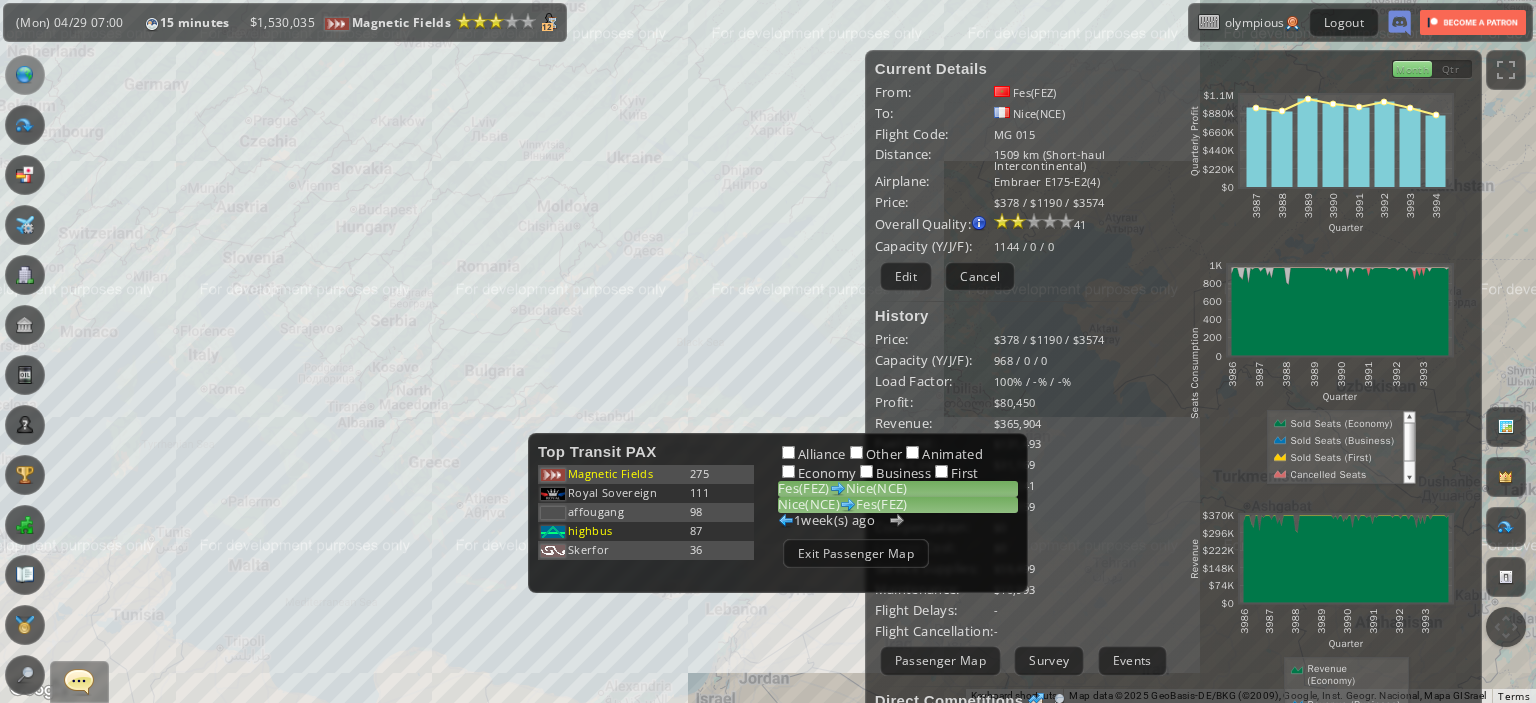click at bounding box center (838, 489) 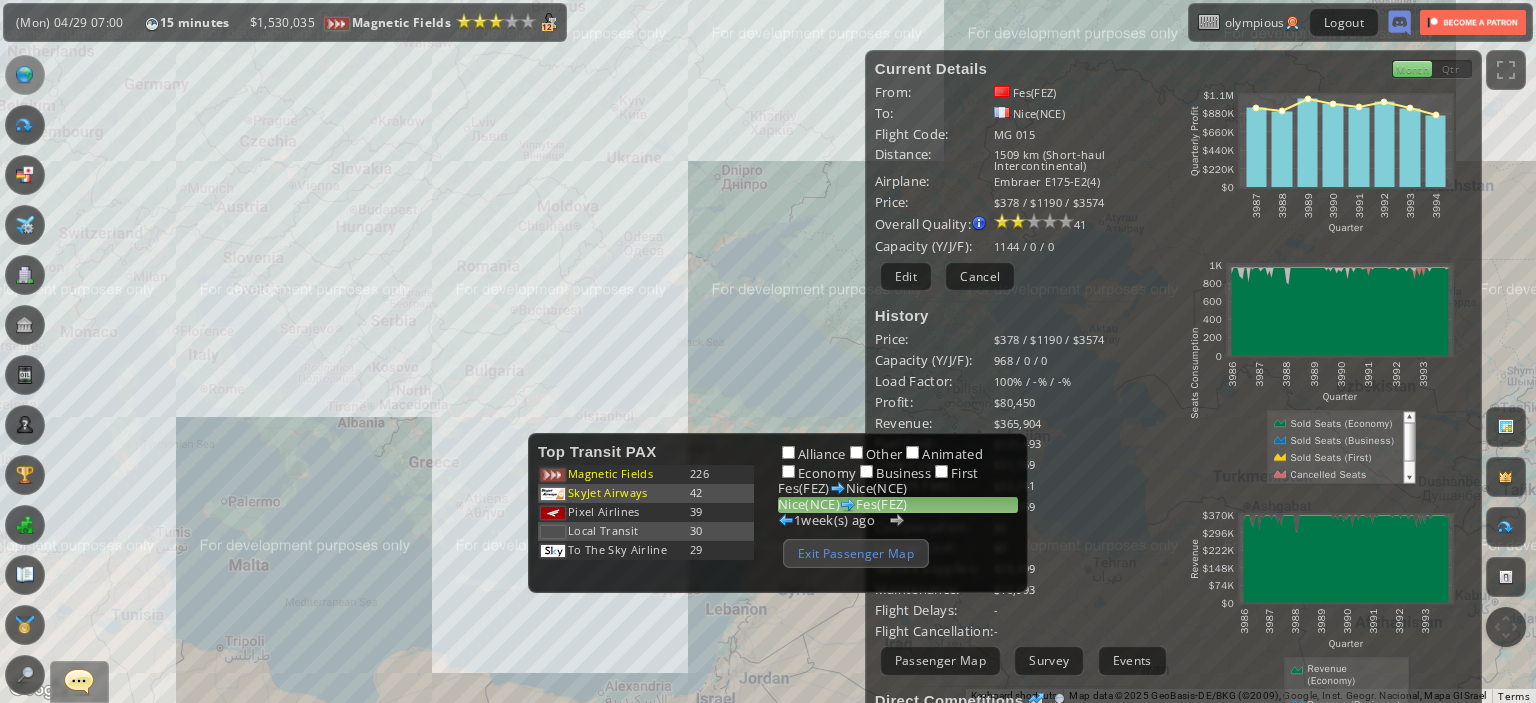 click on "Exit Passenger Map" at bounding box center [856, 553] 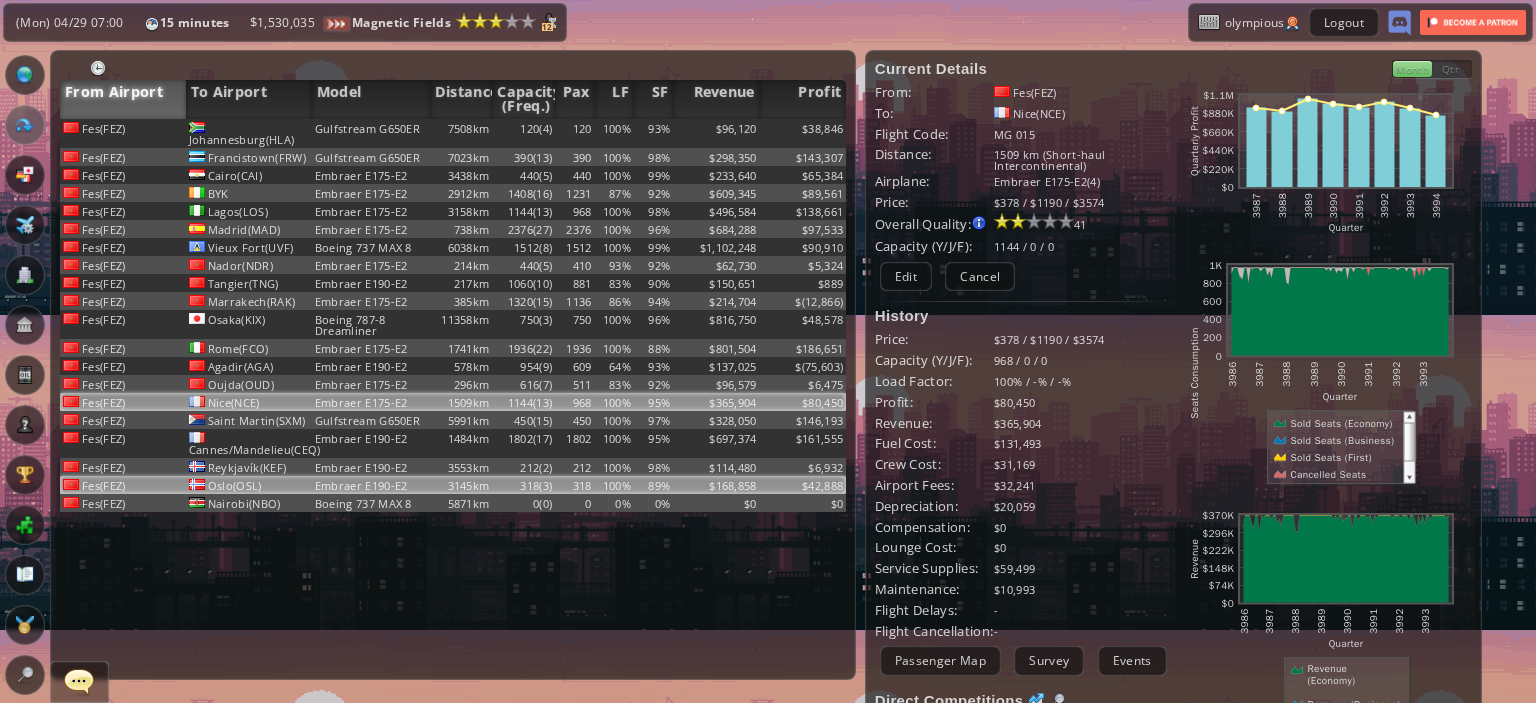 click on "$42,888" at bounding box center (803, 133) 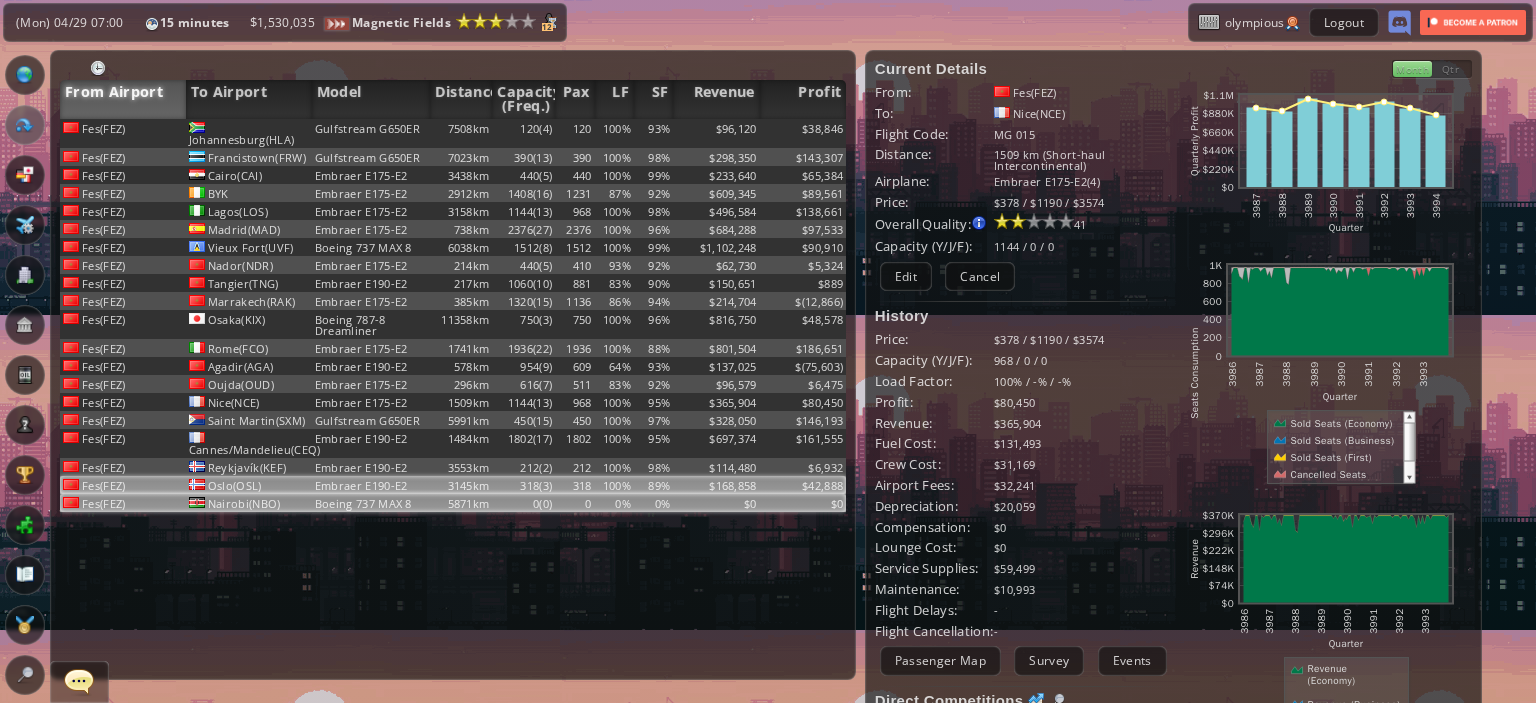 click on "$0" at bounding box center [803, 133] 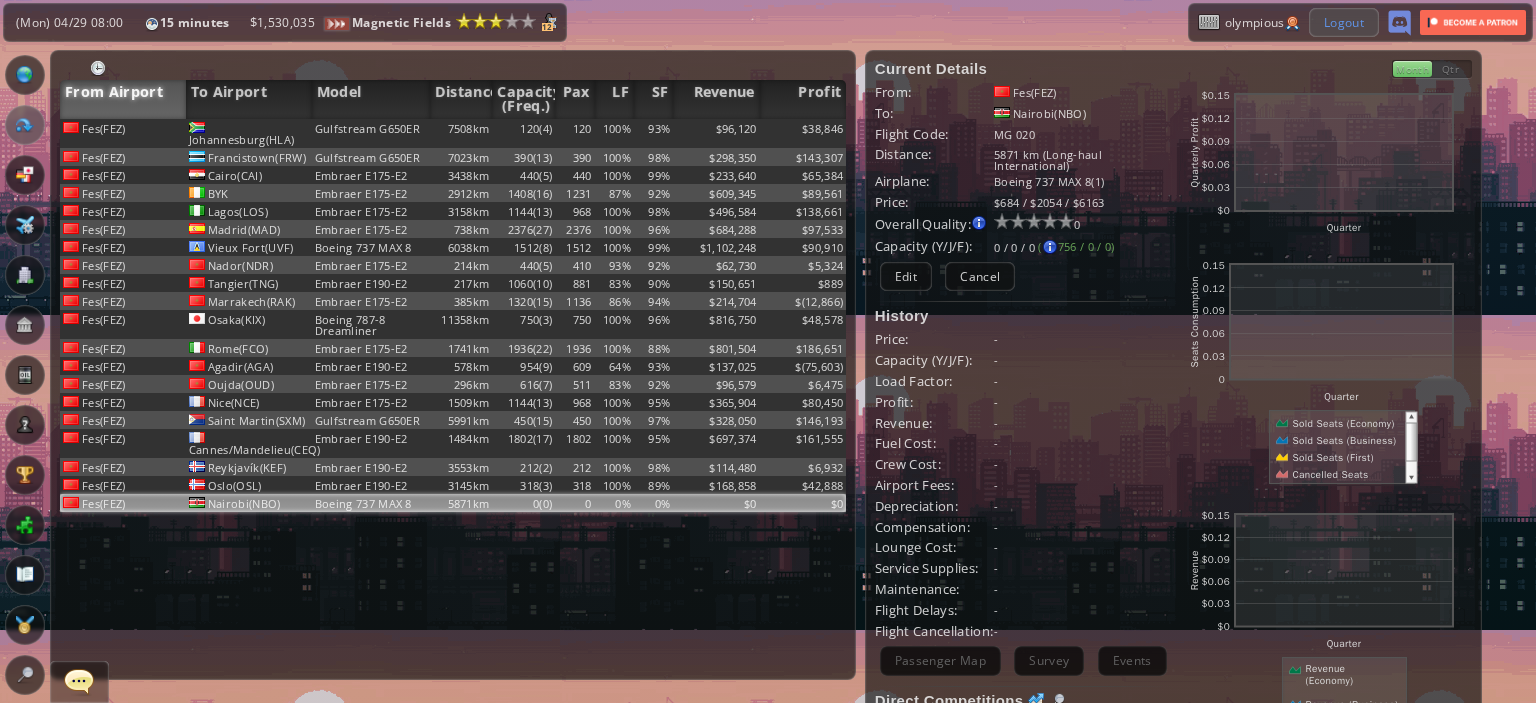 click on "Logout" at bounding box center (1344, 22) 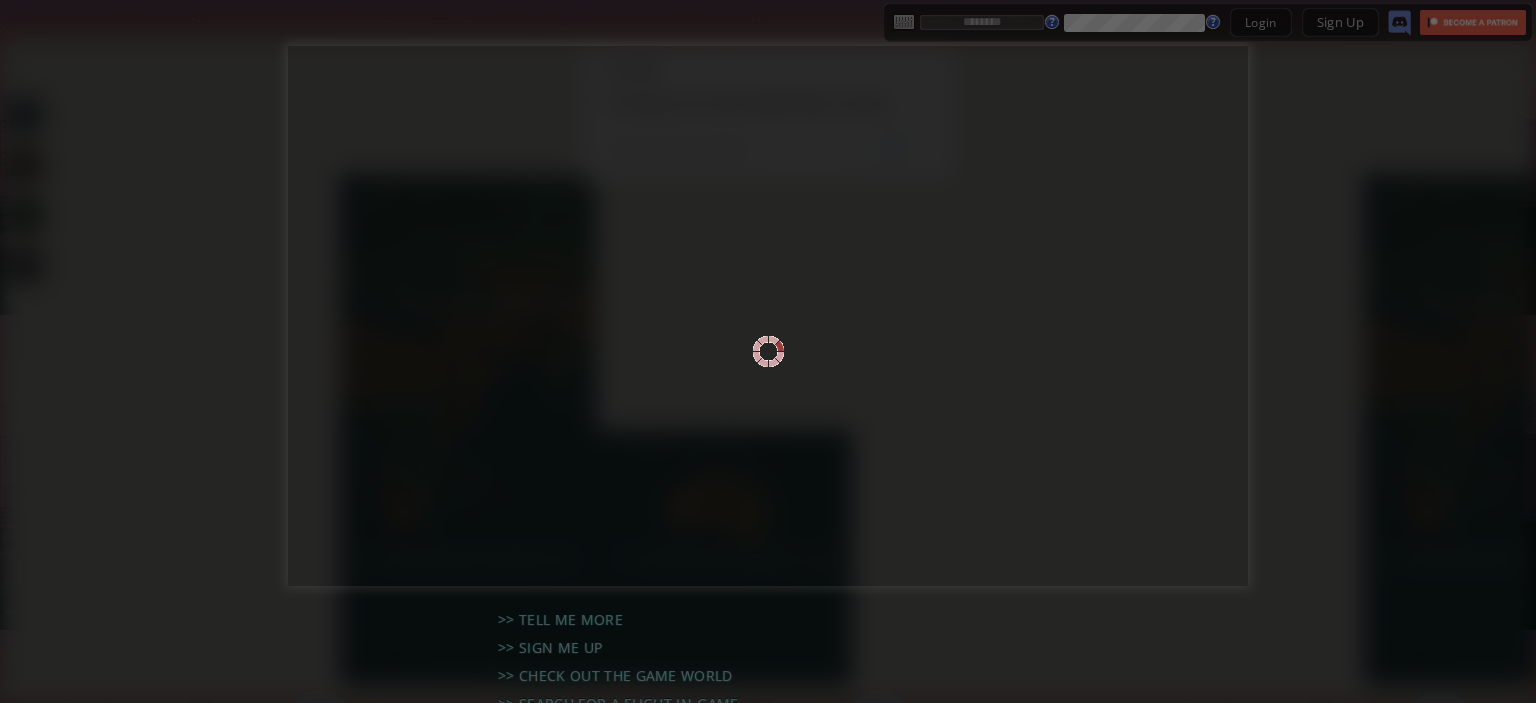 scroll, scrollTop: 0, scrollLeft: 0, axis: both 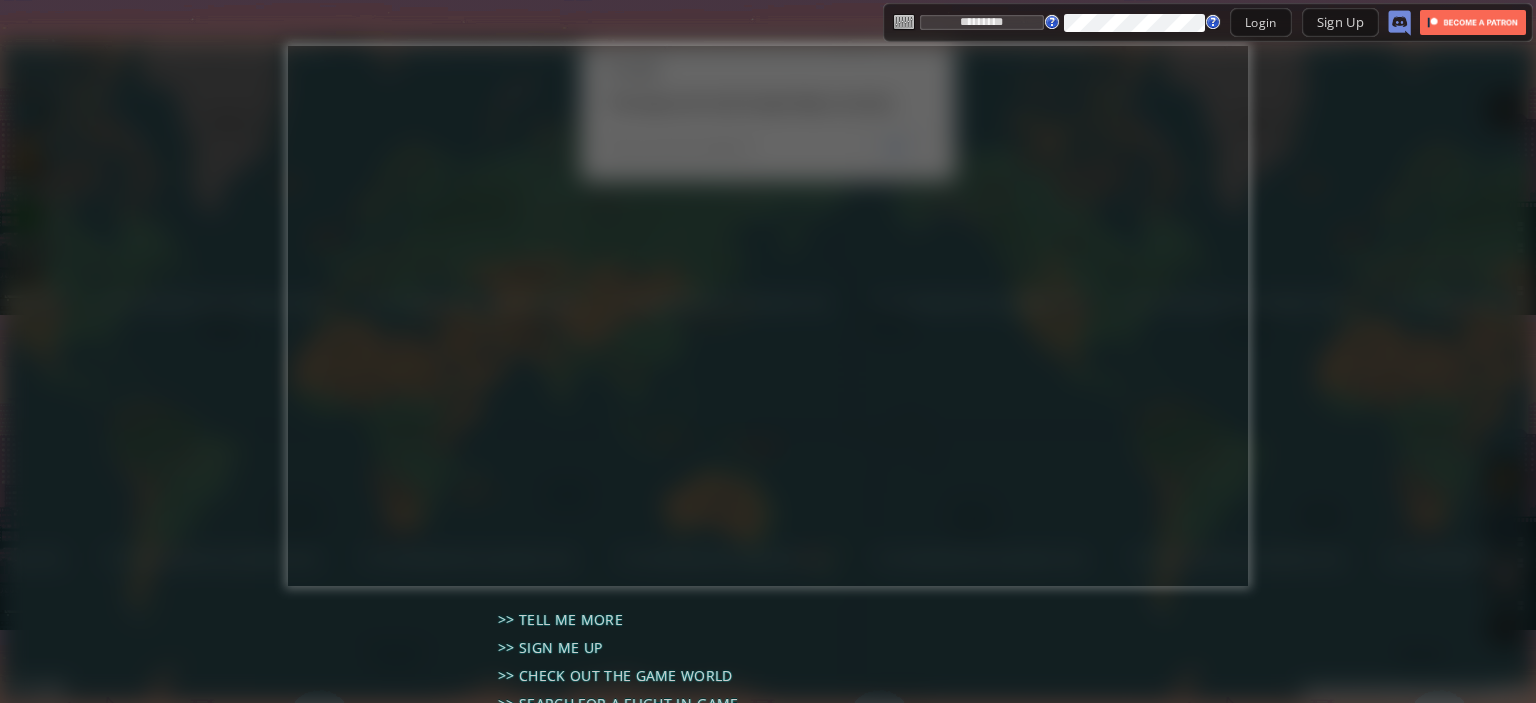 click on "*********" at bounding box center (982, 22) 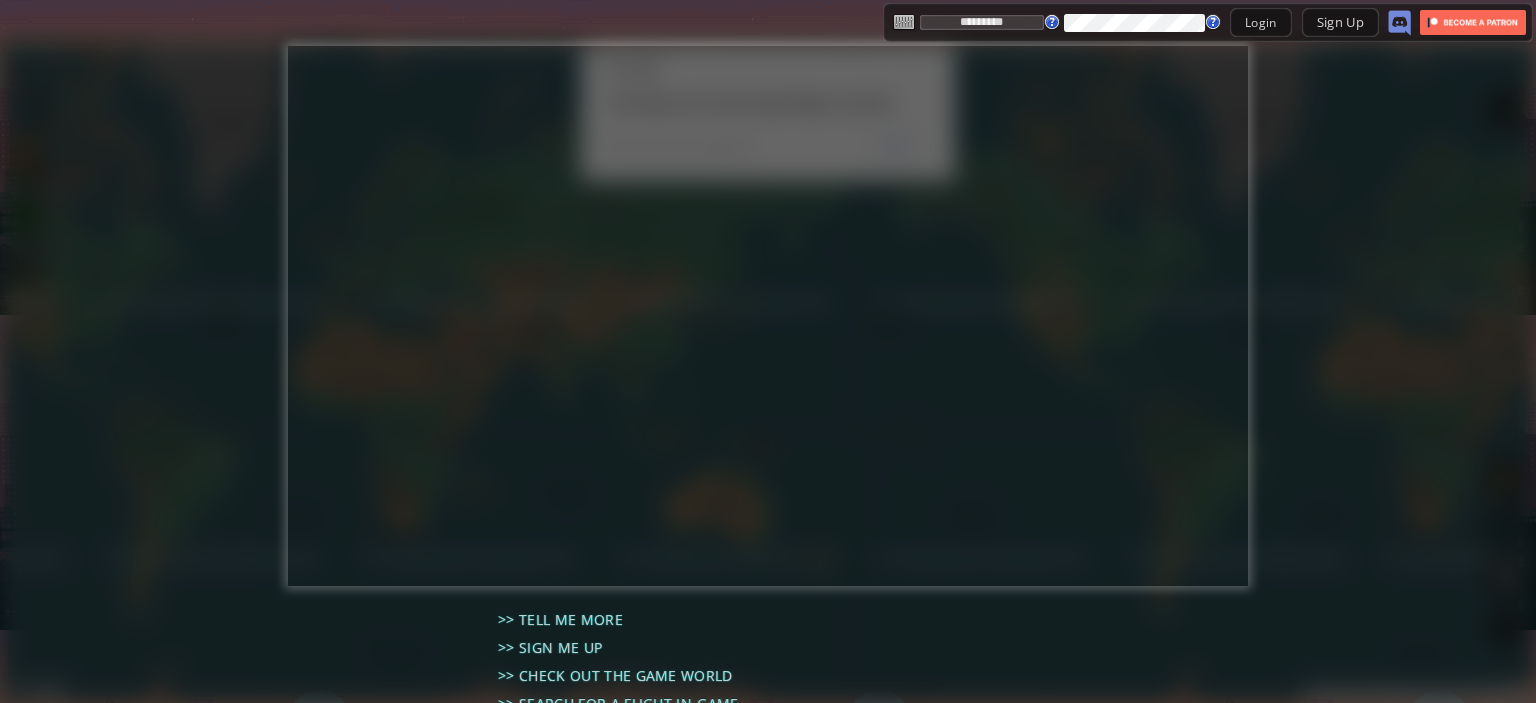 type on "*****" 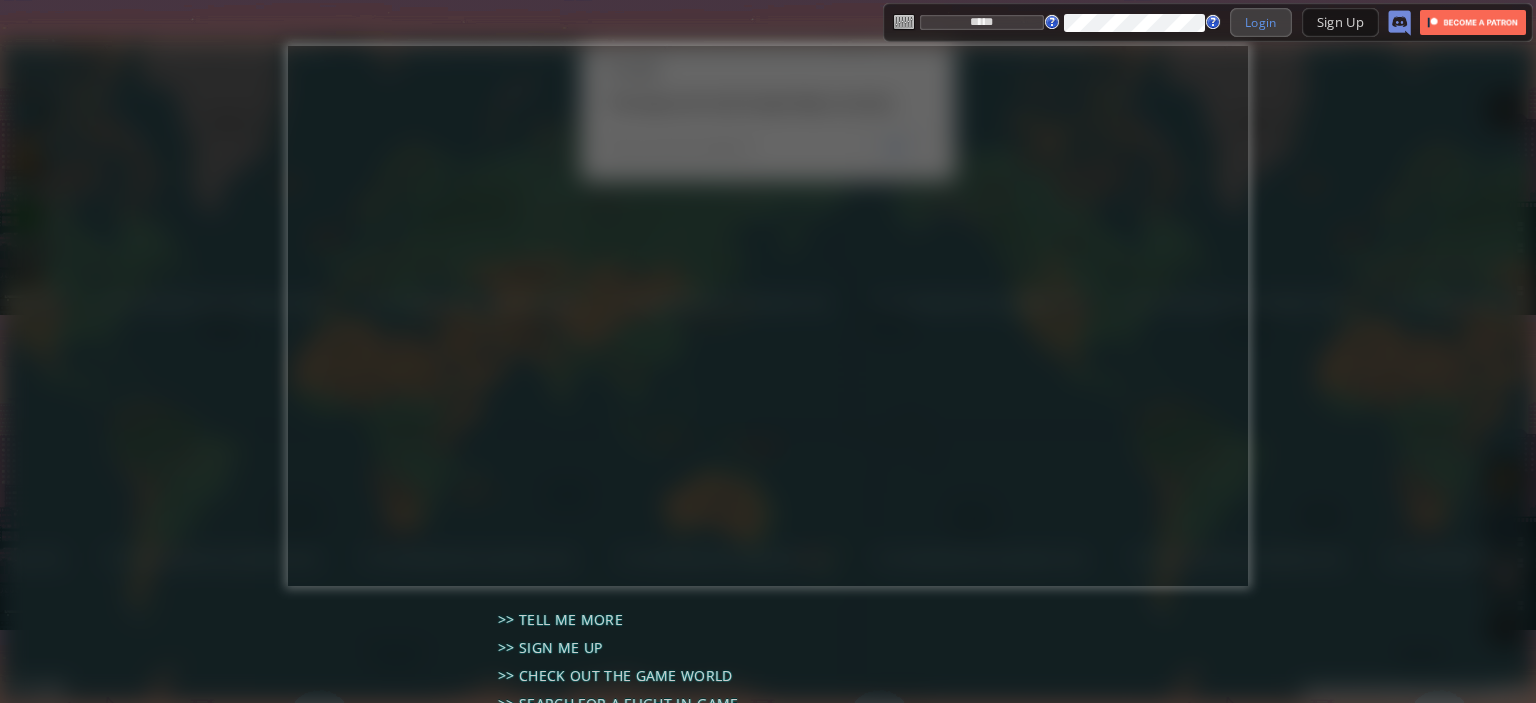 click on "Login" at bounding box center [1261, 22] 